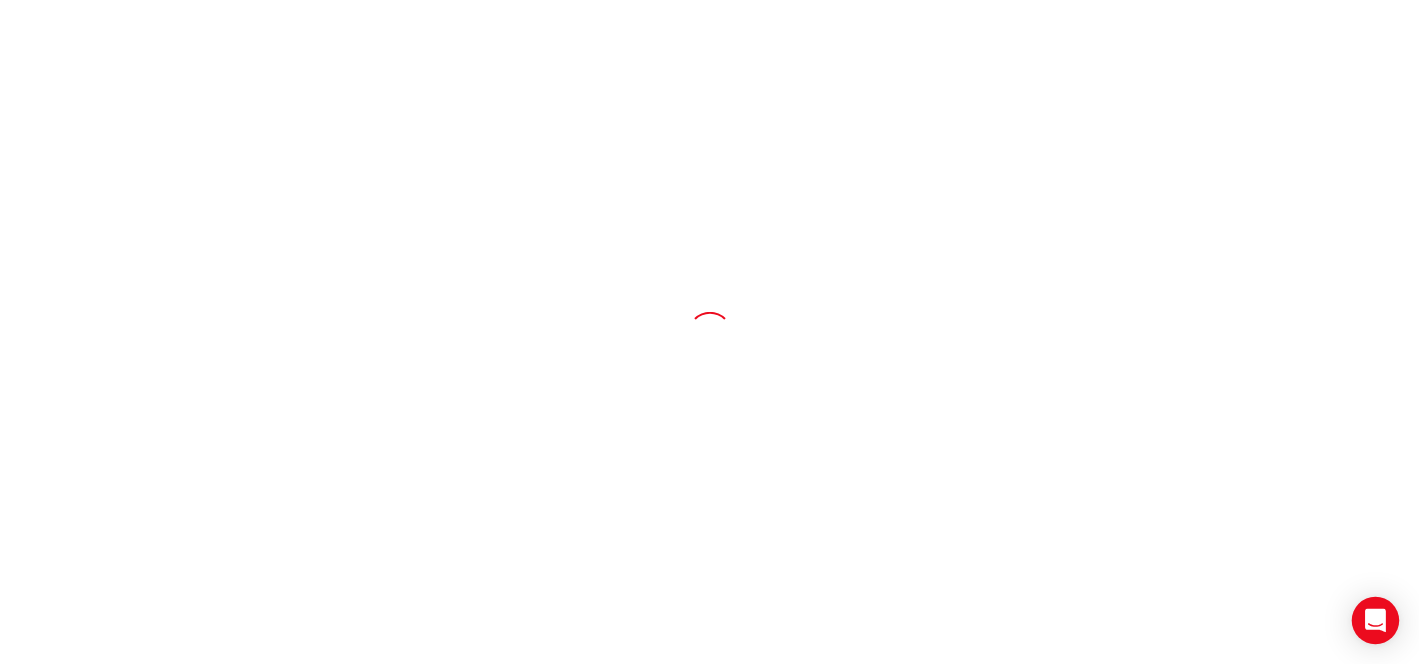 scroll, scrollTop: 0, scrollLeft: 0, axis: both 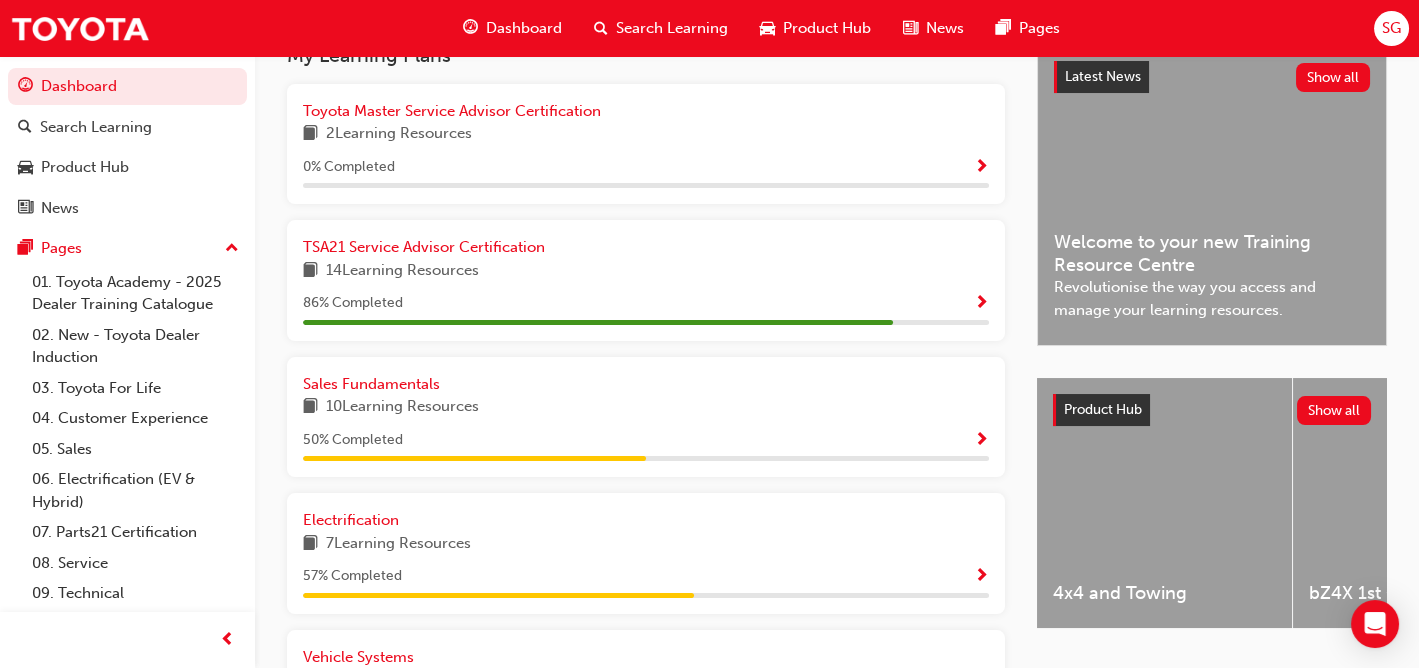 click at bounding box center (981, 304) 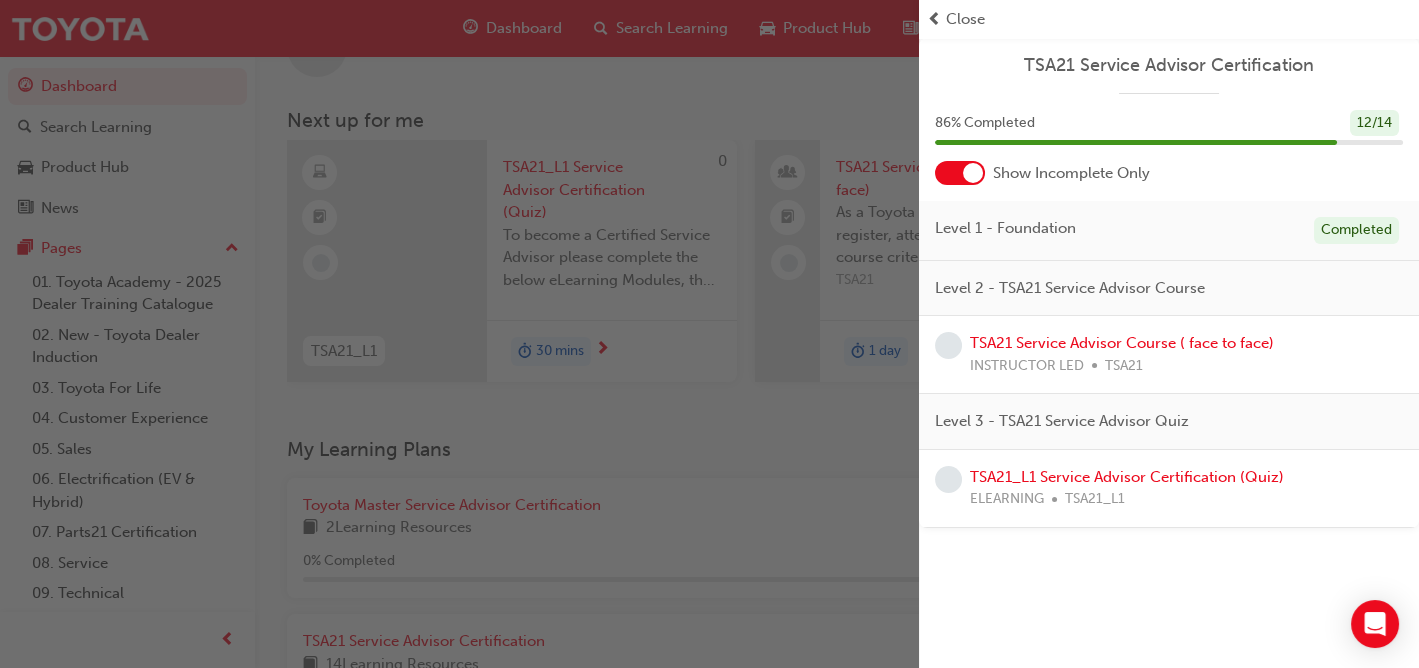 scroll, scrollTop: 65, scrollLeft: 0, axis: vertical 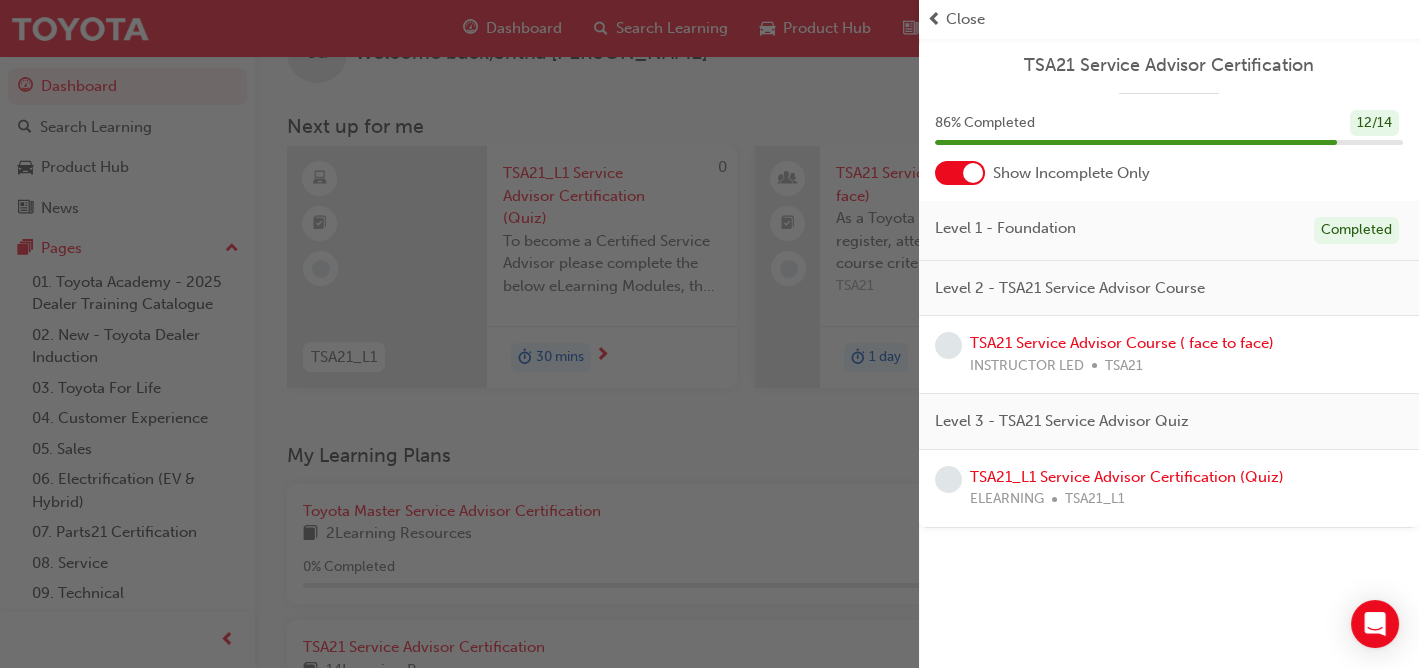 click at bounding box center (960, 173) 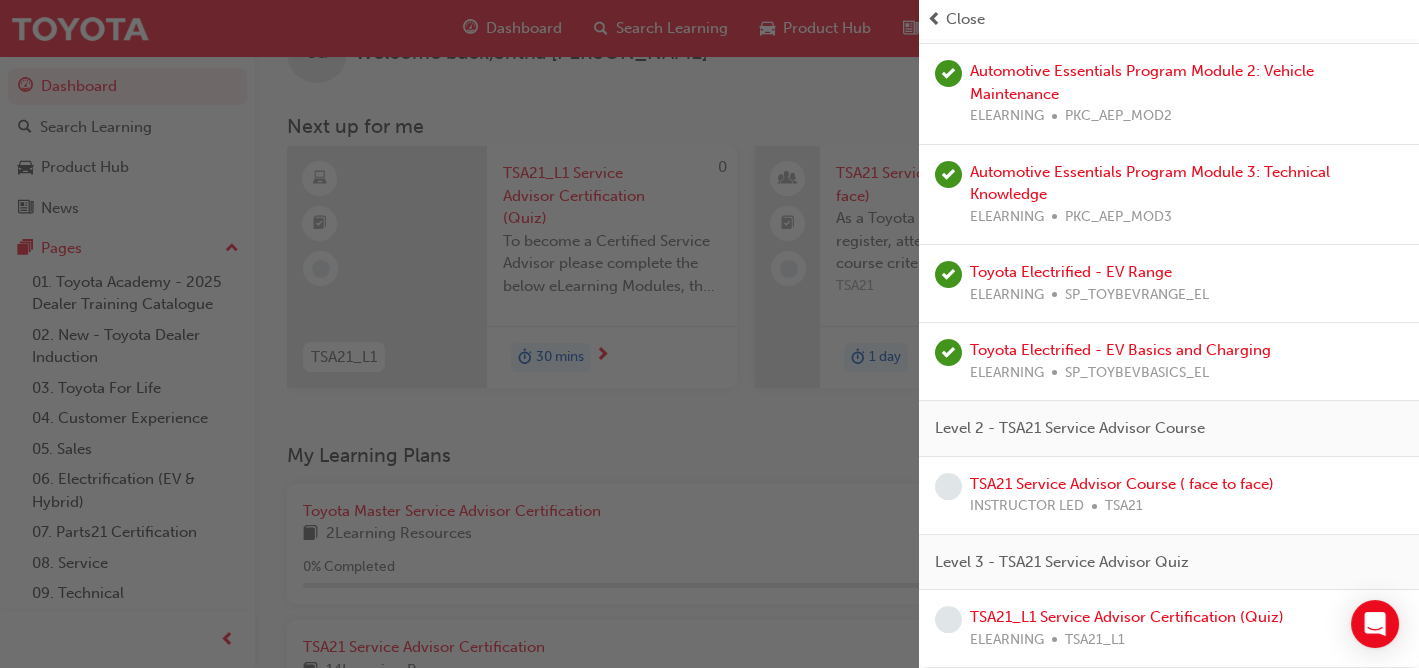 scroll, scrollTop: 973, scrollLeft: 0, axis: vertical 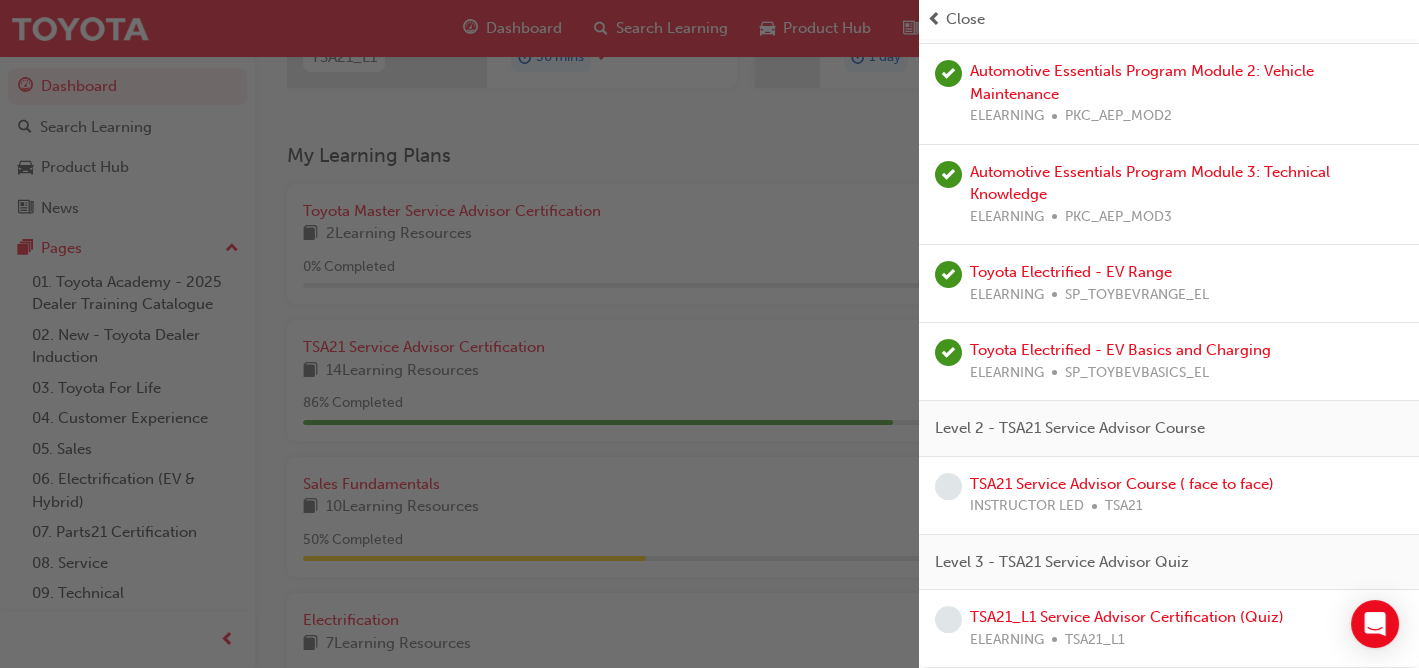 click at bounding box center [459, 334] 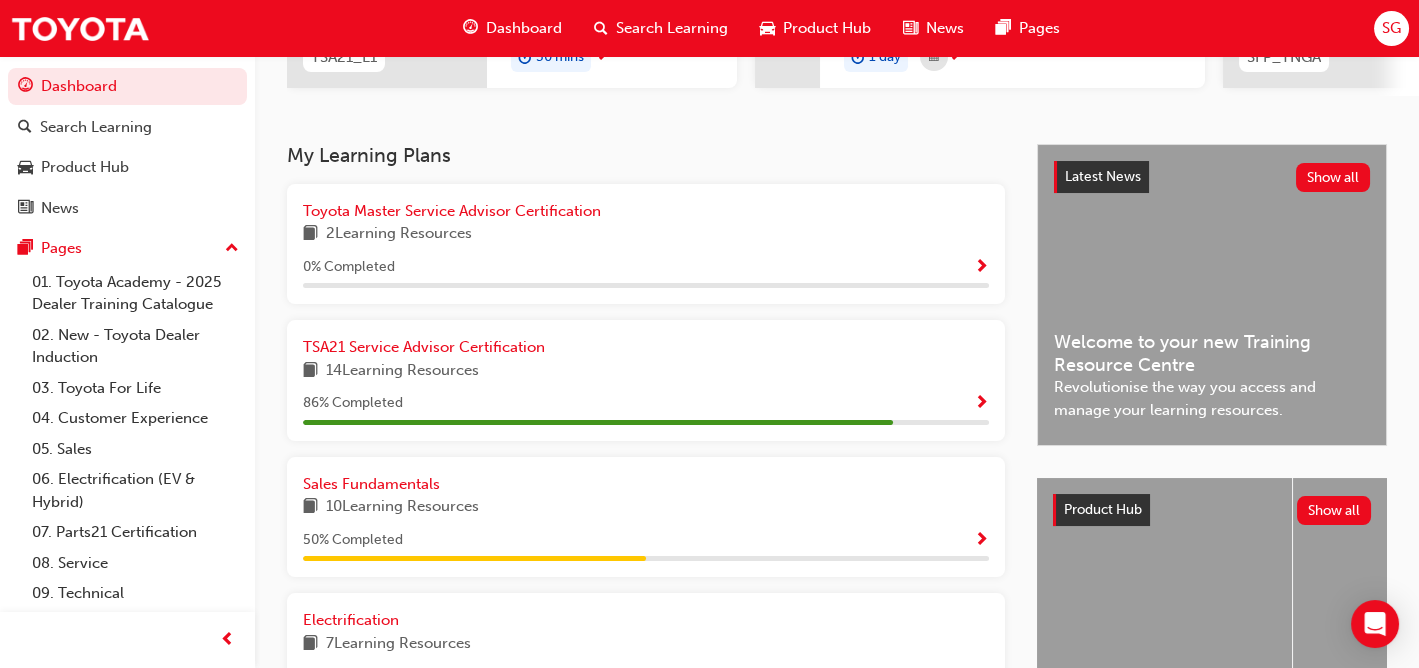 click at bounding box center (981, 268) 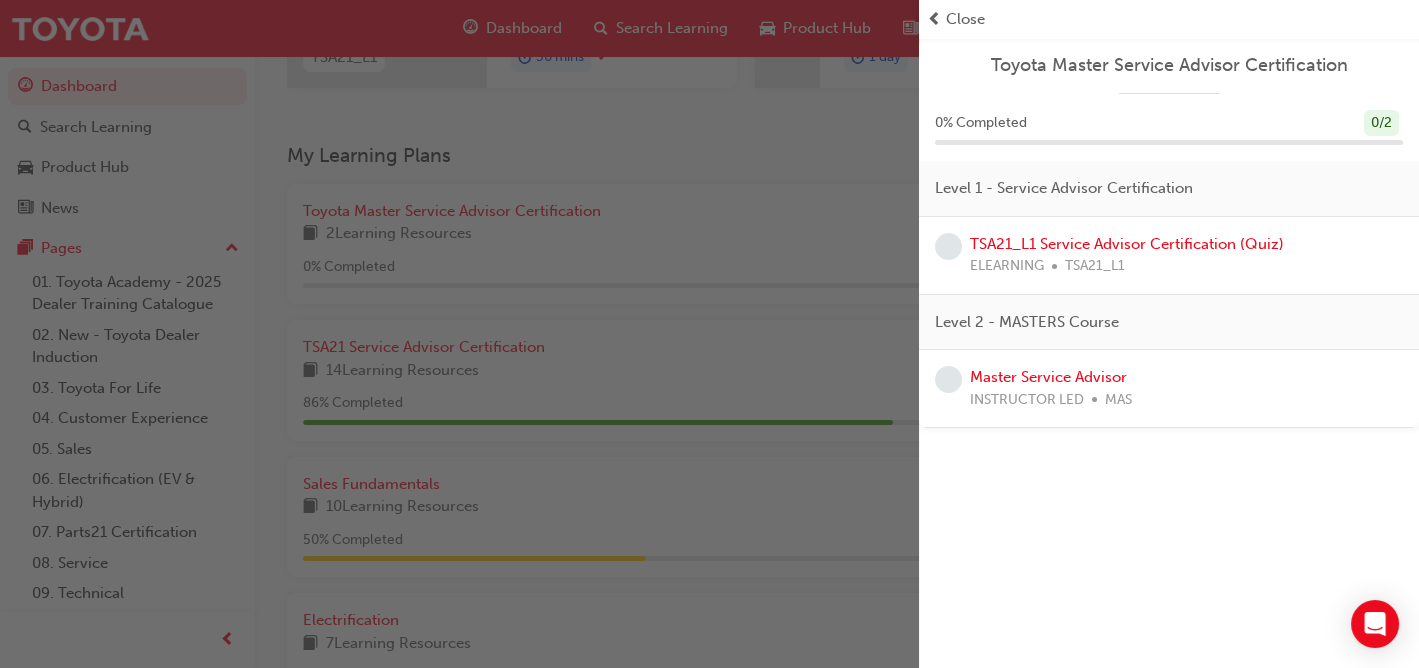 click at bounding box center (459, 334) 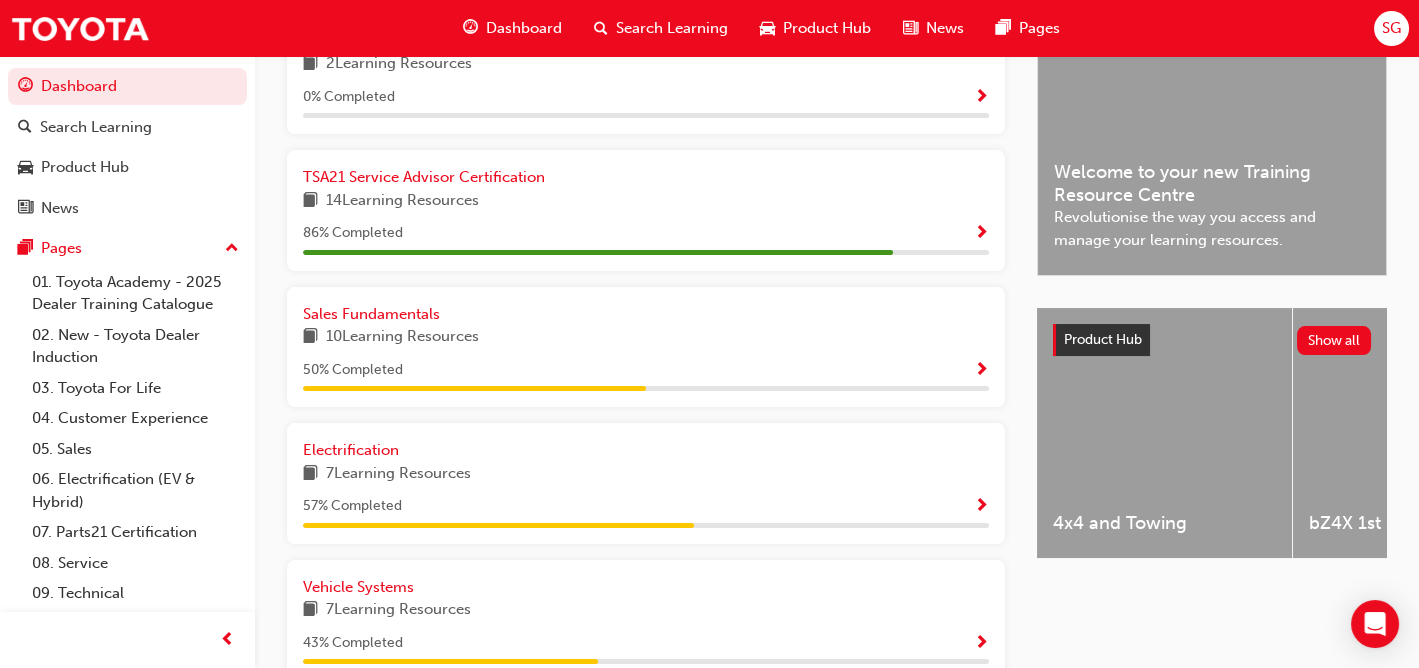 scroll, scrollTop: 565, scrollLeft: 0, axis: vertical 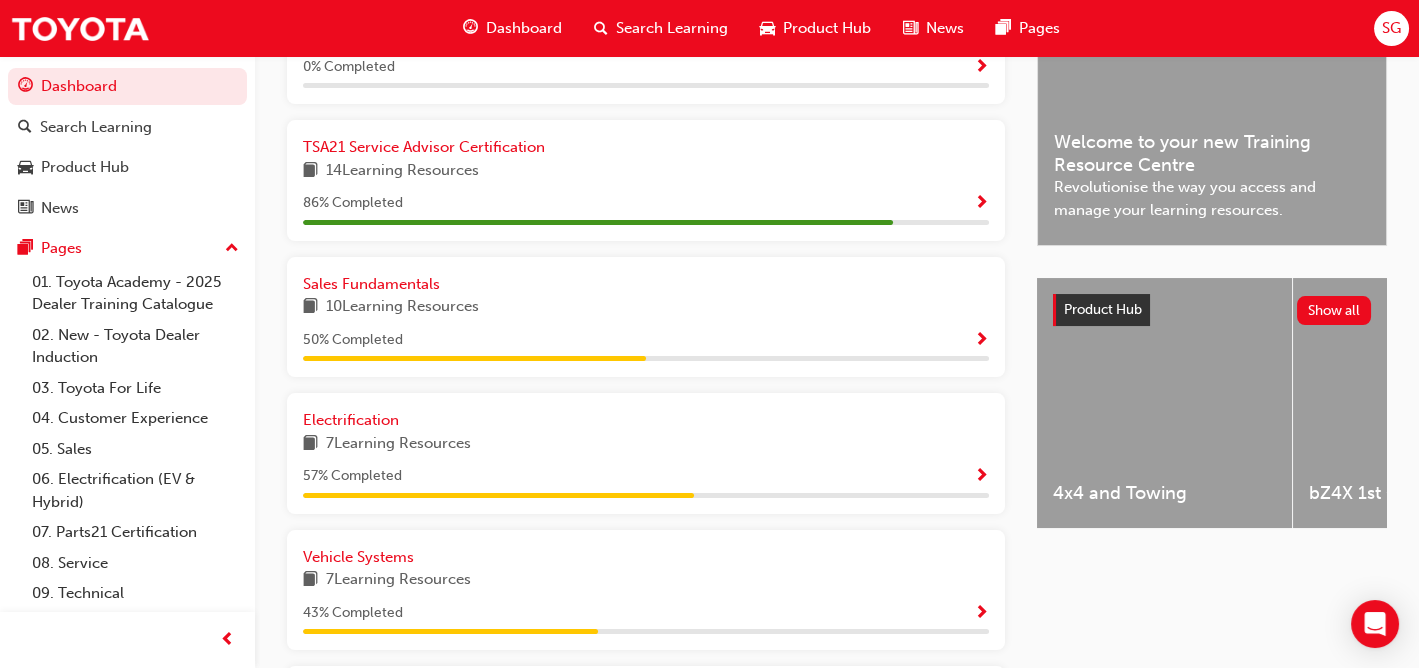 click at bounding box center [981, 341] 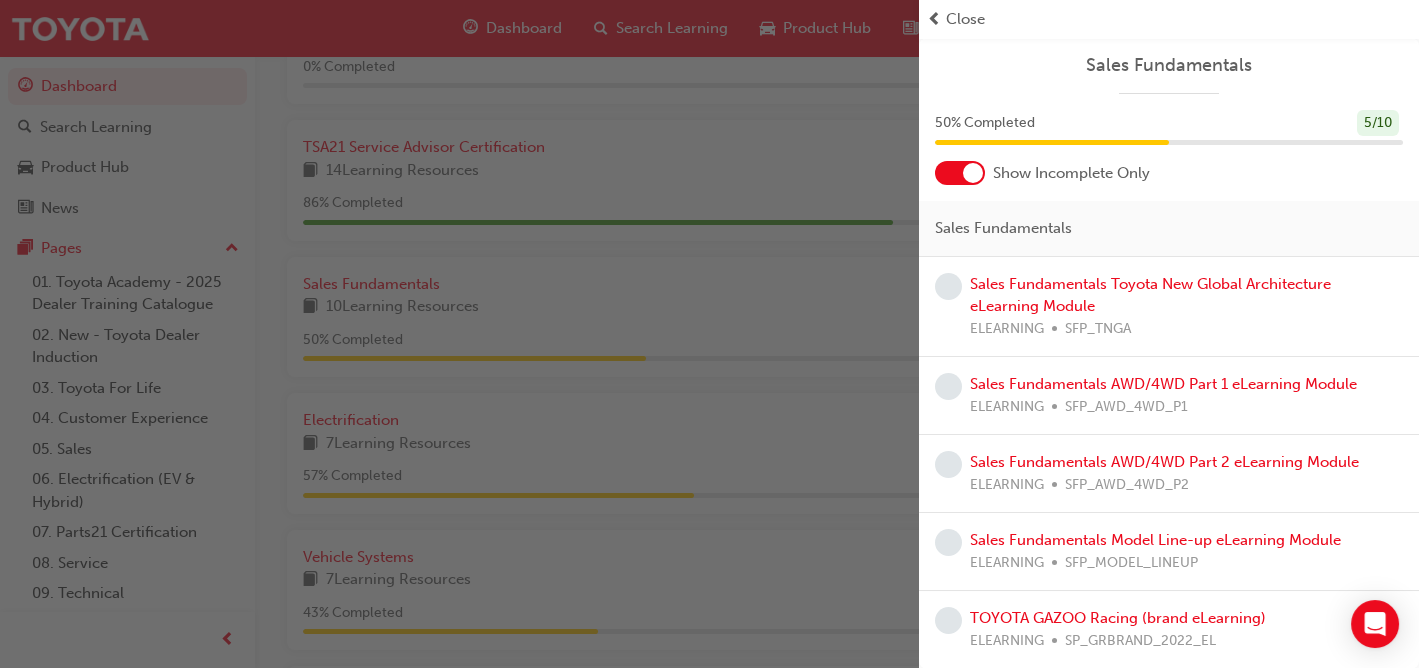 scroll, scrollTop: 0, scrollLeft: 0, axis: both 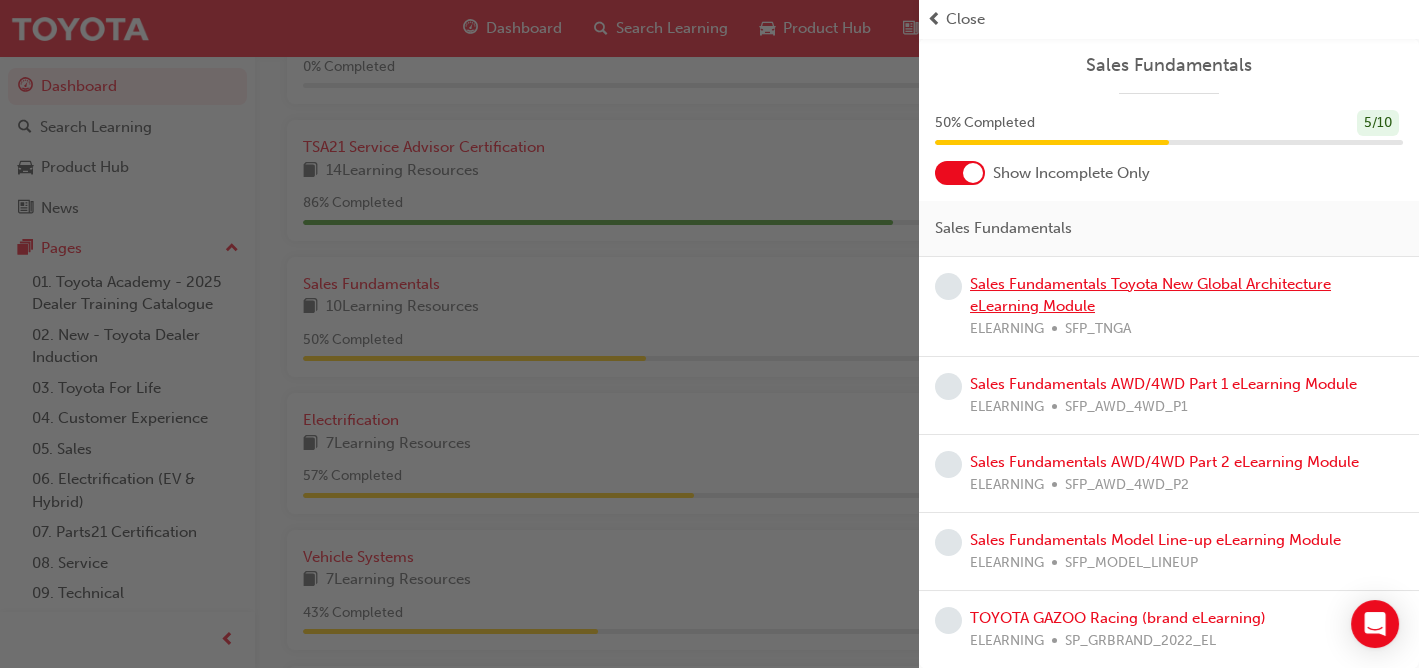 click on "Sales Fundamentals Toyota New Global Architecture eLearning Module" at bounding box center [1150, 295] 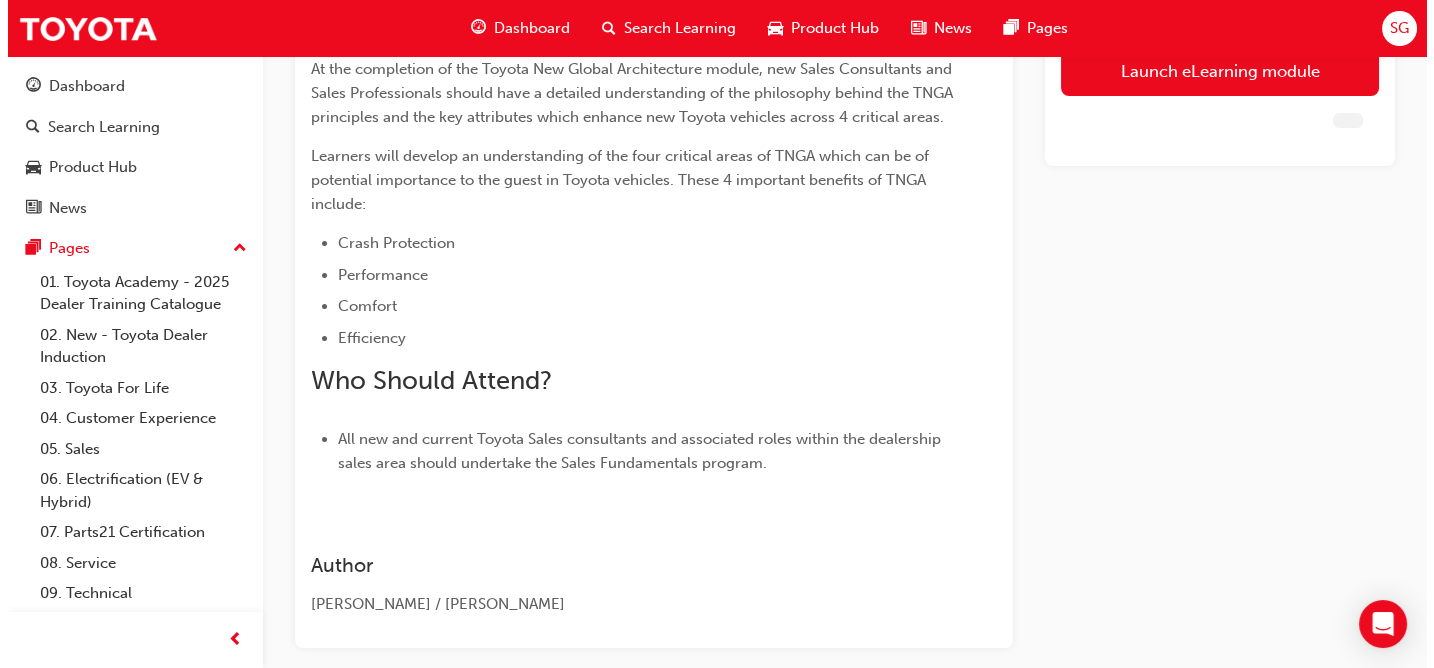 scroll, scrollTop: 0, scrollLeft: 0, axis: both 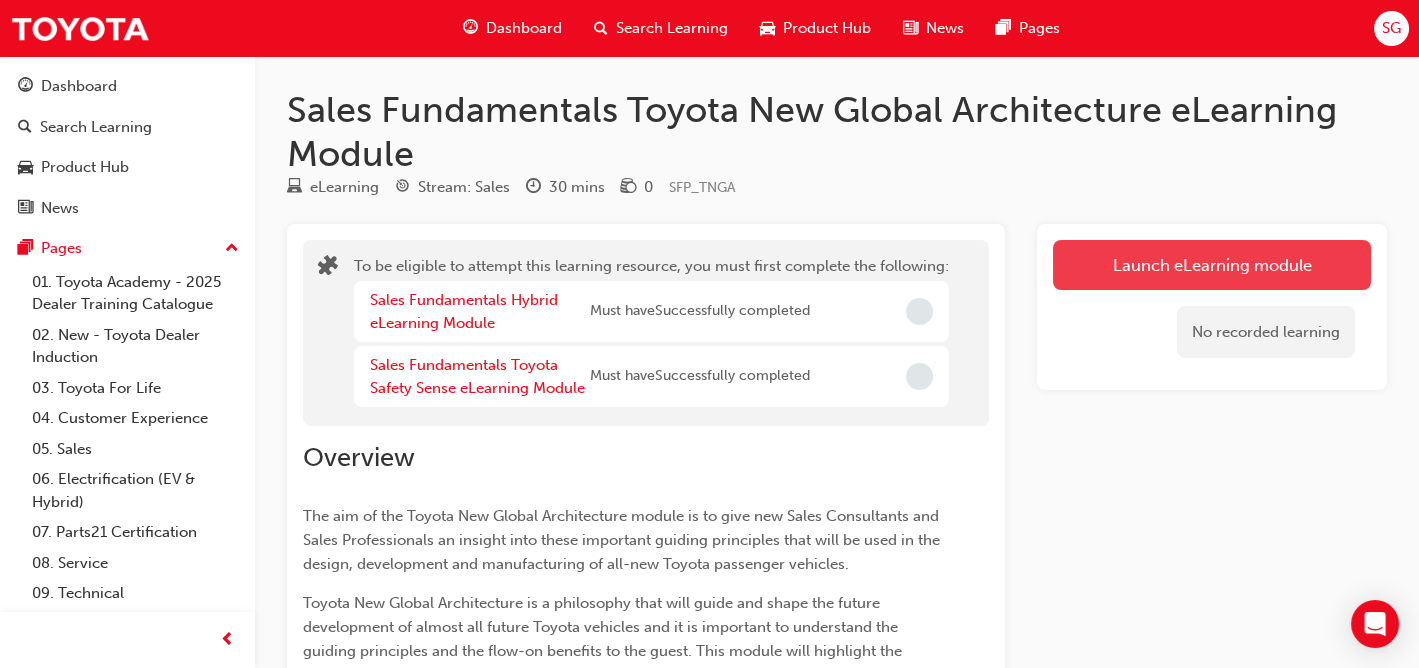 click on "Launch eLearning module" at bounding box center (1212, 265) 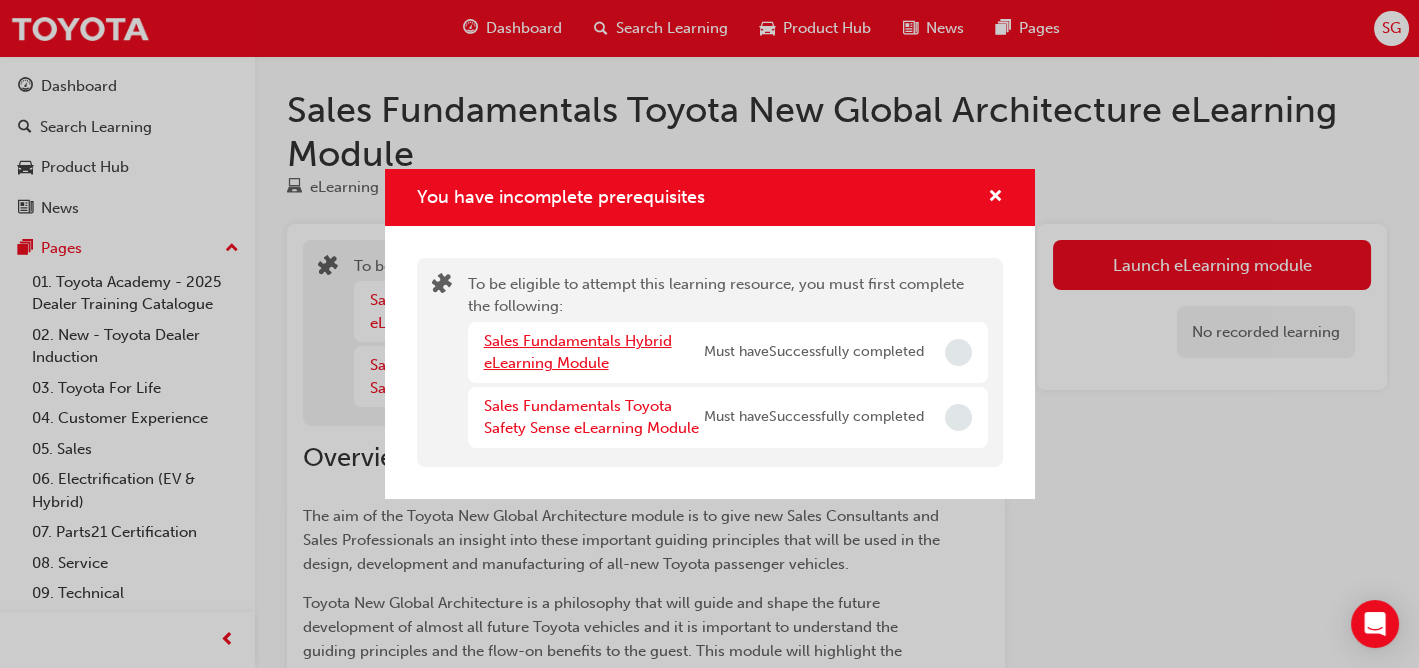 click on "Sales Fundamentals Hybrid eLearning Module" at bounding box center (578, 352) 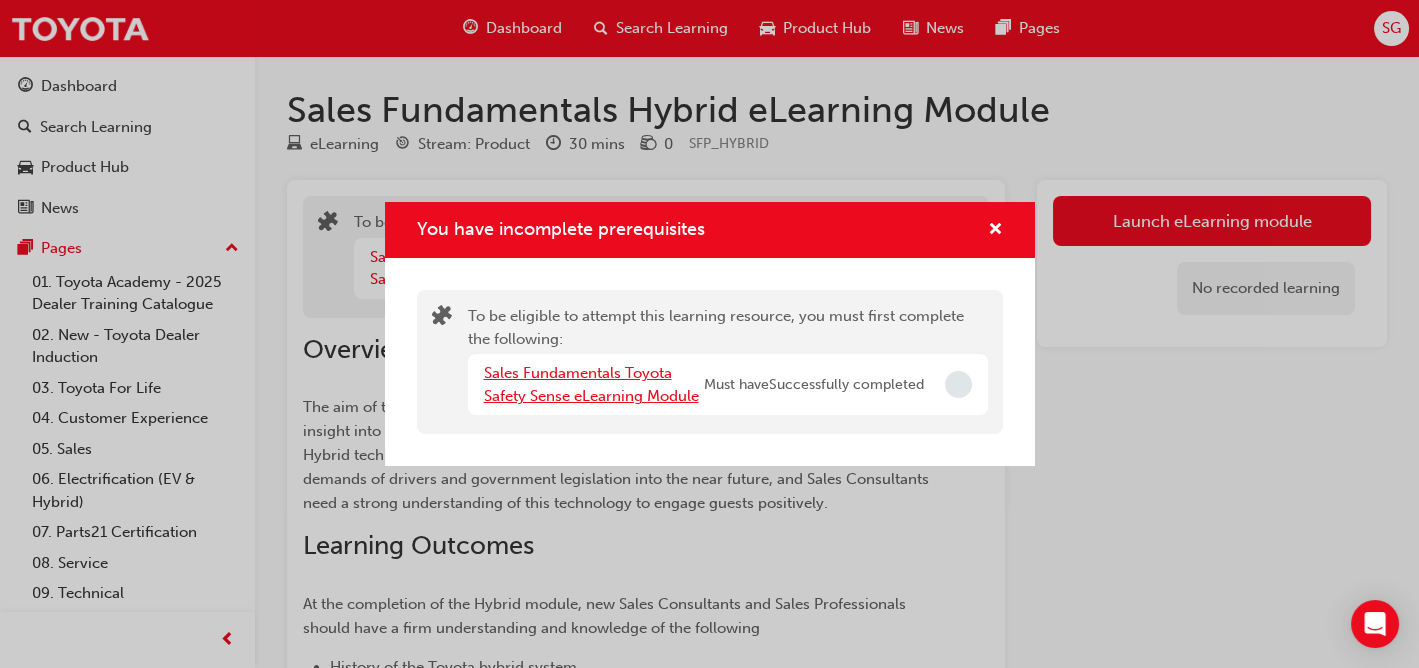 click on "Sales Fundamentals Toyota Safety Sense eLearning Module" at bounding box center [591, 384] 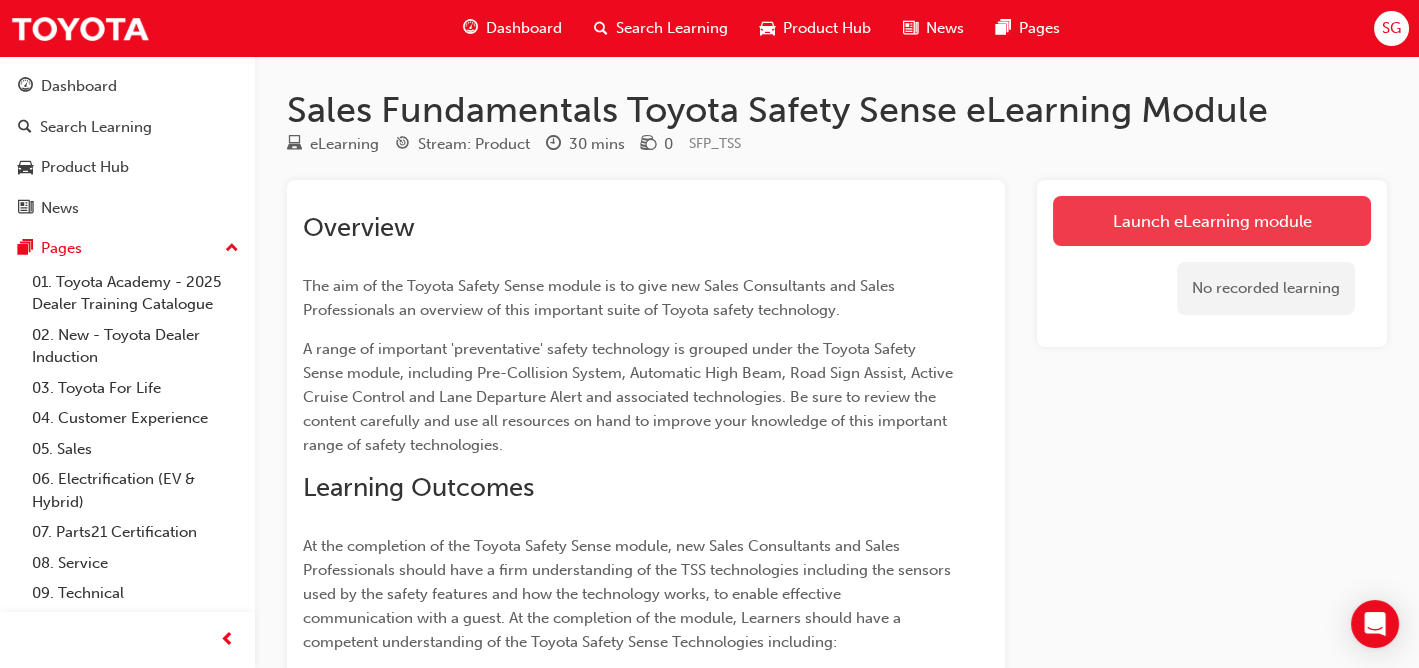 click on "Launch eLearning module" at bounding box center [1212, 221] 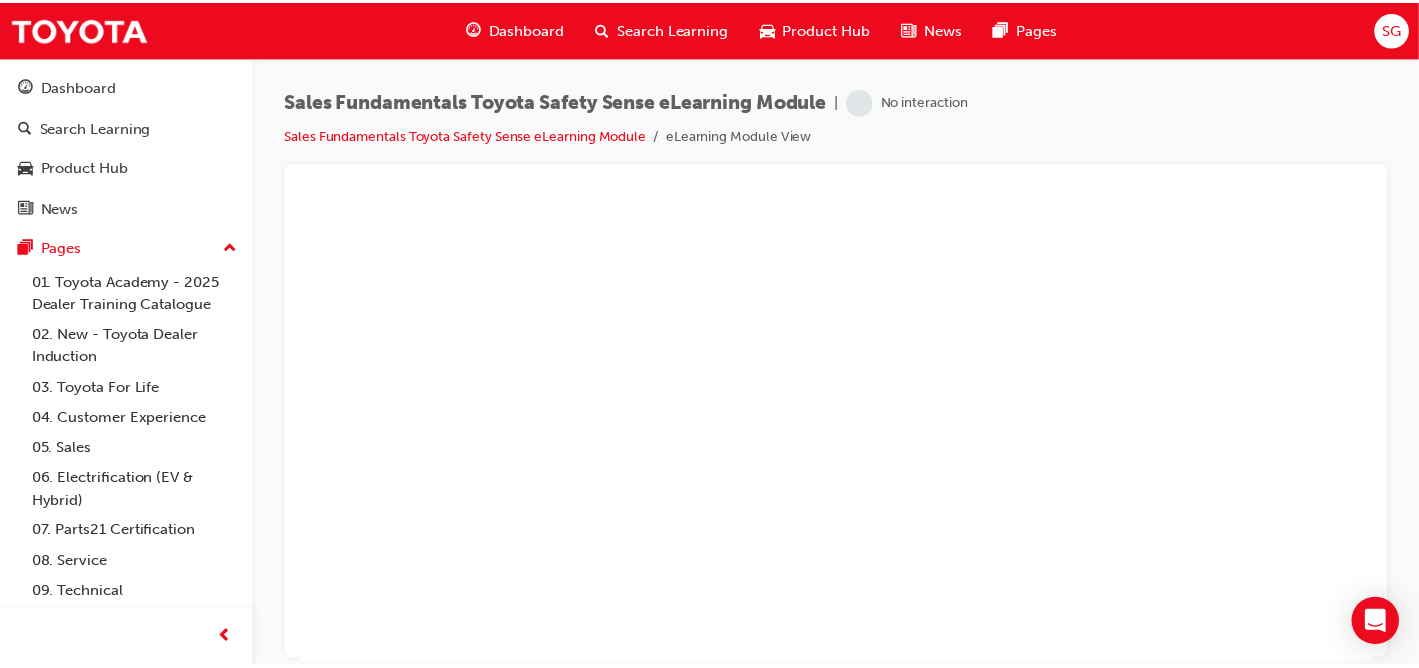 scroll, scrollTop: 0, scrollLeft: 0, axis: both 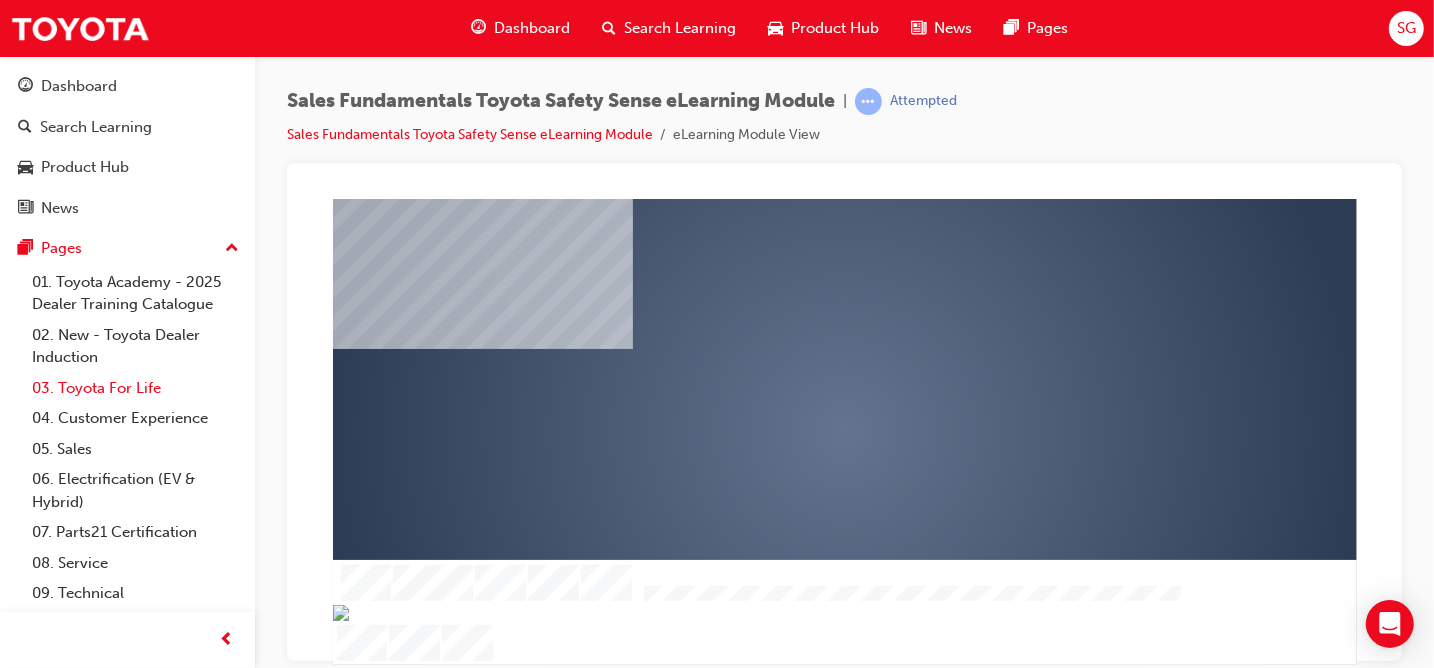 click on "03. Toyota For Life" at bounding box center [135, 388] 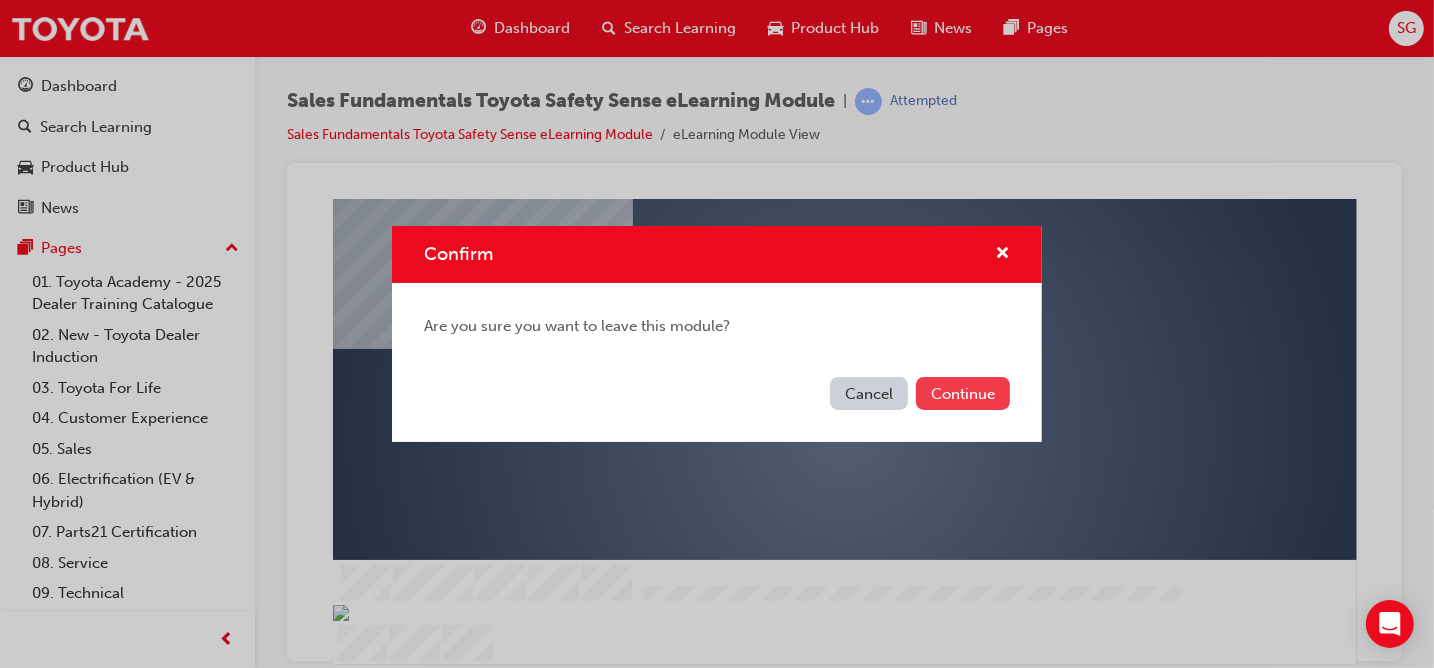 click on "Continue" at bounding box center [963, 393] 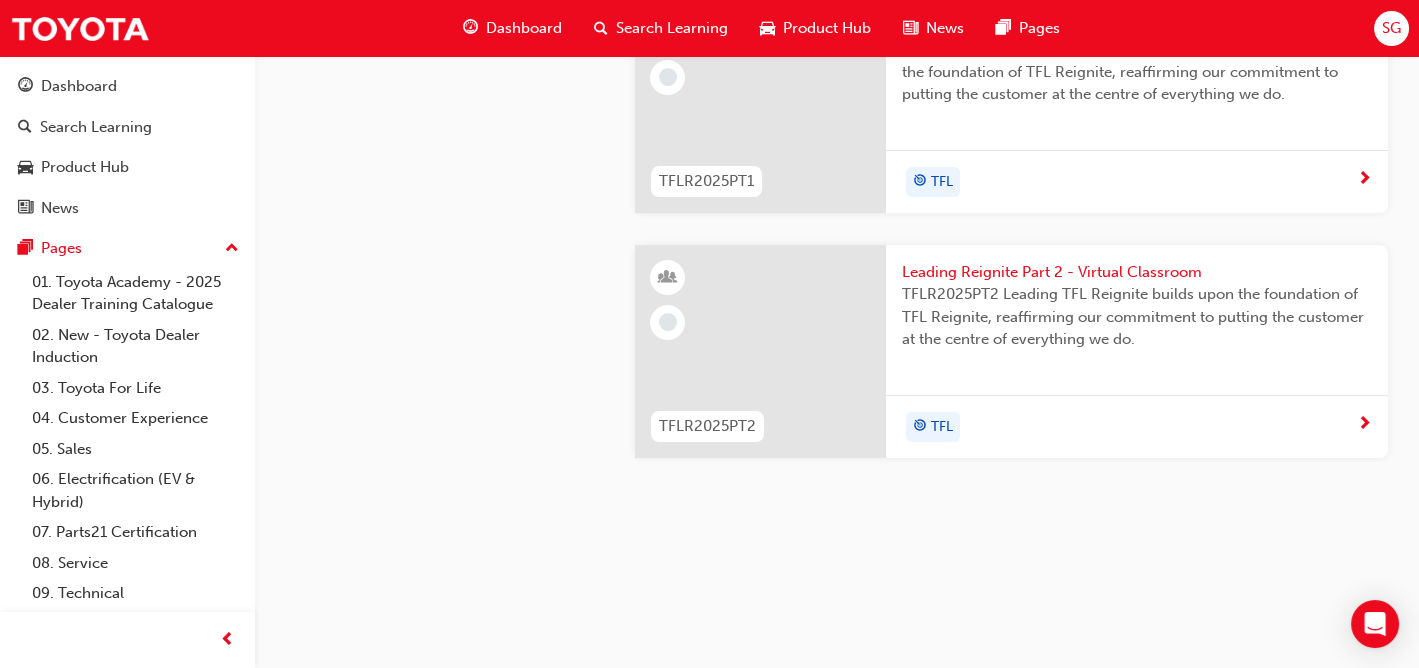 click on "TFL" at bounding box center [1137, -64] 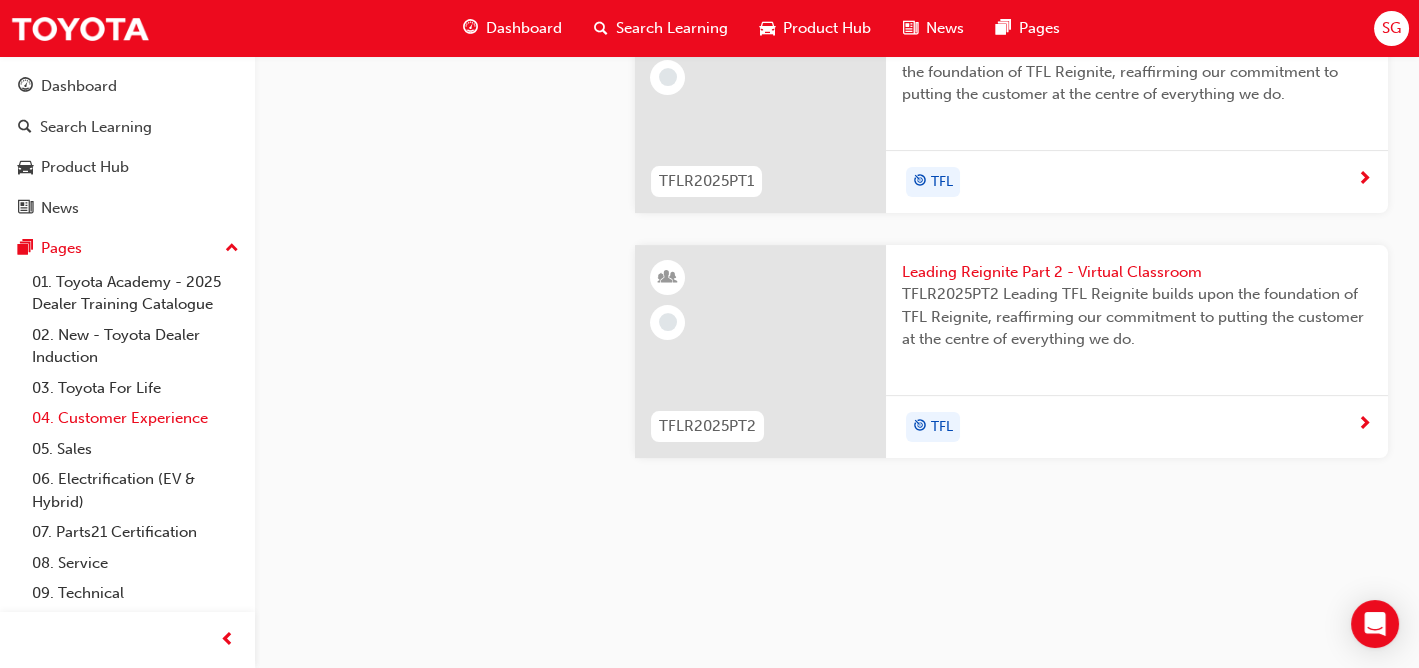 click on "04. Customer Experience" at bounding box center (135, 418) 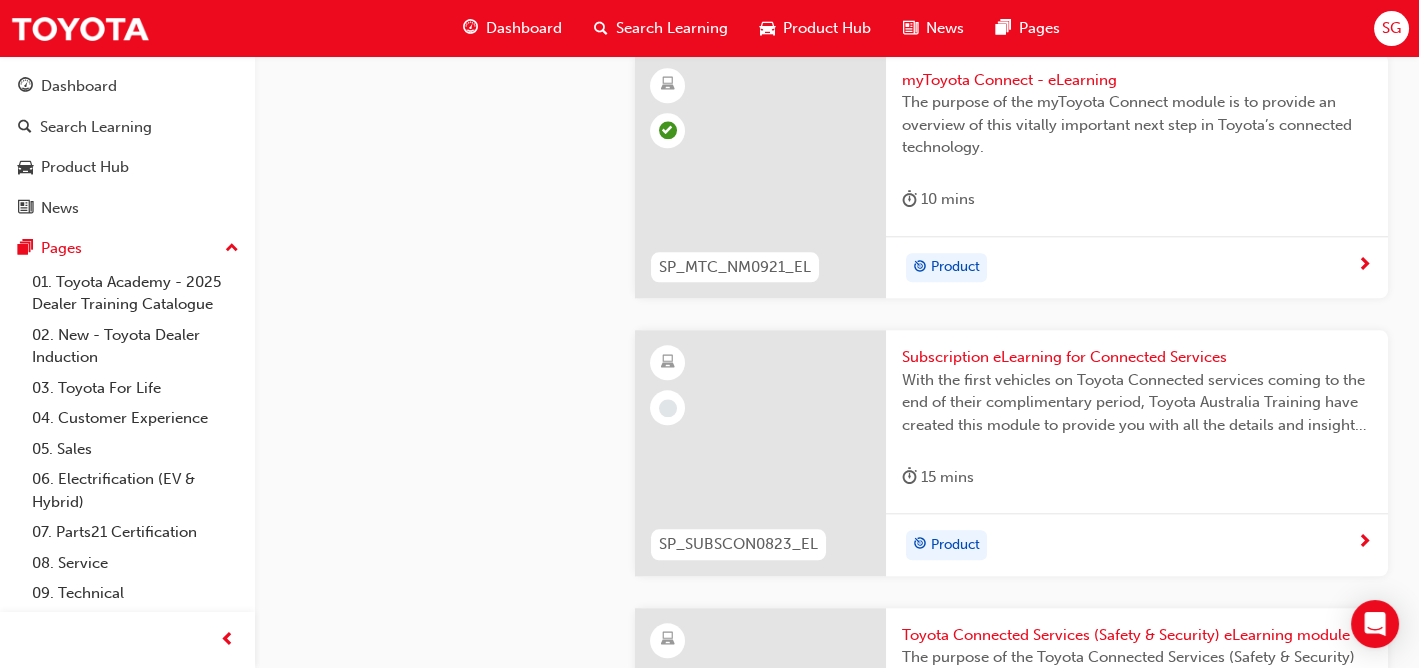 scroll, scrollTop: 5000, scrollLeft: 0, axis: vertical 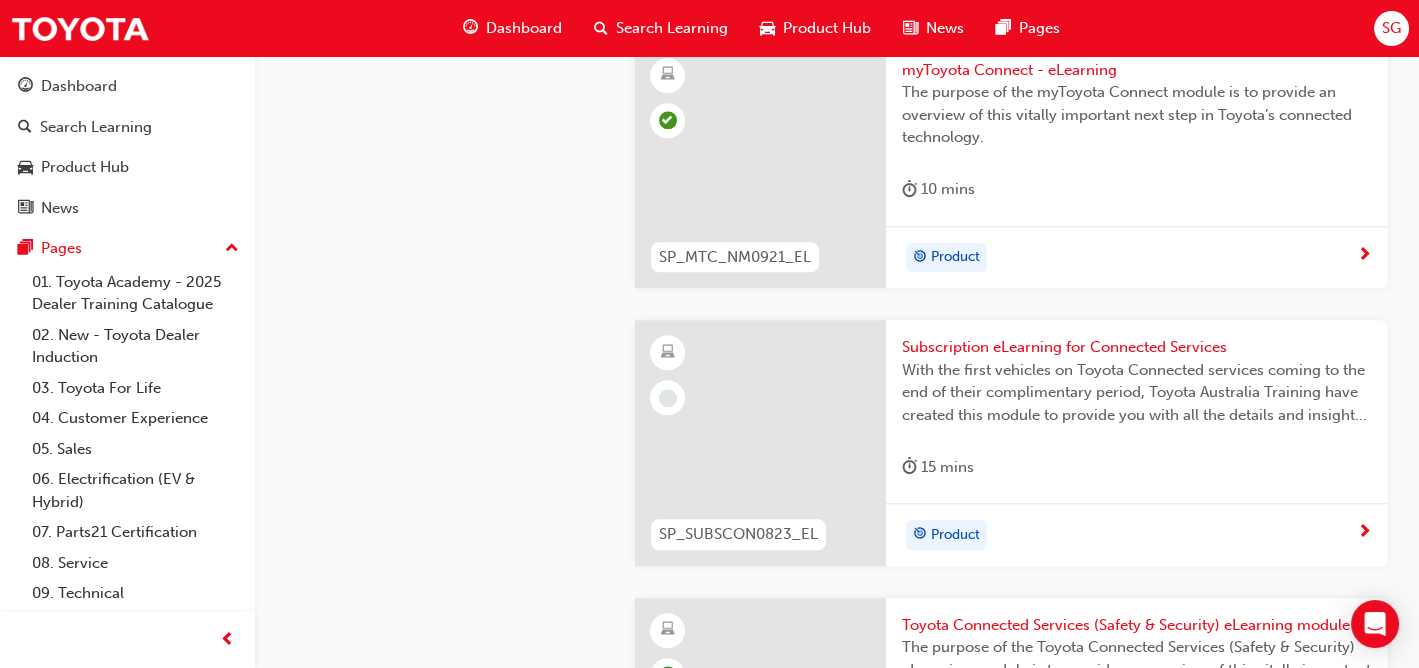 click on "Subscription eLearning for Connected Services" at bounding box center [1137, 347] 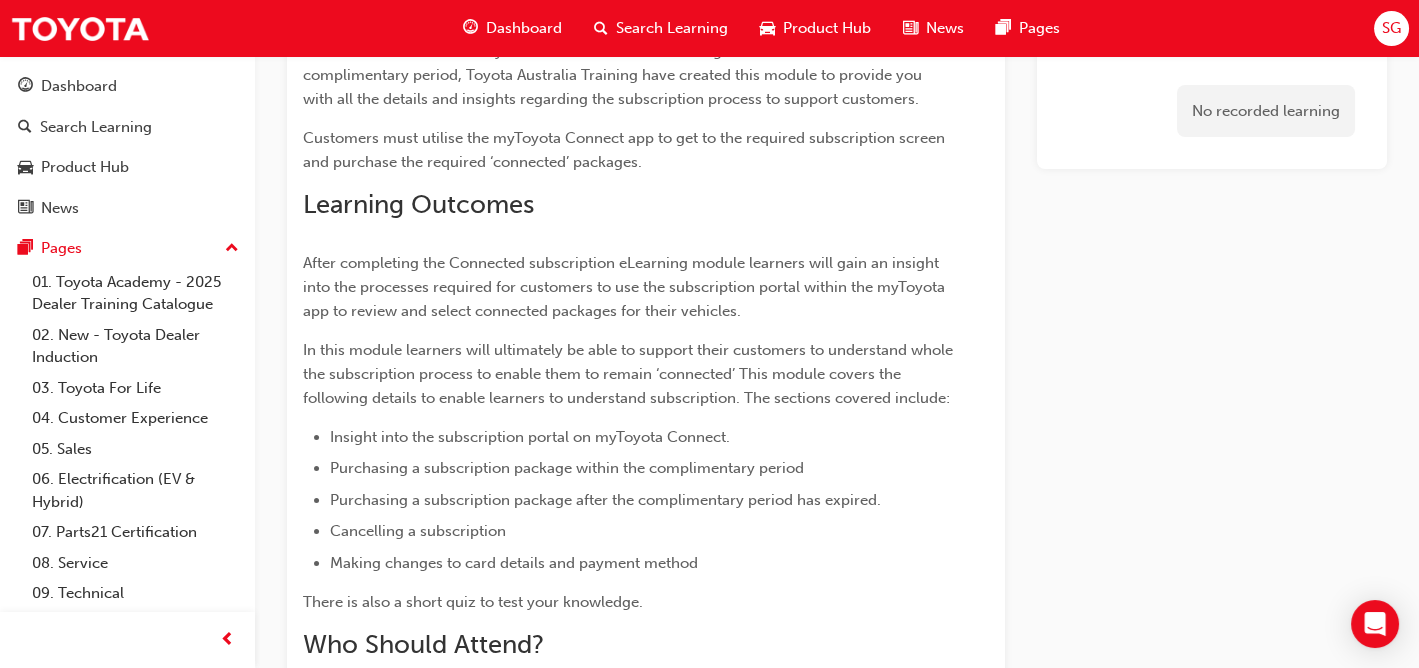 scroll, scrollTop: 0, scrollLeft: 0, axis: both 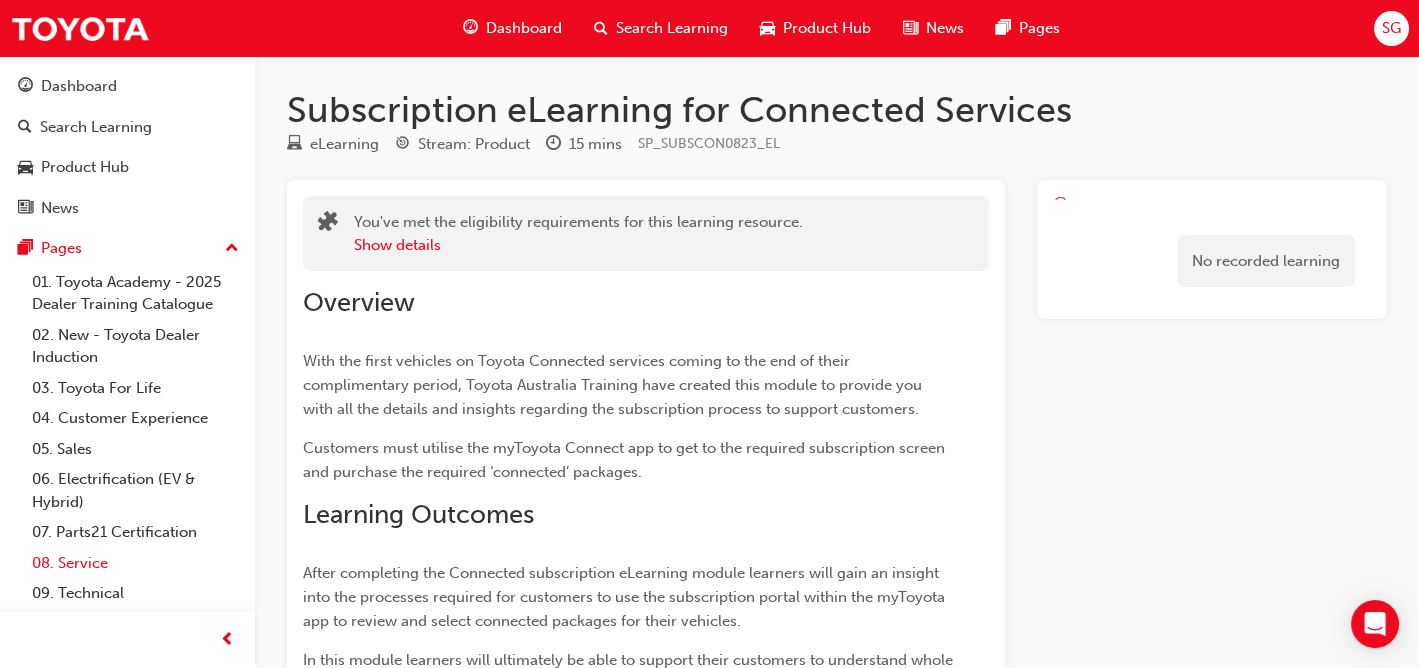 click on "08. Service" at bounding box center [135, 563] 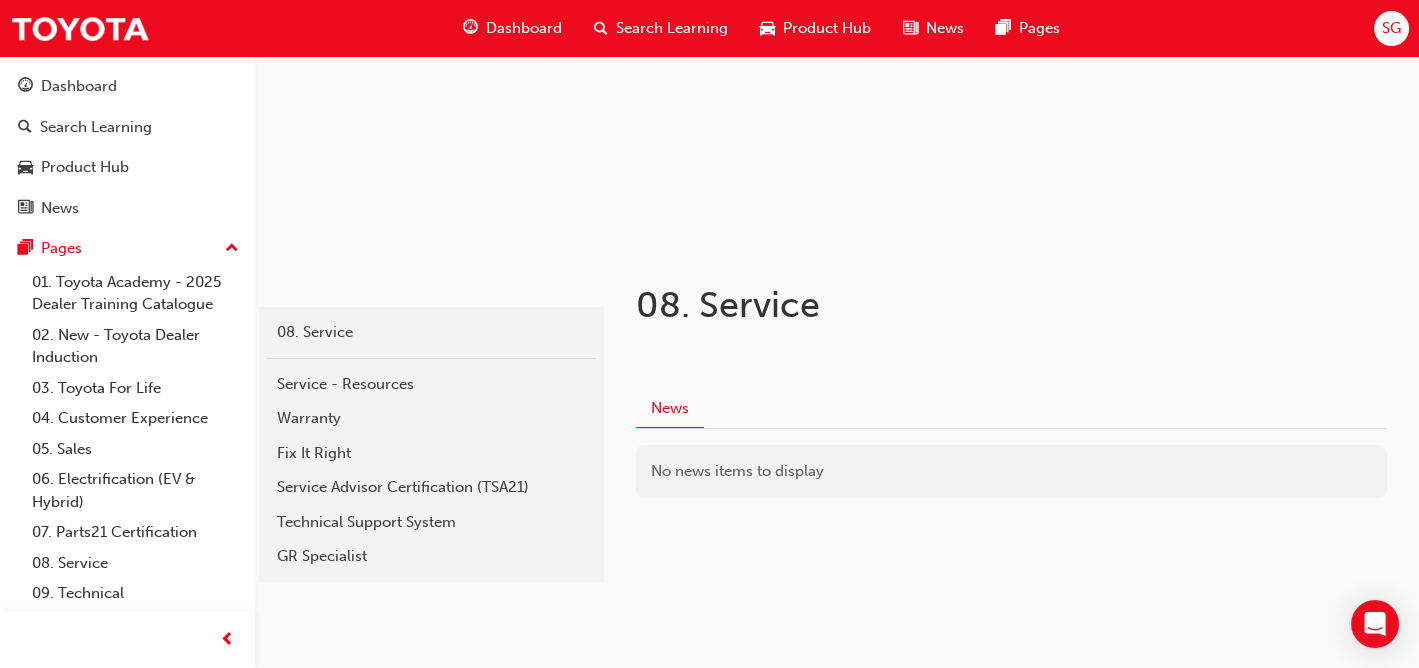 scroll, scrollTop: 245, scrollLeft: 0, axis: vertical 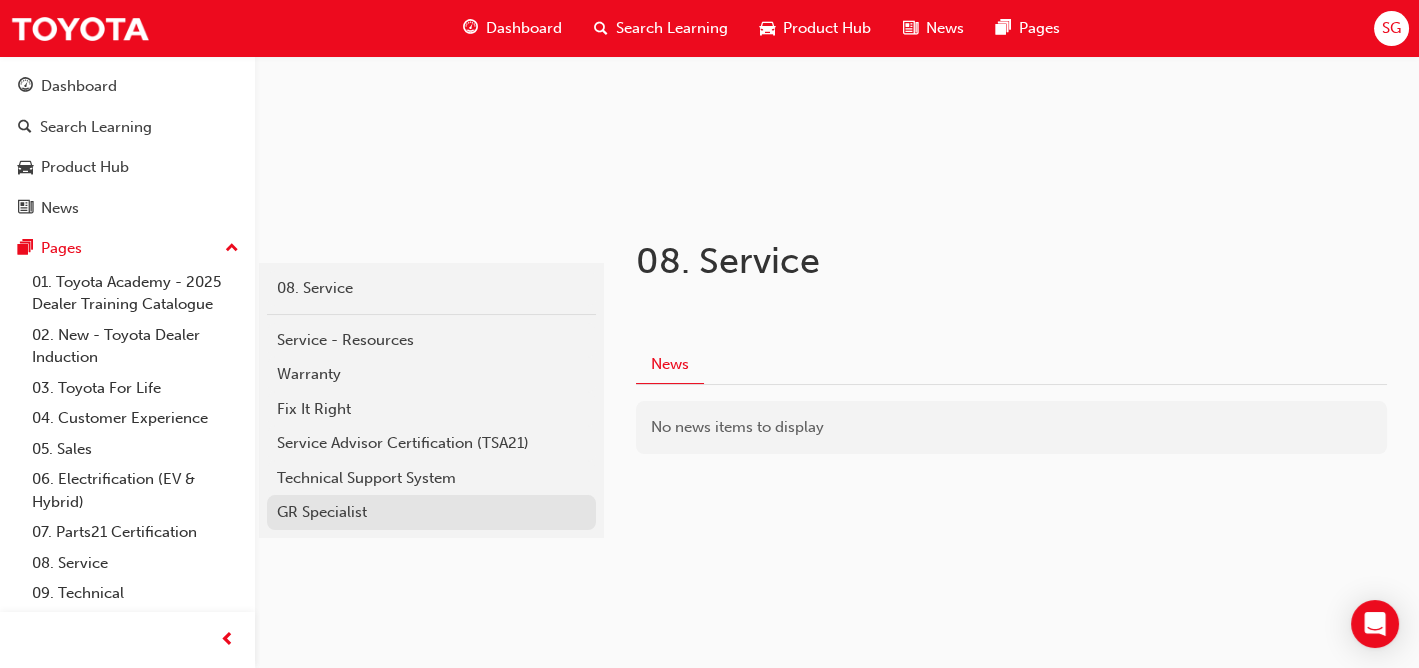 click on "GR Specialist" at bounding box center [431, 512] 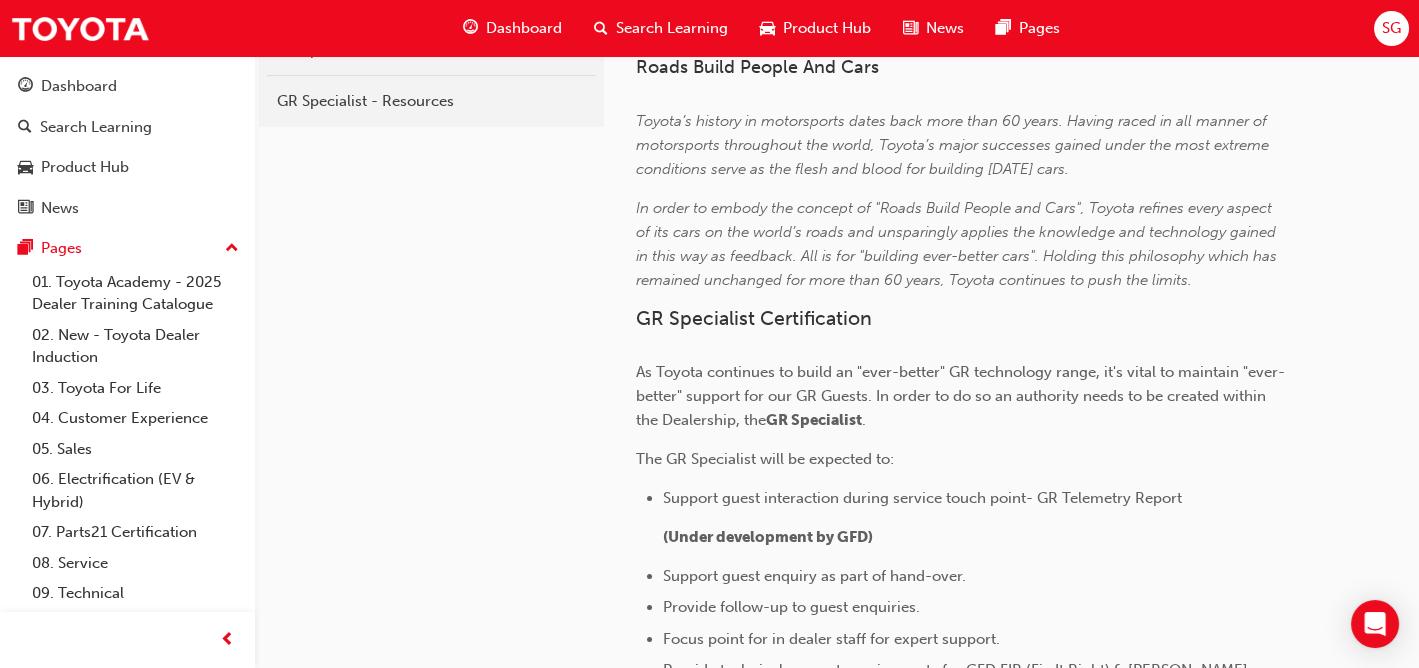 scroll, scrollTop: 200, scrollLeft: 0, axis: vertical 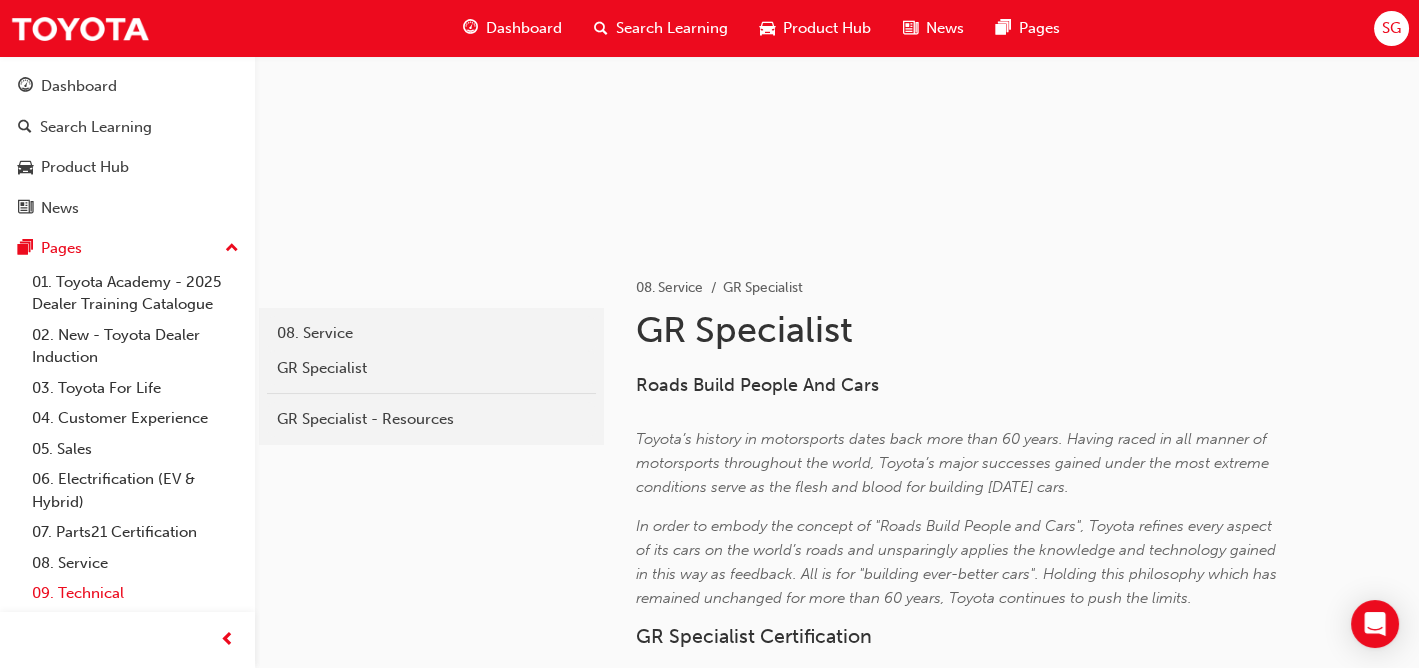 click on "09. Technical" at bounding box center [135, 593] 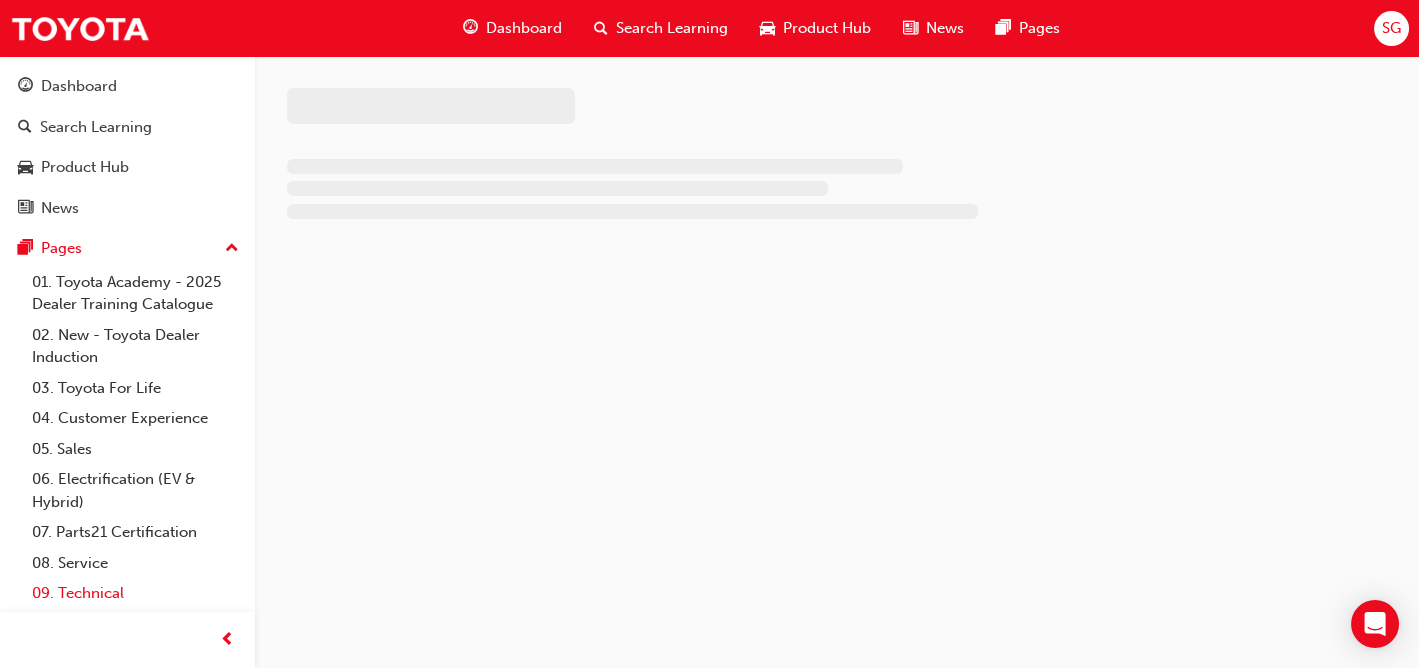 scroll, scrollTop: 0, scrollLeft: 0, axis: both 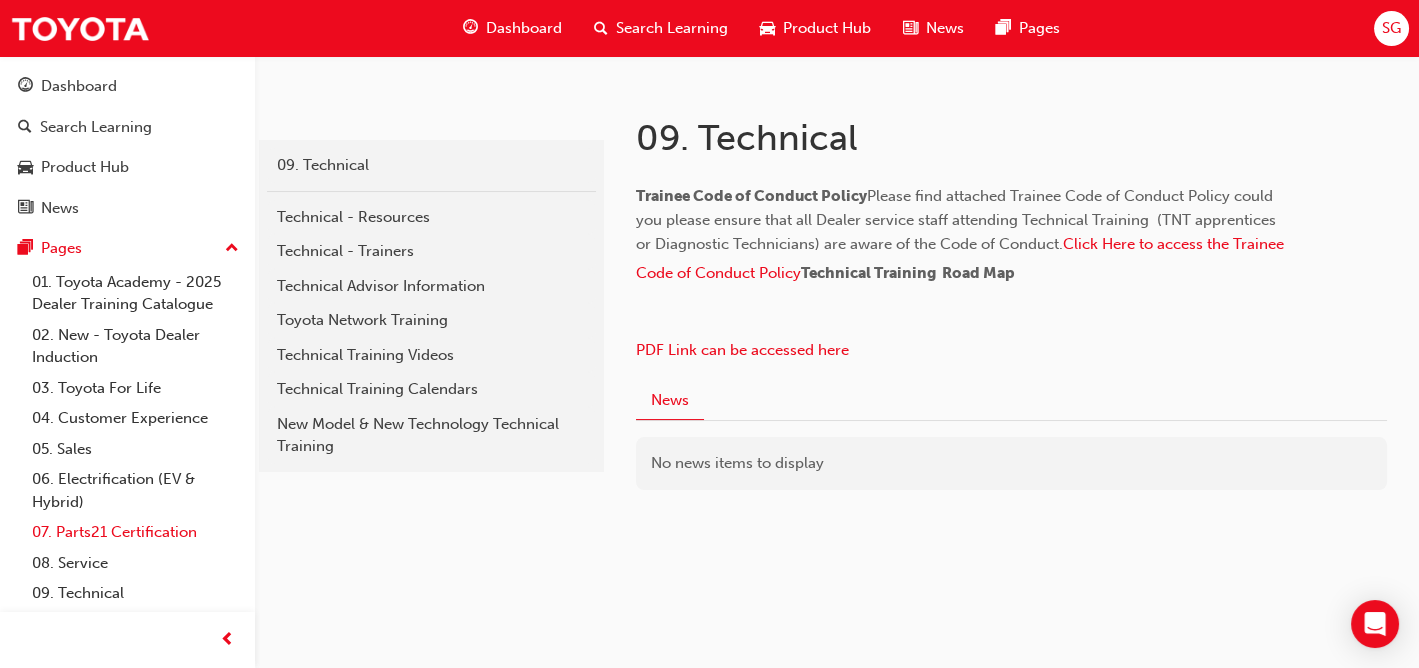 click on "07. Parts21 Certification" at bounding box center (135, 532) 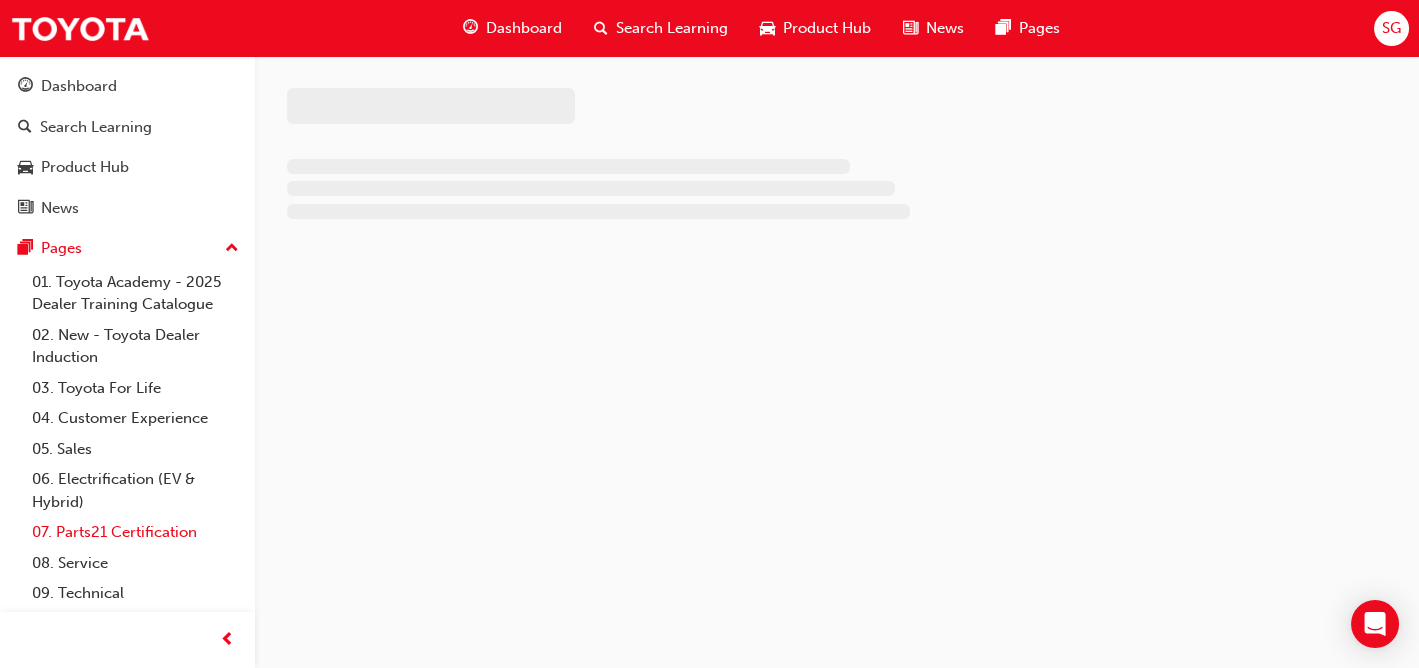 scroll, scrollTop: 0, scrollLeft: 0, axis: both 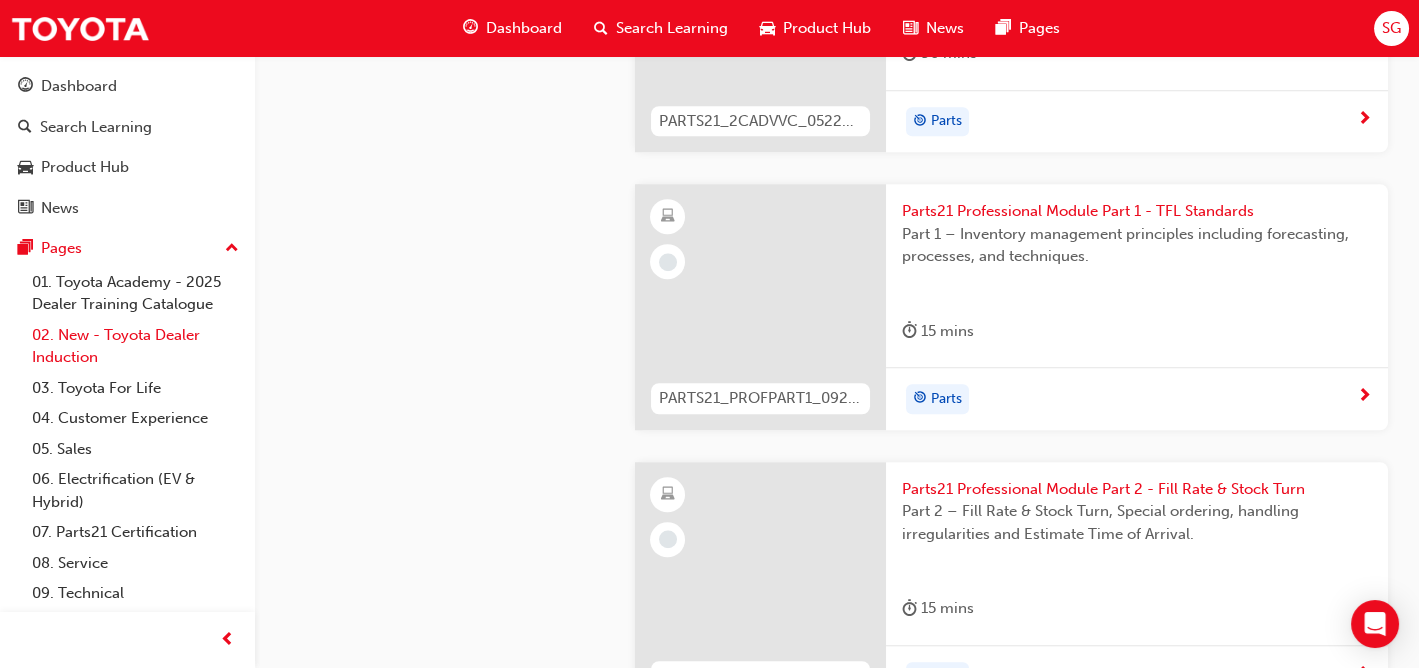 click on "02. New - Toyota Dealer Induction" at bounding box center (135, 346) 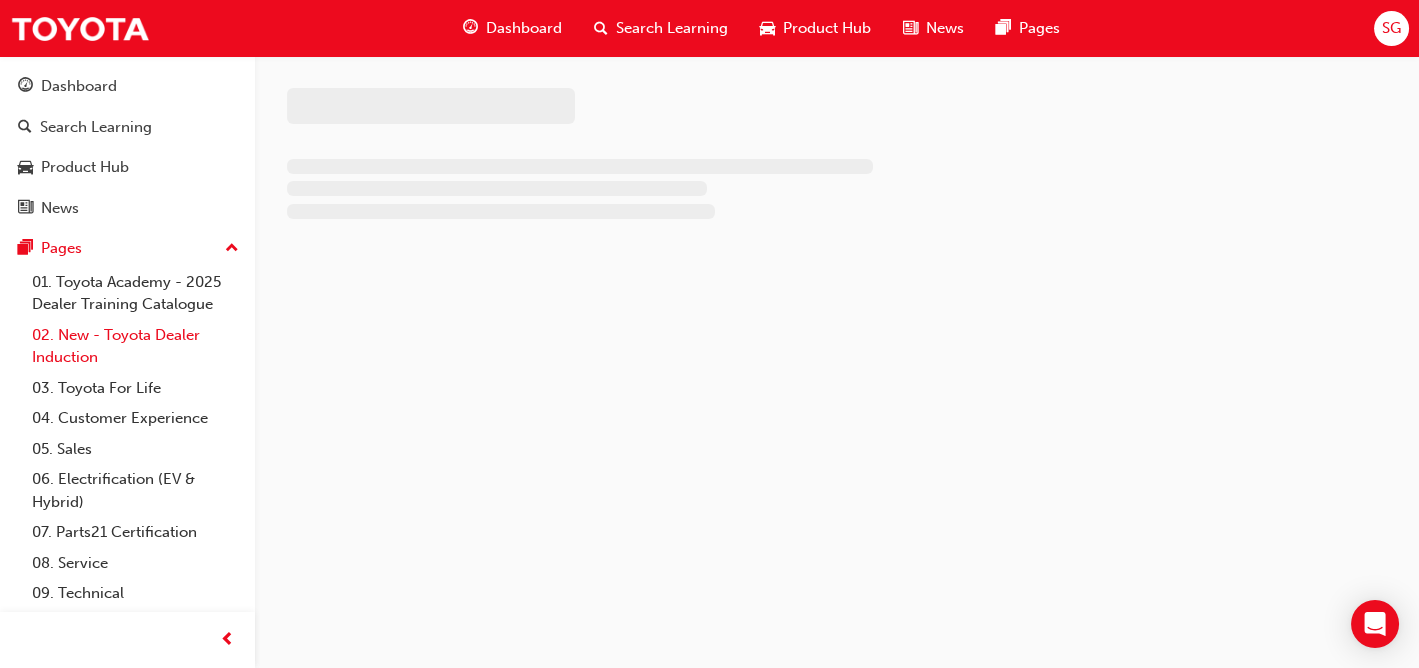 scroll, scrollTop: 0, scrollLeft: 0, axis: both 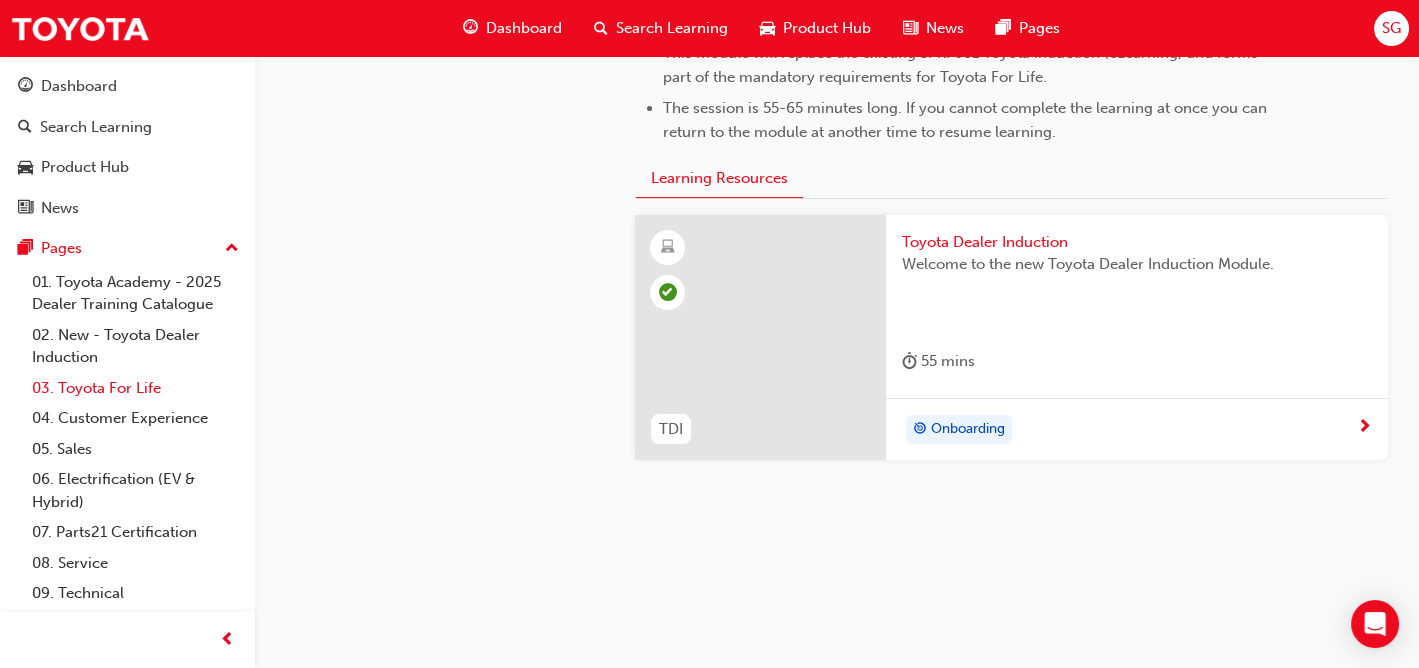 click on "03. Toyota For Life" at bounding box center (135, 388) 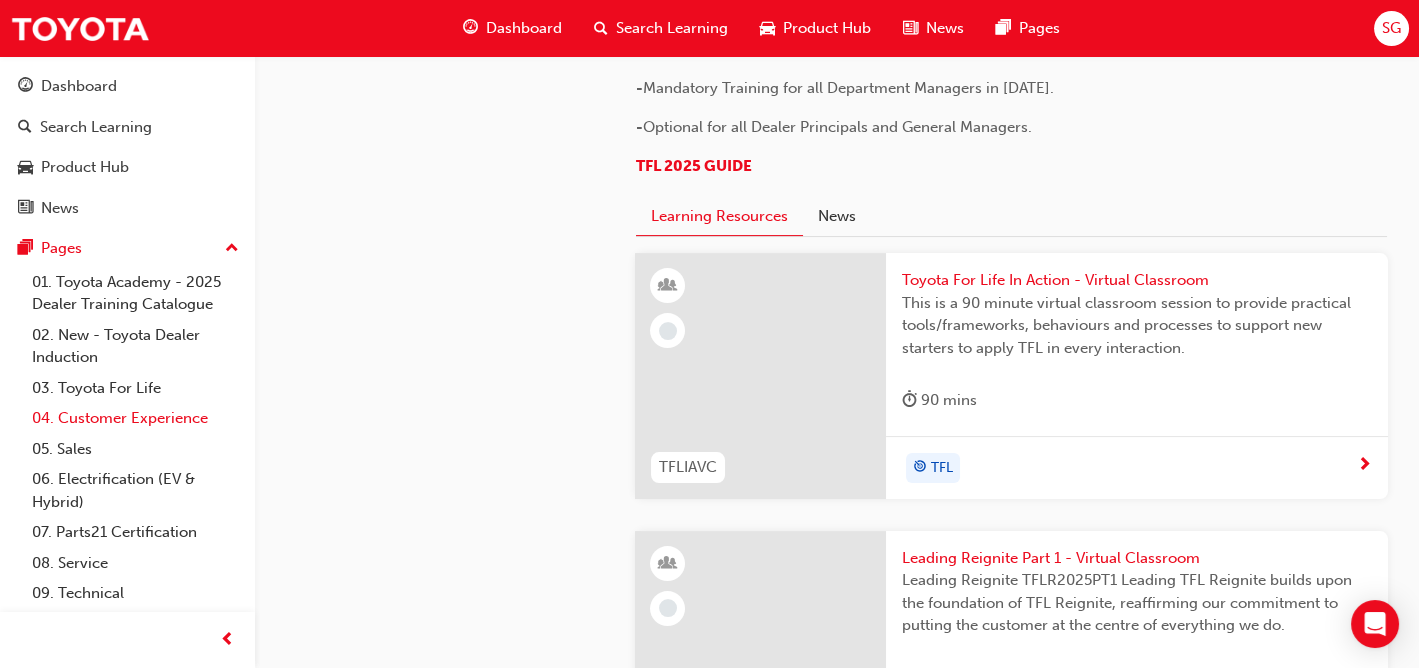 click on "04. Customer Experience" at bounding box center [135, 418] 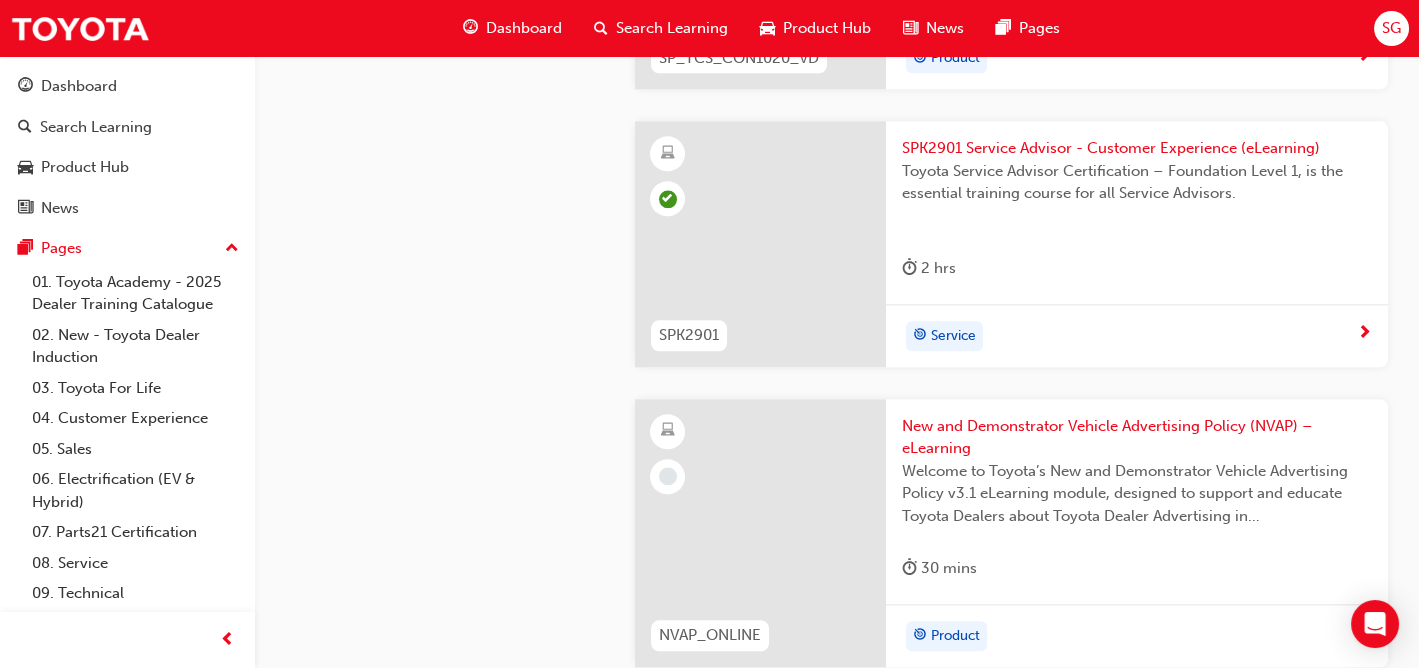 scroll, scrollTop: 5709, scrollLeft: 0, axis: vertical 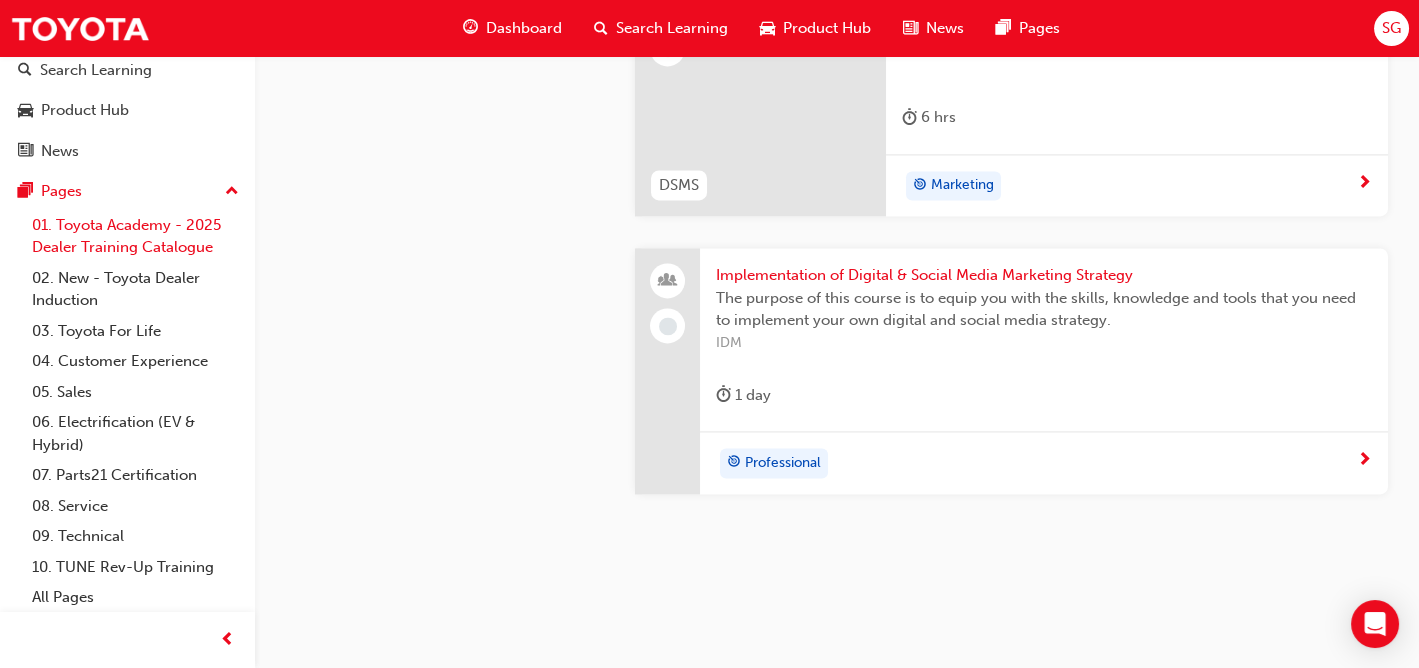 click on "01. Toyota Academy - 2025 Dealer Training Catalogue" at bounding box center (135, 236) 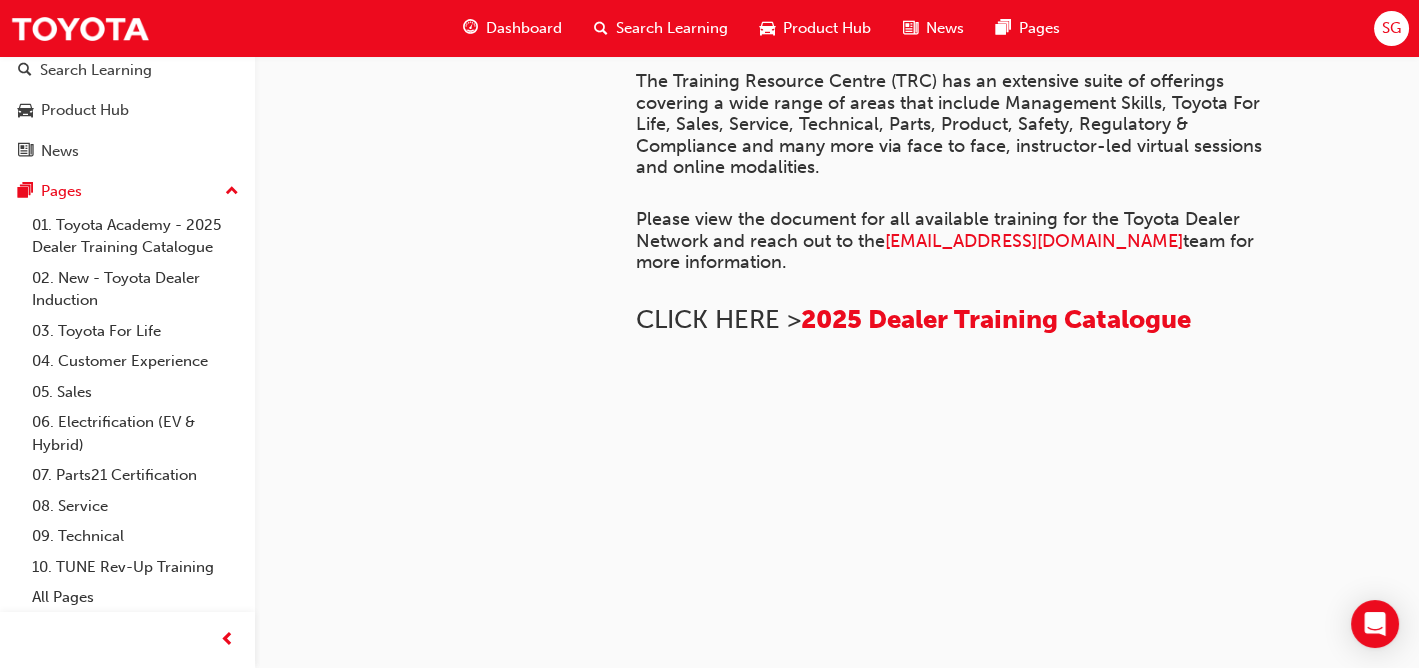 scroll, scrollTop: 1611, scrollLeft: 0, axis: vertical 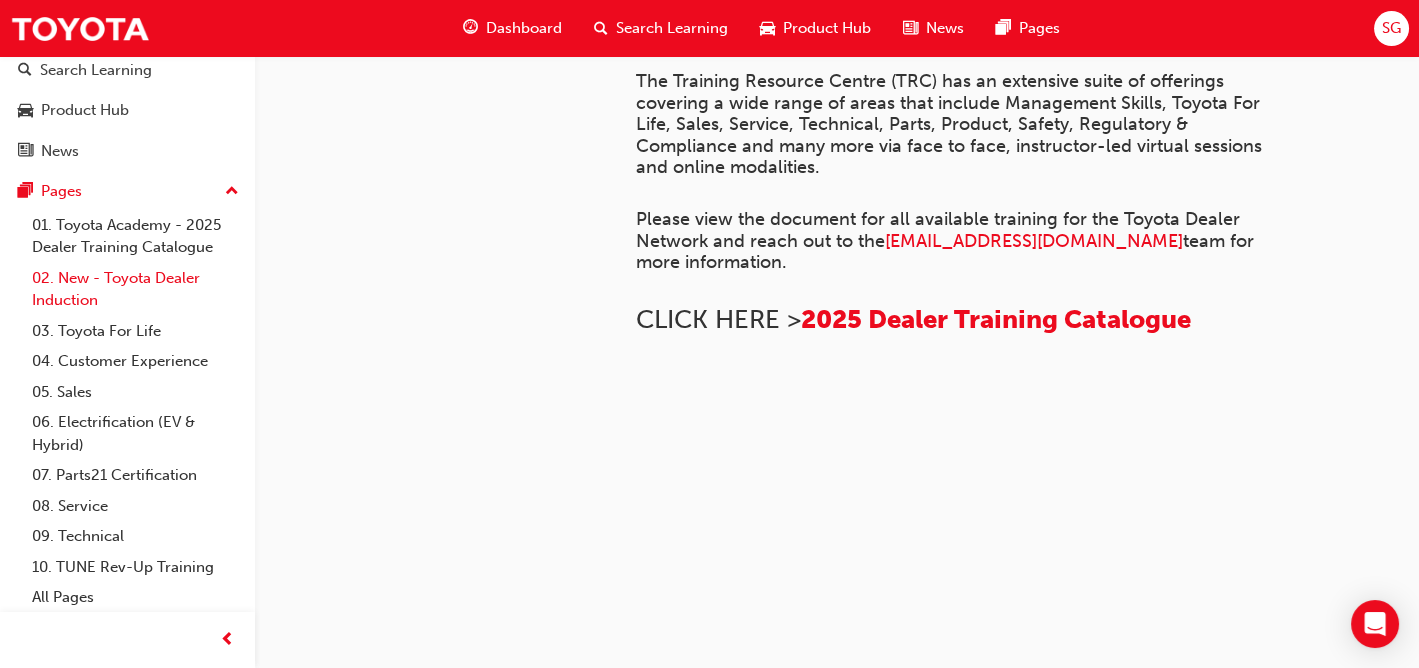 click on "02. New - Toyota Dealer Induction" at bounding box center (135, 289) 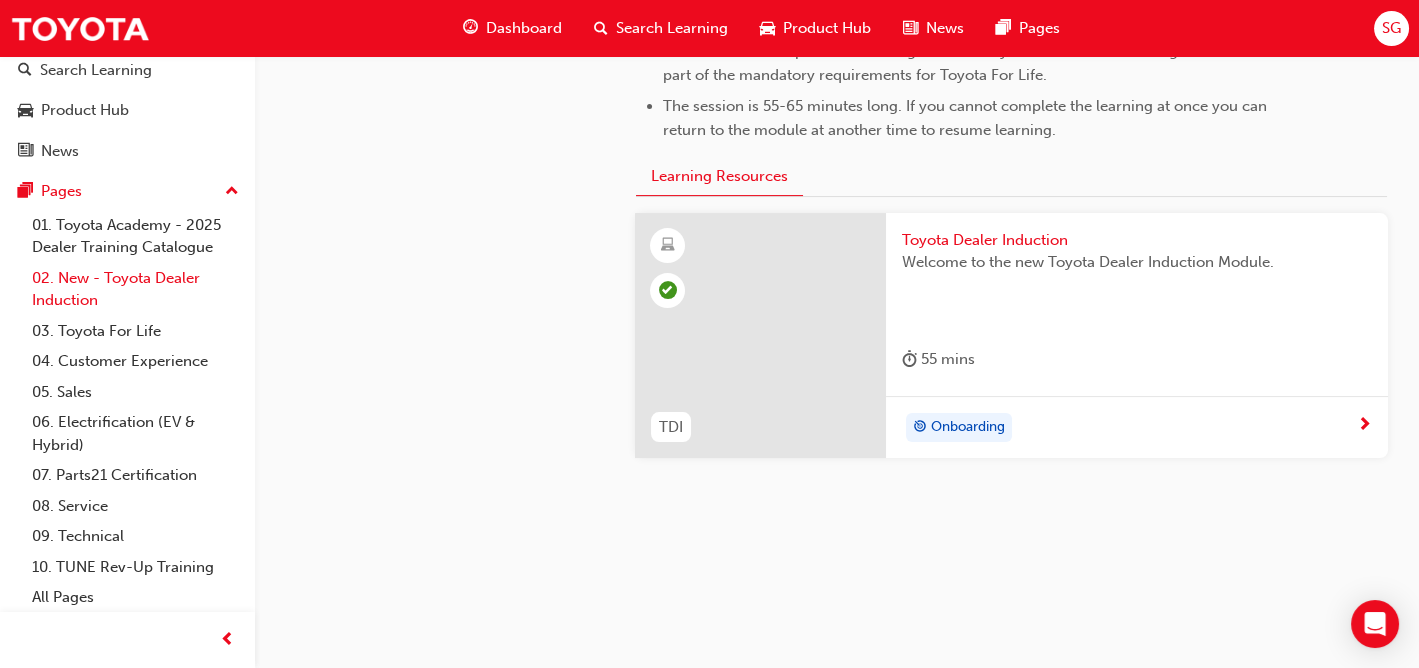 scroll, scrollTop: 1109, scrollLeft: 0, axis: vertical 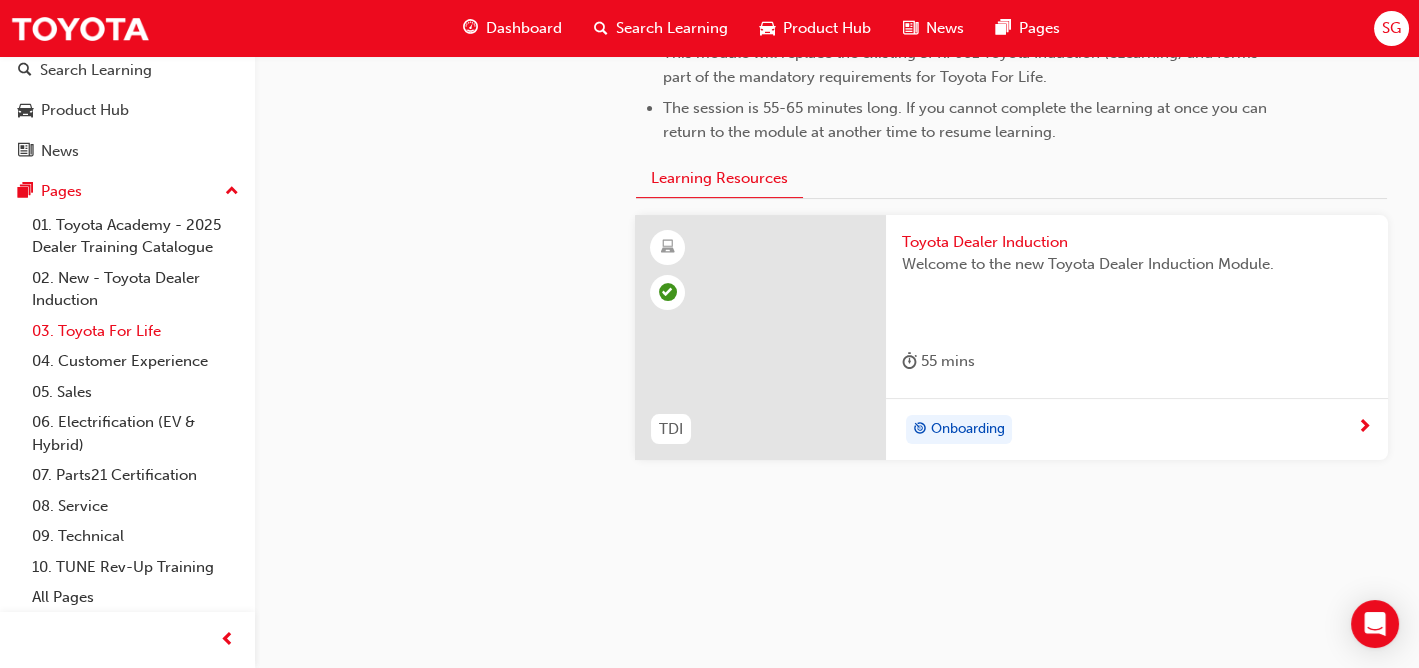 click on "03. Toyota For Life" at bounding box center (135, 331) 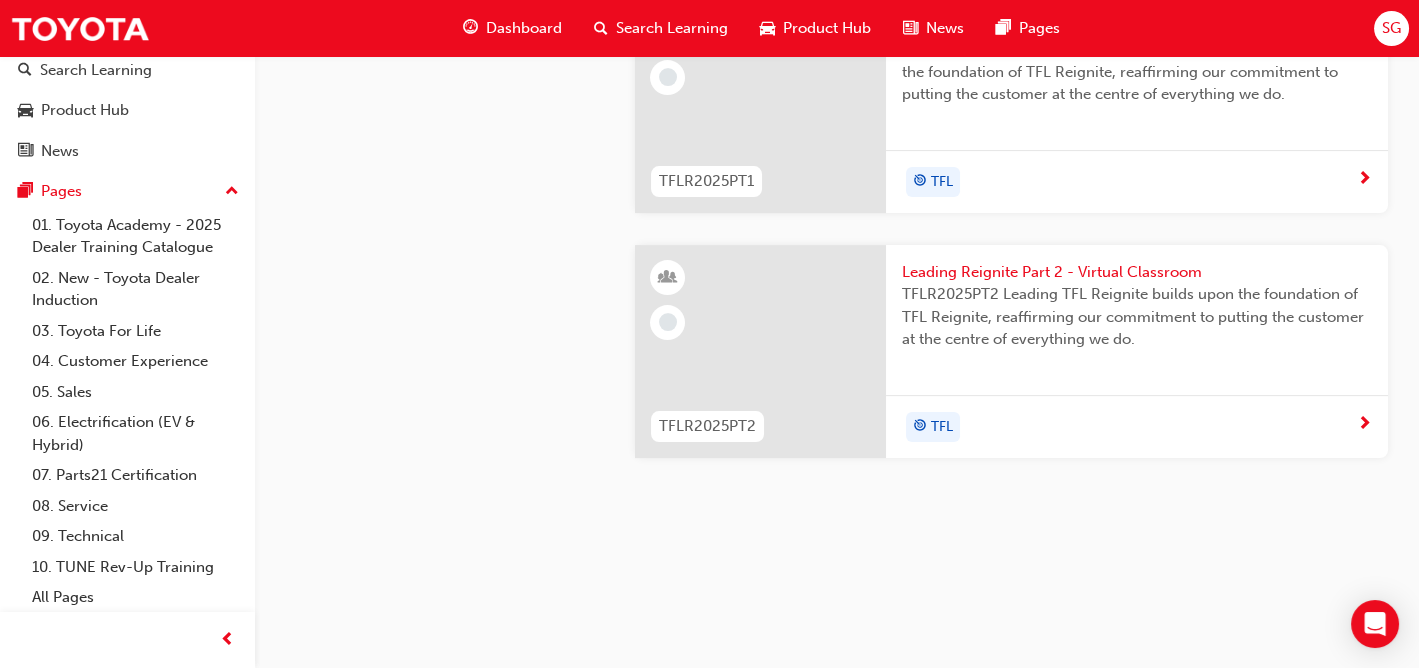 scroll, scrollTop: 1809, scrollLeft: 0, axis: vertical 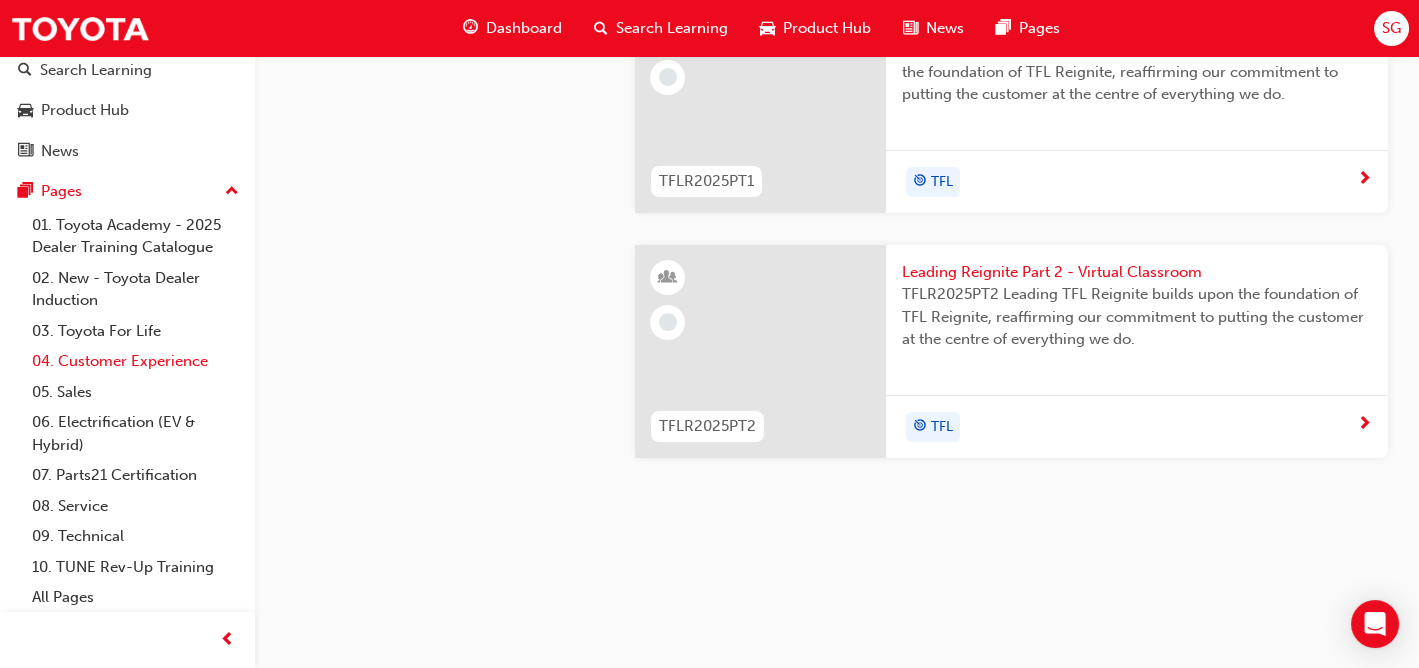 click on "04. Customer Experience" at bounding box center [135, 361] 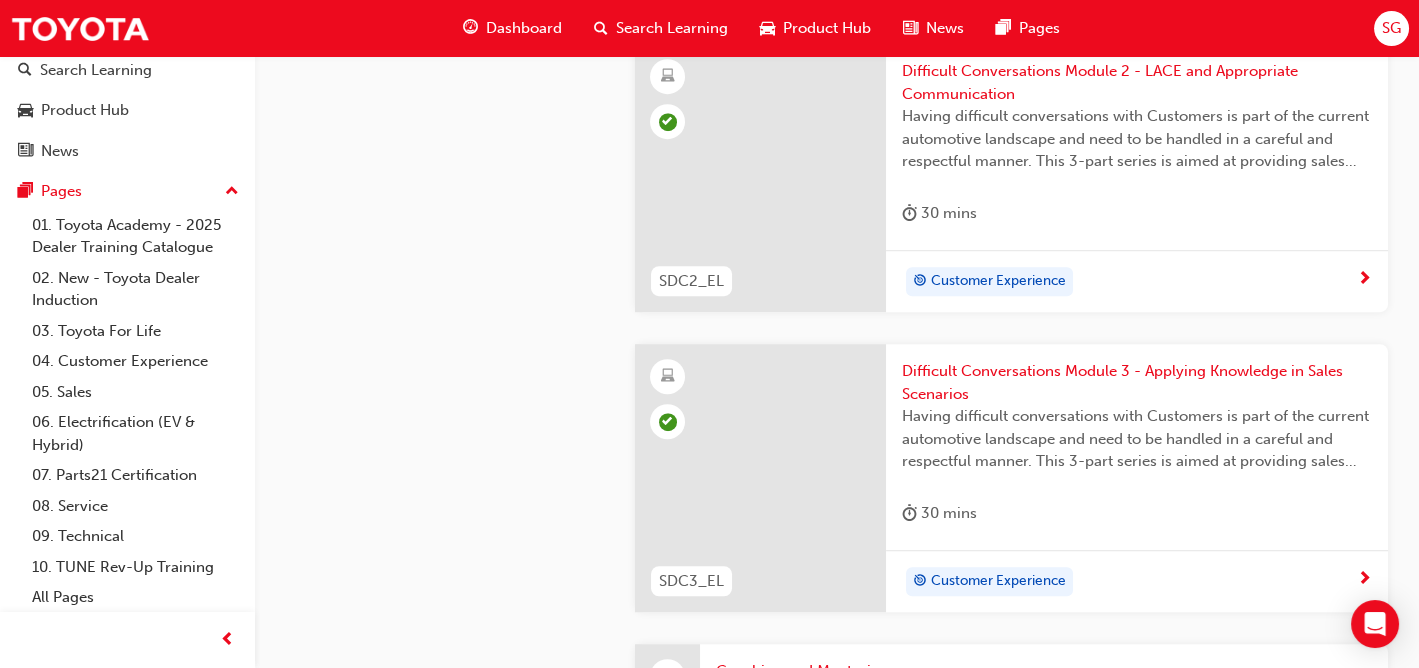scroll, scrollTop: 3809, scrollLeft: 0, axis: vertical 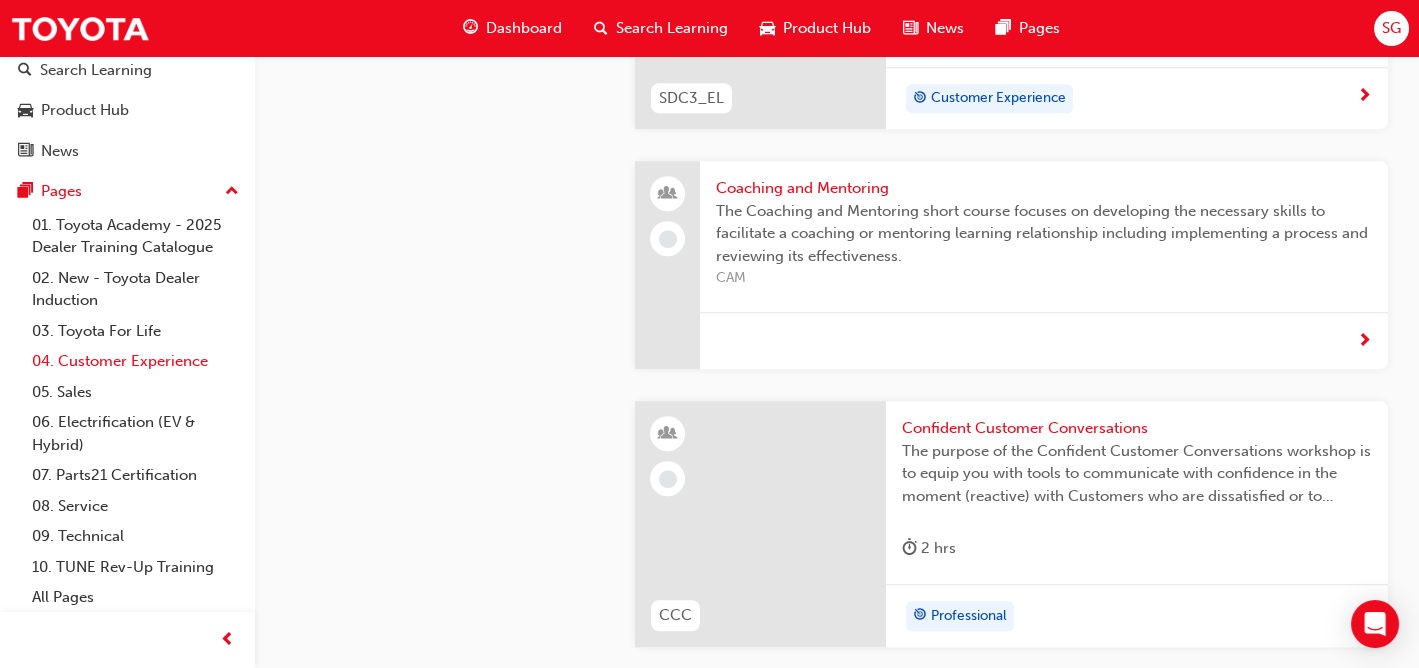 click on "04. Customer Experience" at bounding box center [135, 361] 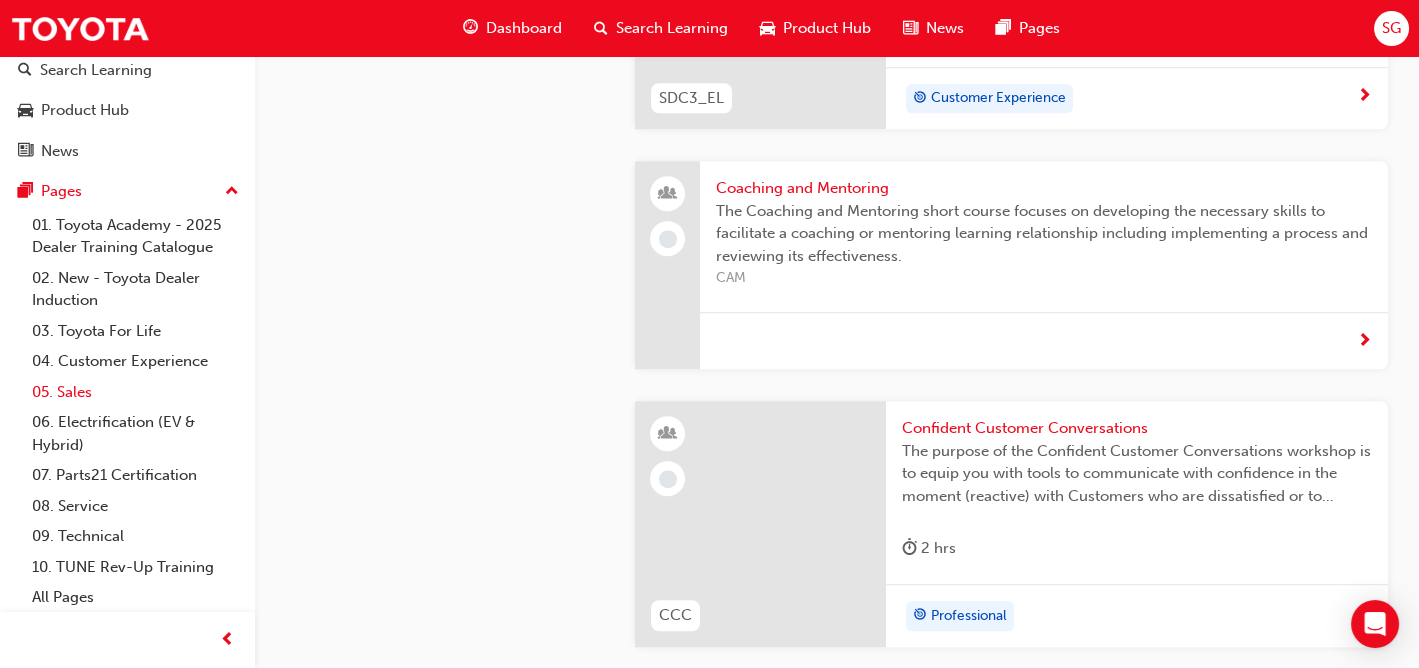 click on "05. Sales" at bounding box center [135, 392] 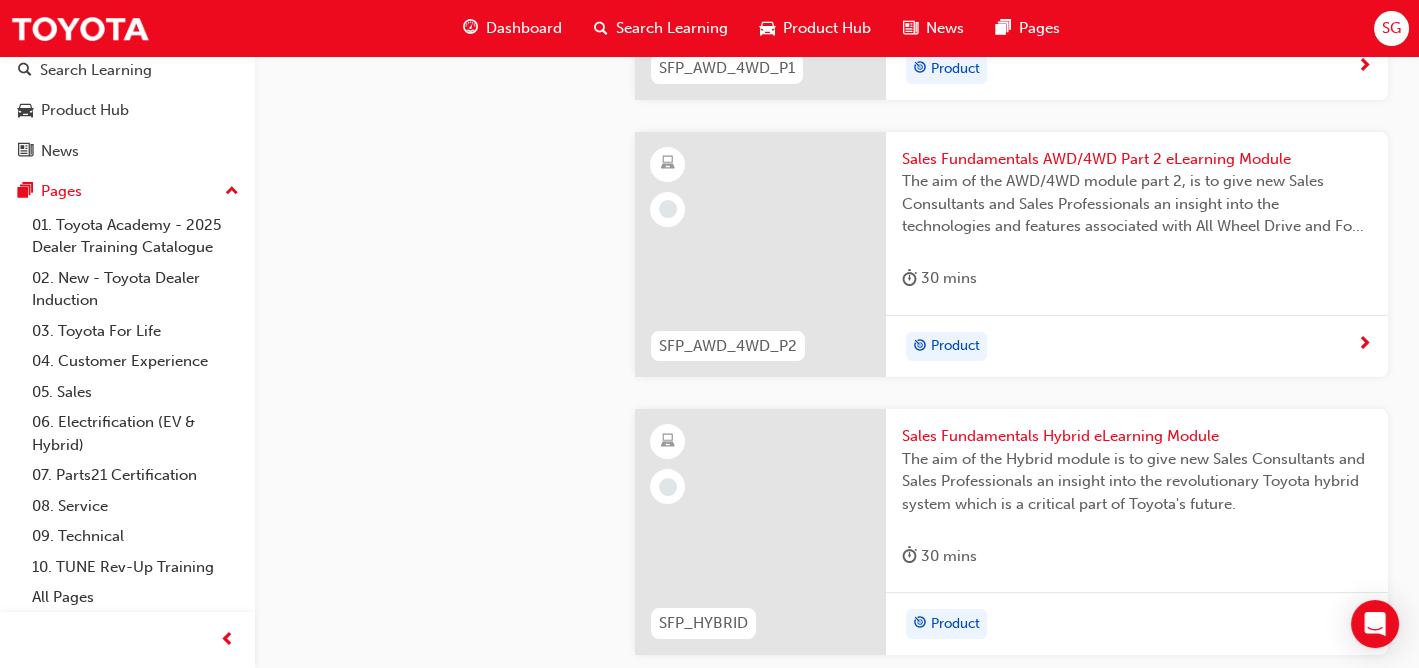 scroll, scrollTop: 800, scrollLeft: 0, axis: vertical 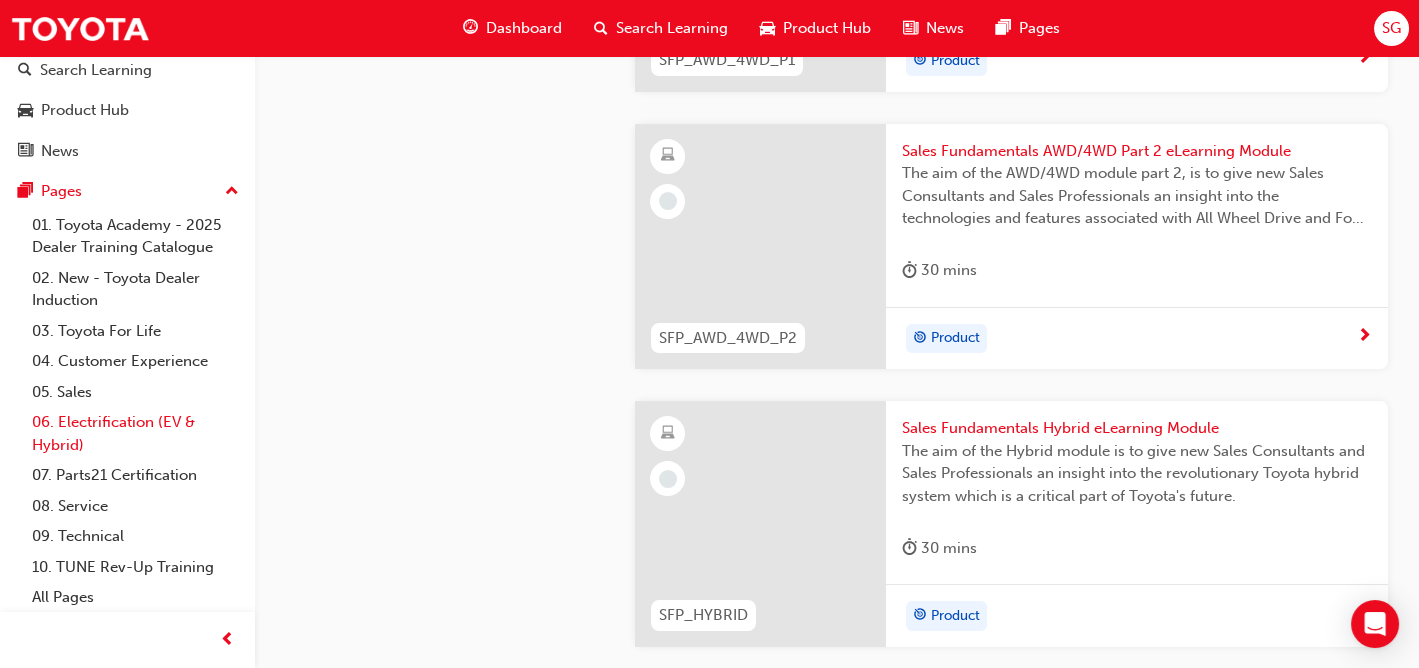 click on "06. Electrification (EV & Hybrid)" at bounding box center [135, 433] 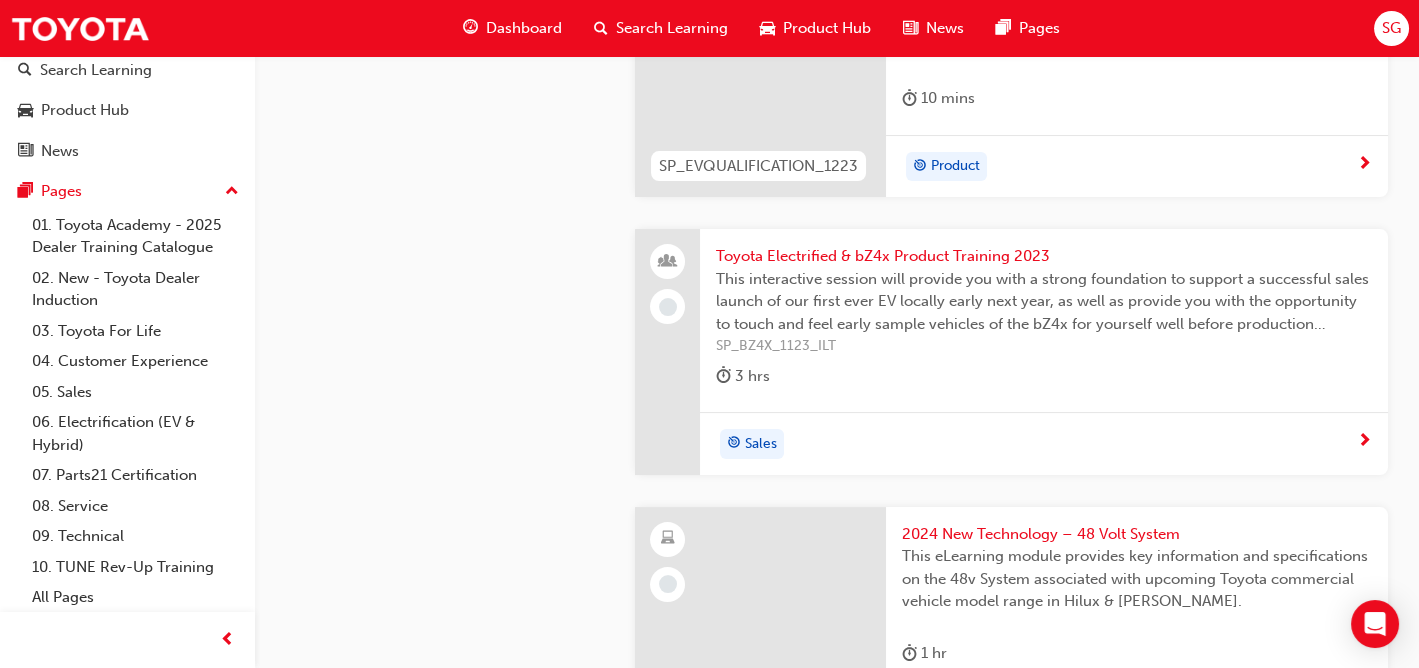 scroll, scrollTop: 900, scrollLeft: 0, axis: vertical 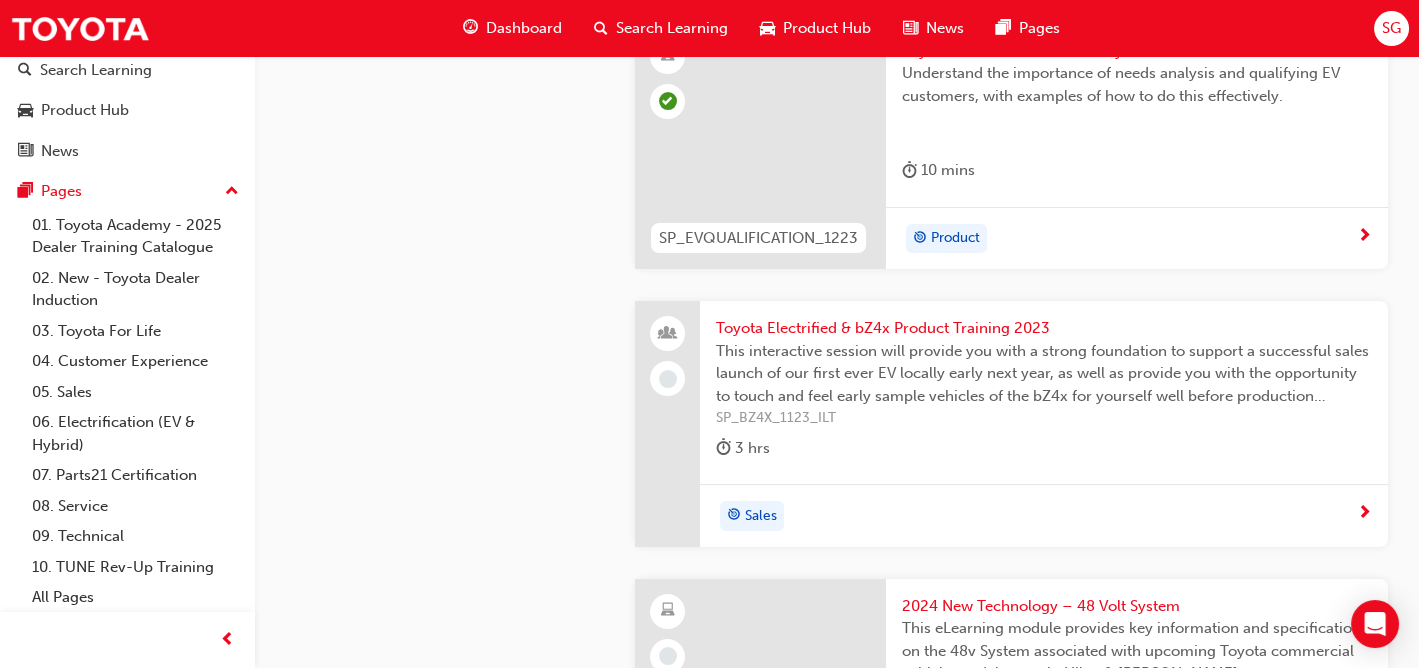 click at bounding box center (1364, 514) 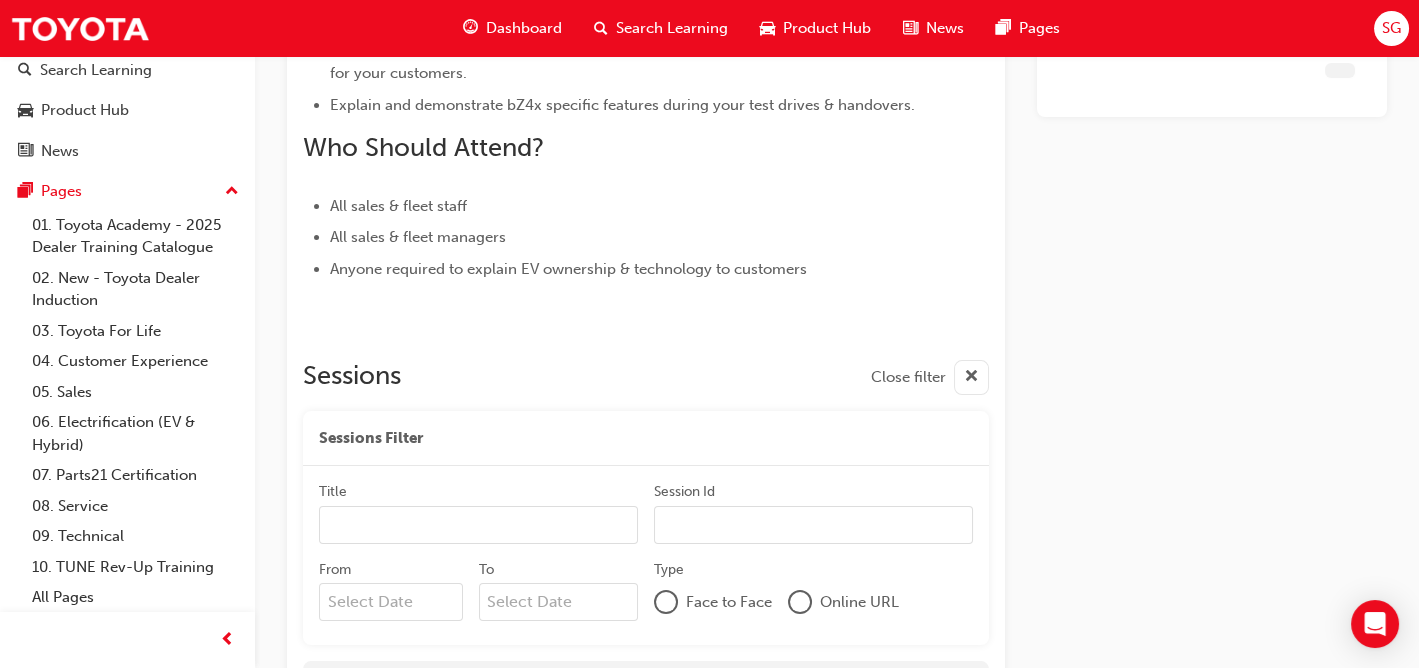 scroll, scrollTop: 1185, scrollLeft: 0, axis: vertical 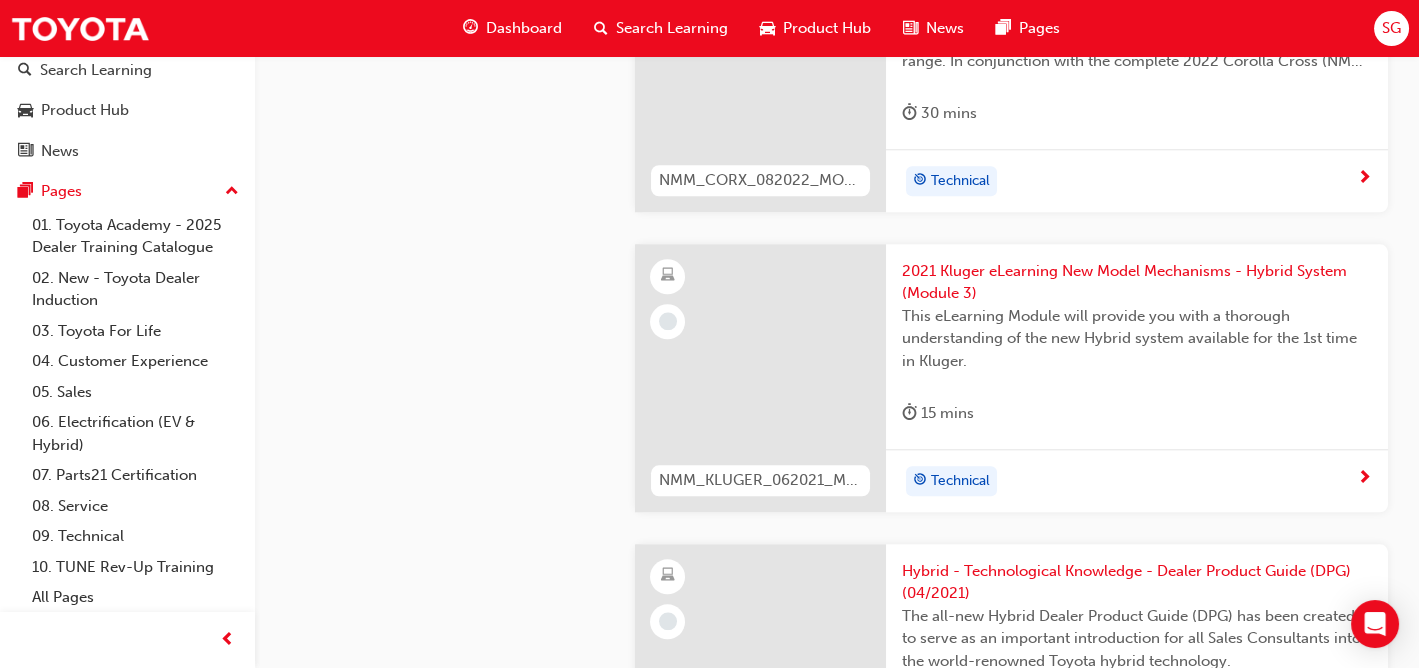click on "Technical" at bounding box center (1129, 481) 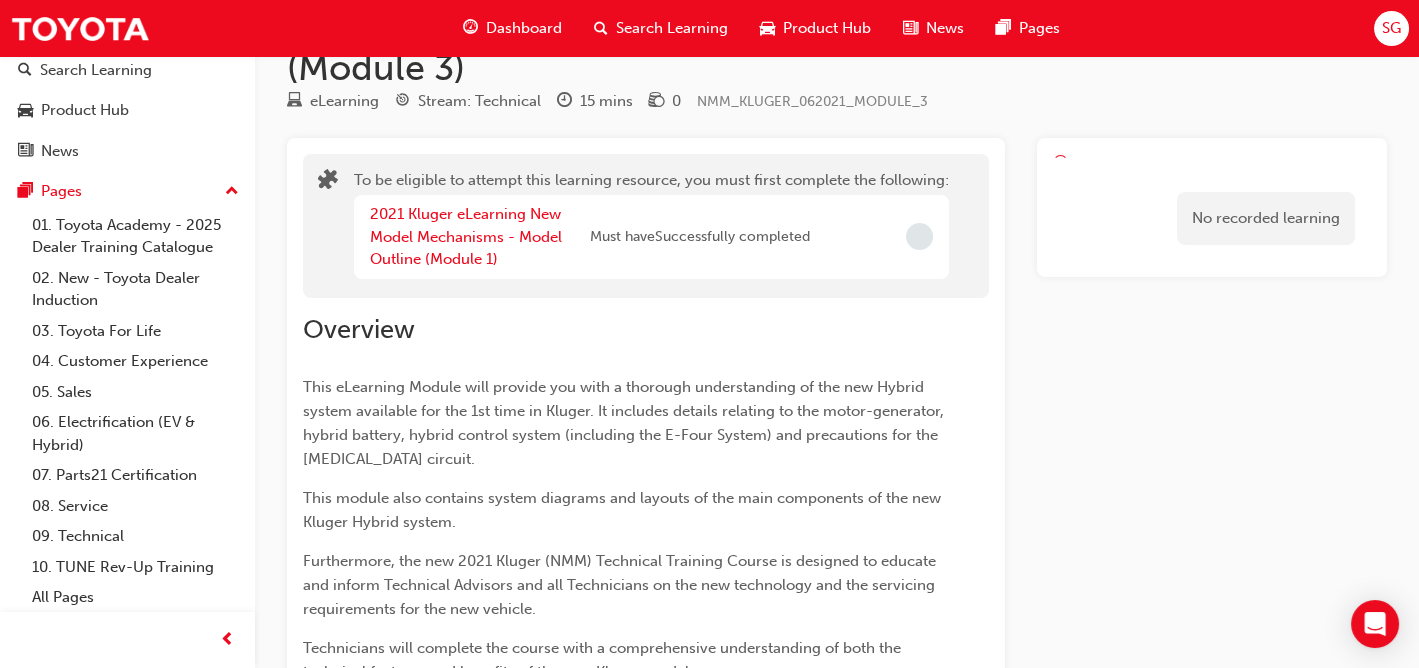 scroll, scrollTop: 0, scrollLeft: 0, axis: both 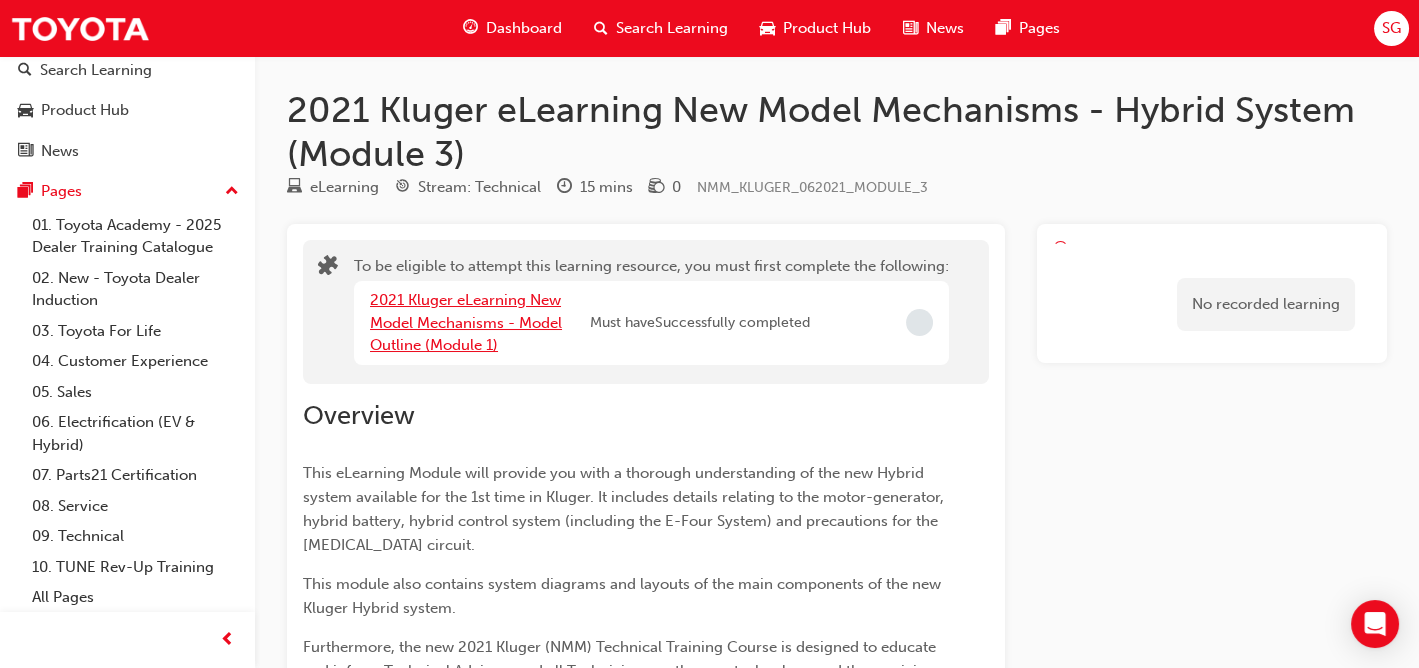 click on "2021 Kluger eLearning New Model Mechanisms - Model Outline (Module 1)" at bounding box center [466, 322] 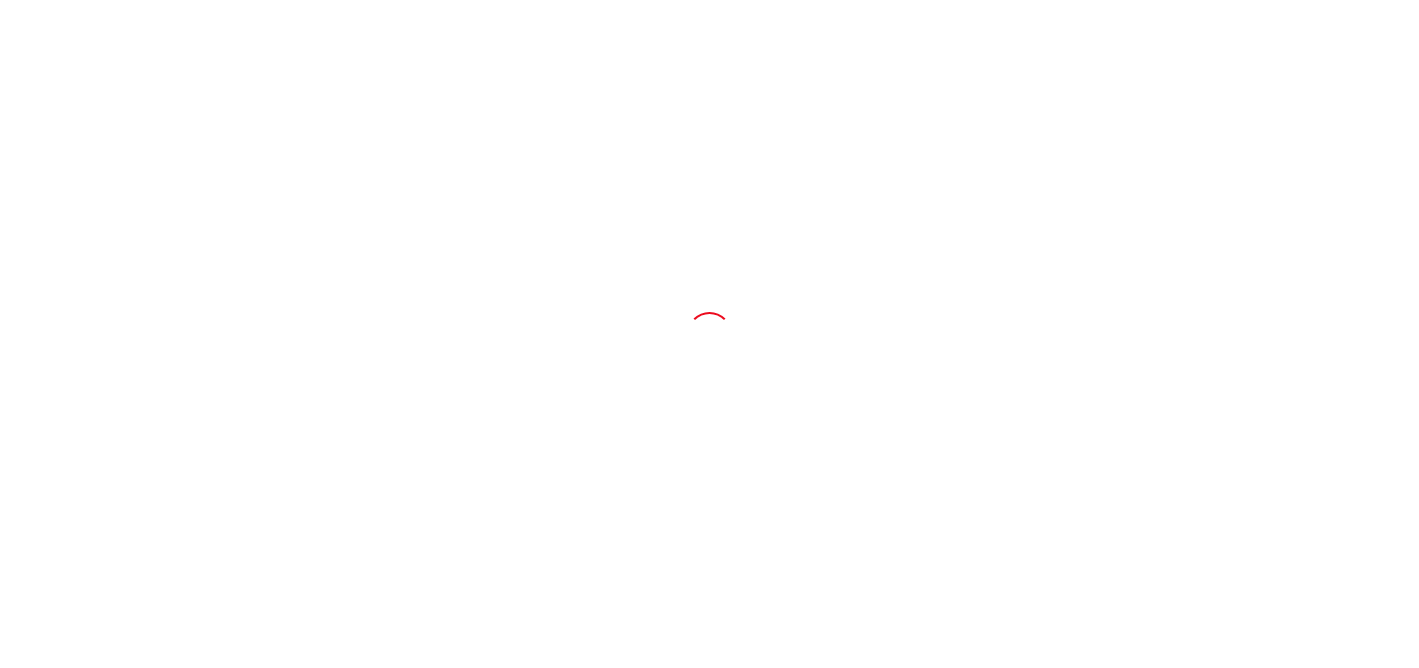 scroll, scrollTop: 0, scrollLeft: 0, axis: both 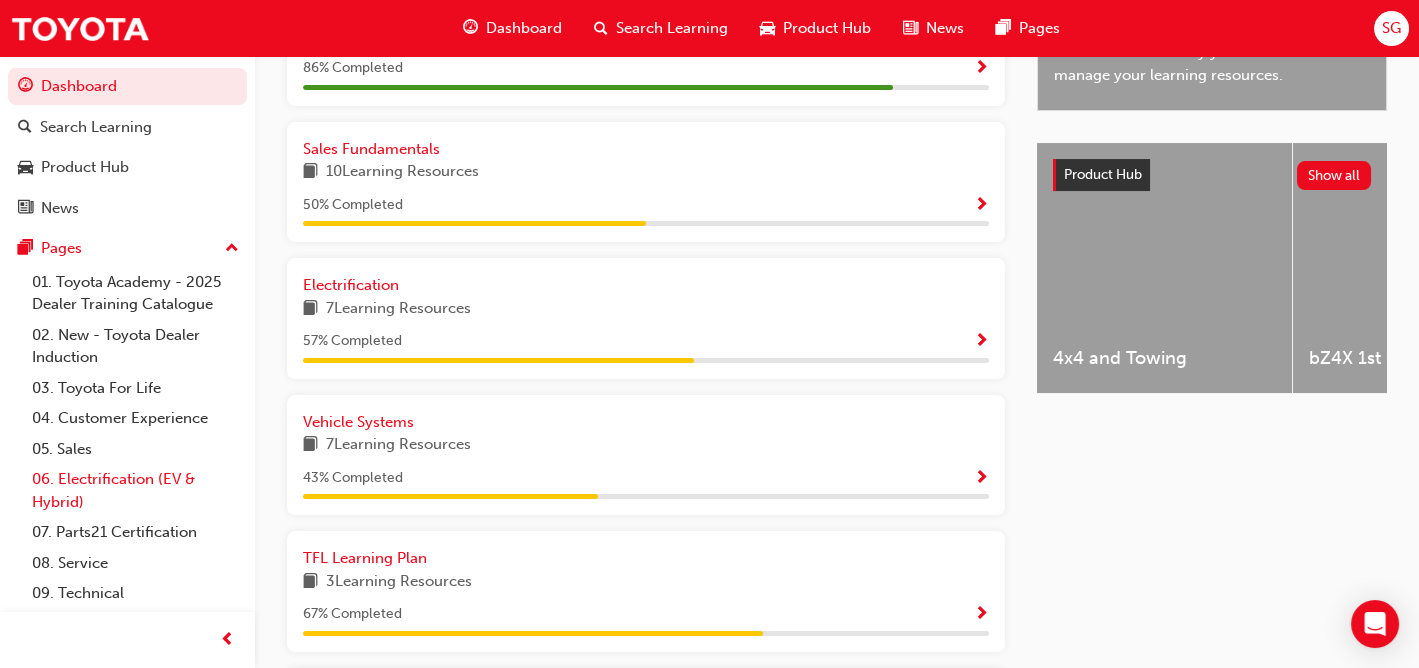 click on "06. Electrification (EV & Hybrid)" at bounding box center (135, 490) 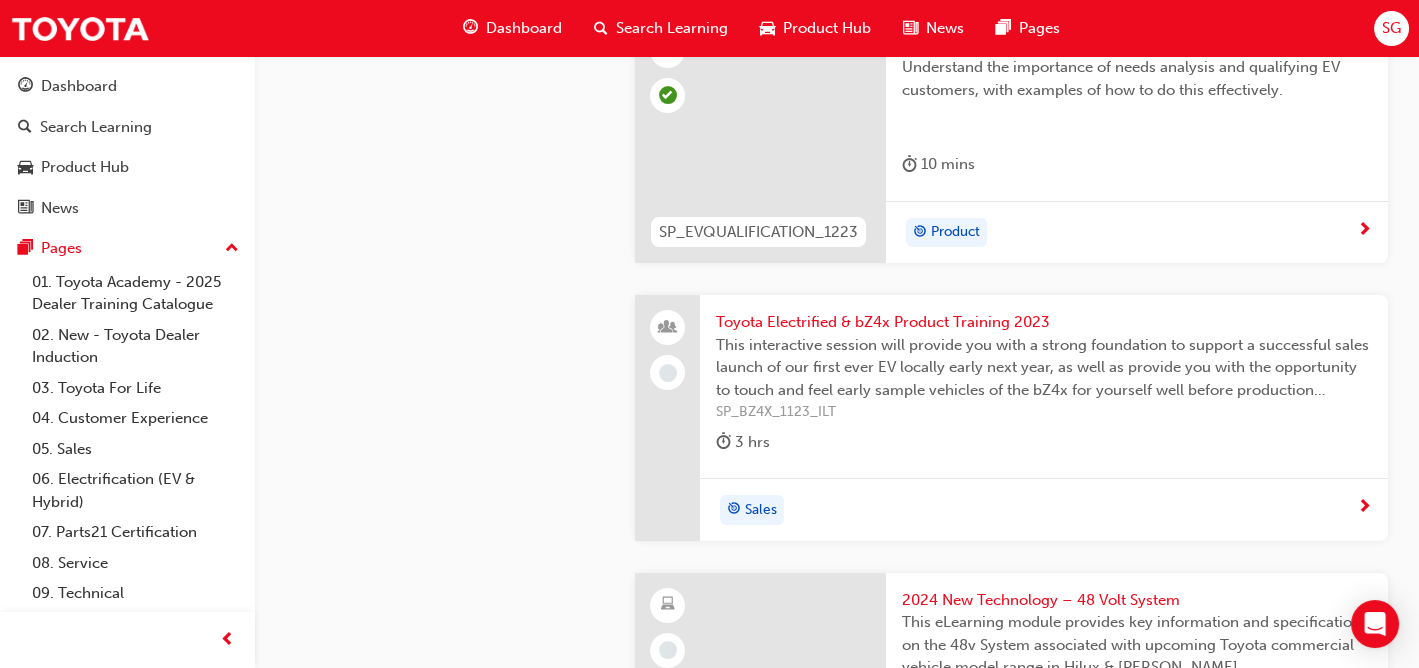 scroll, scrollTop: 1300, scrollLeft: 0, axis: vertical 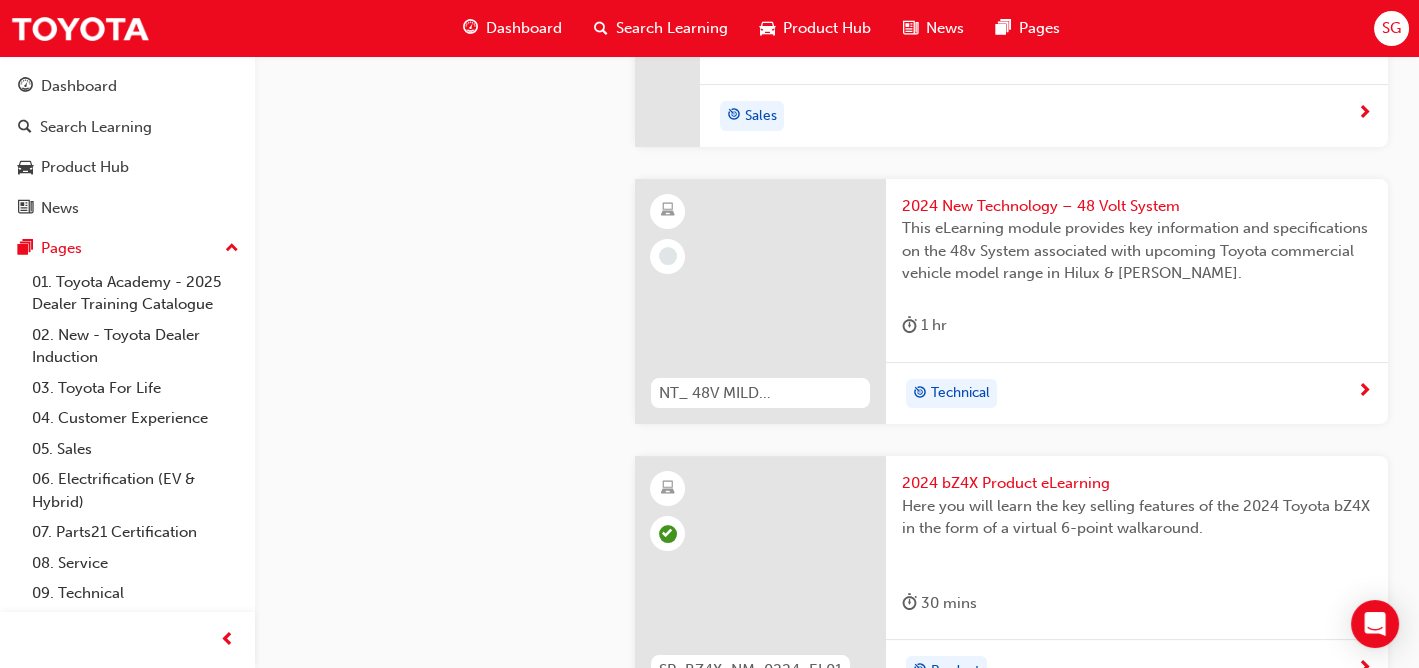 click on "2024 New Technology – 48 Volt System" at bounding box center [1137, 206] 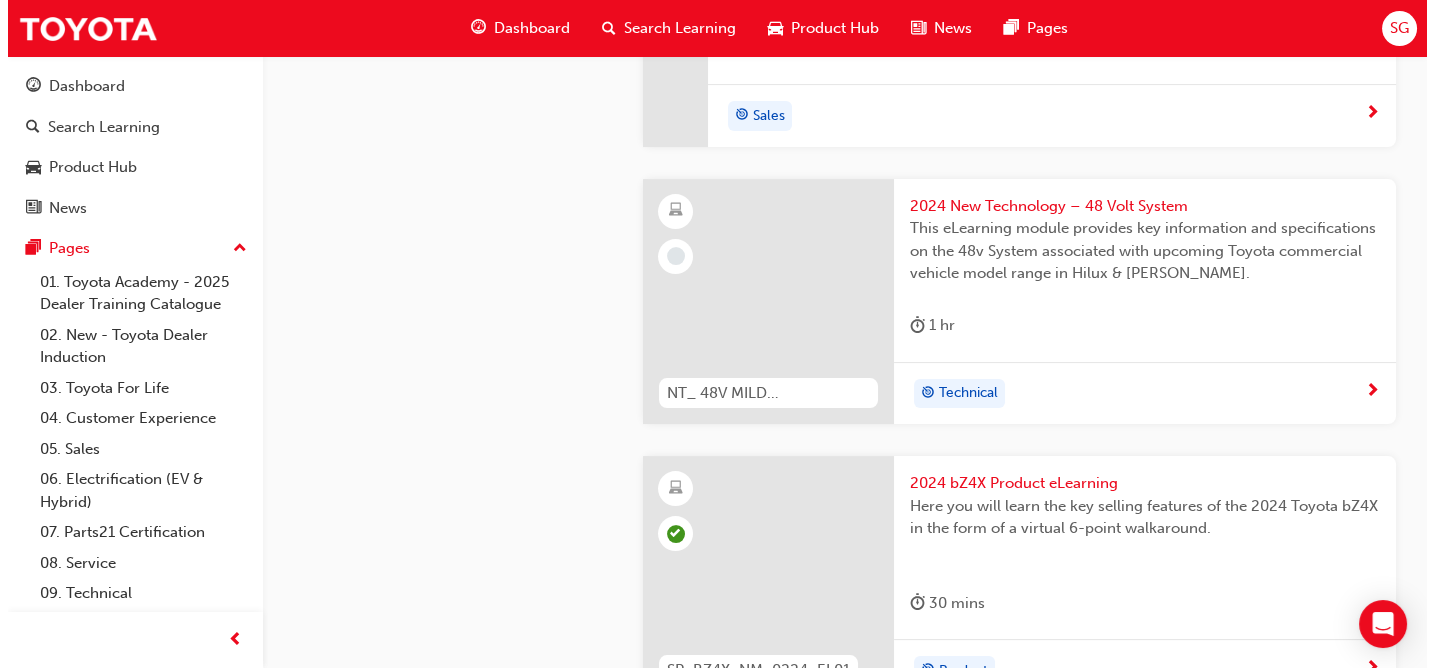 scroll, scrollTop: 0, scrollLeft: 0, axis: both 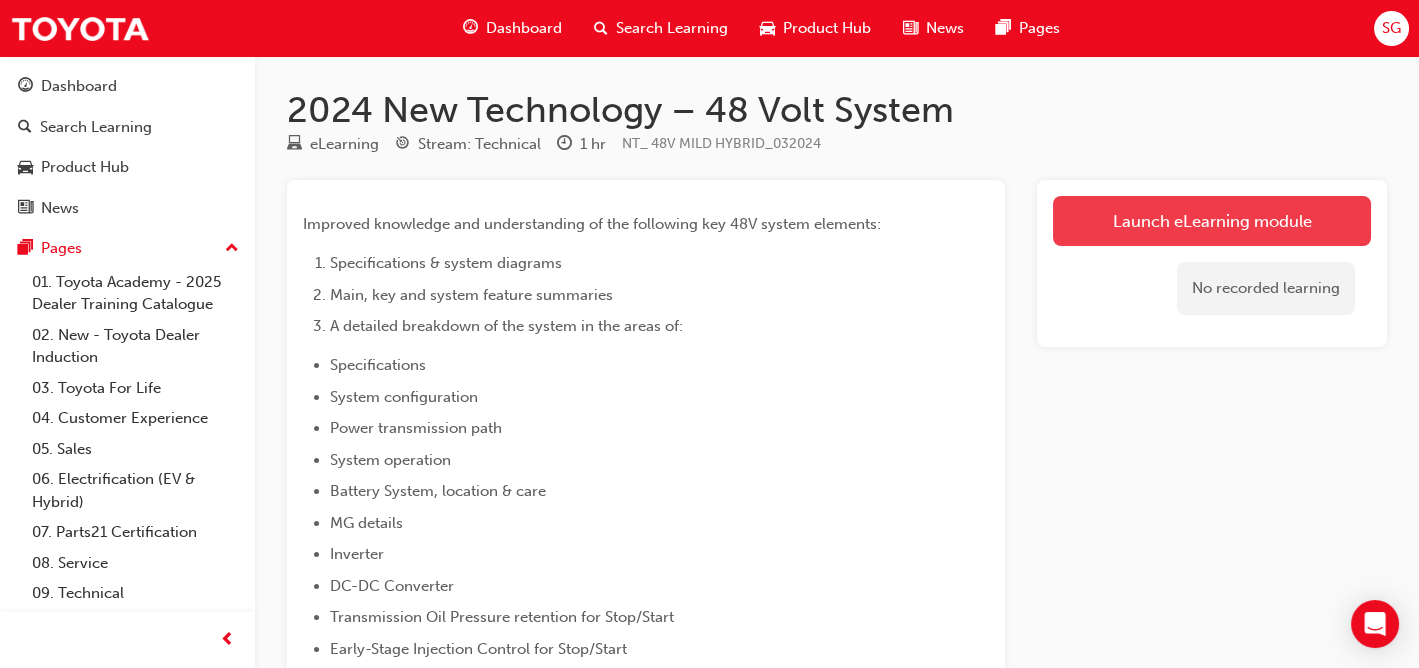 click on "Launch eLearning module" at bounding box center (1212, 221) 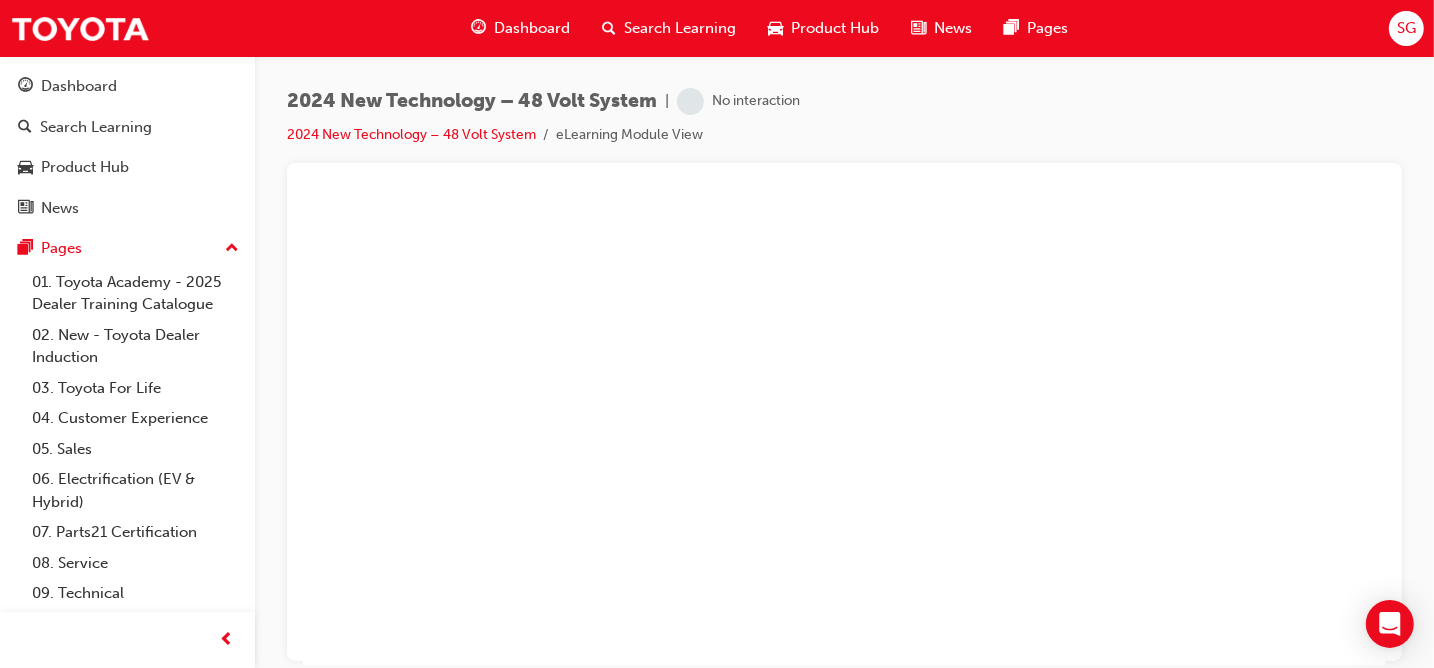 scroll, scrollTop: 0, scrollLeft: 0, axis: both 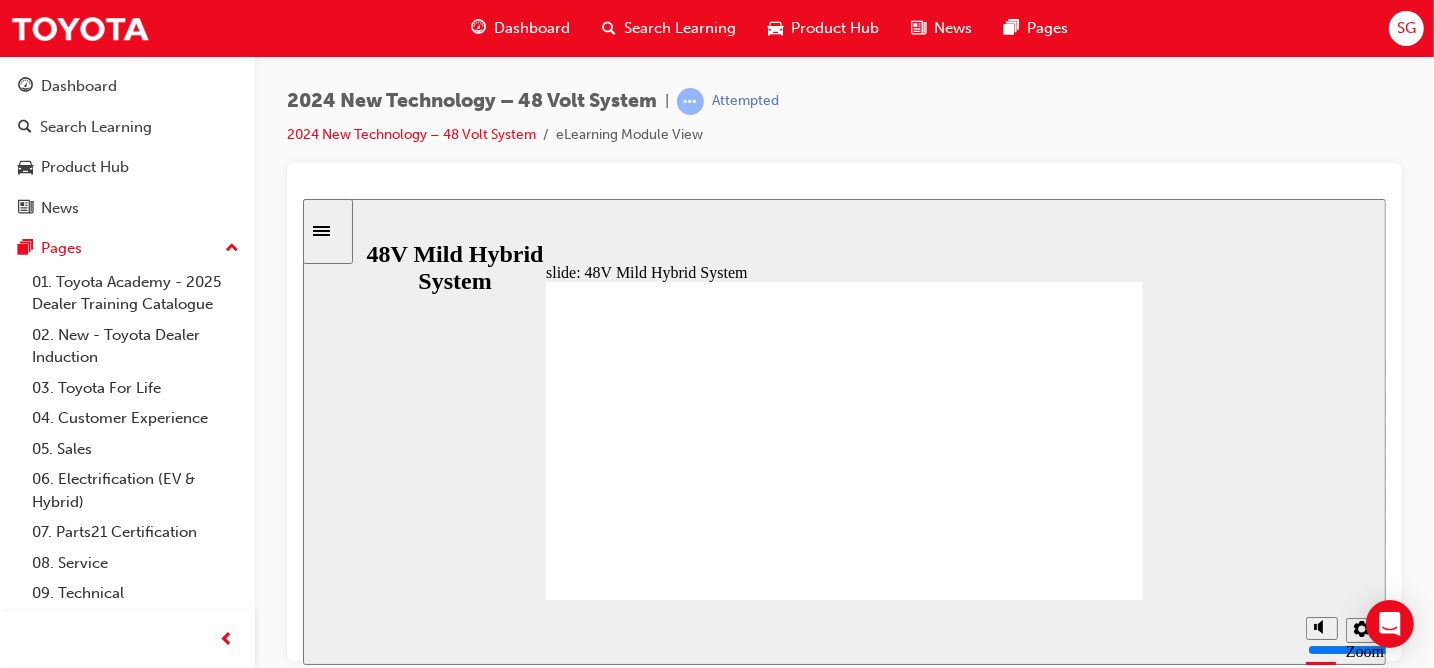 click 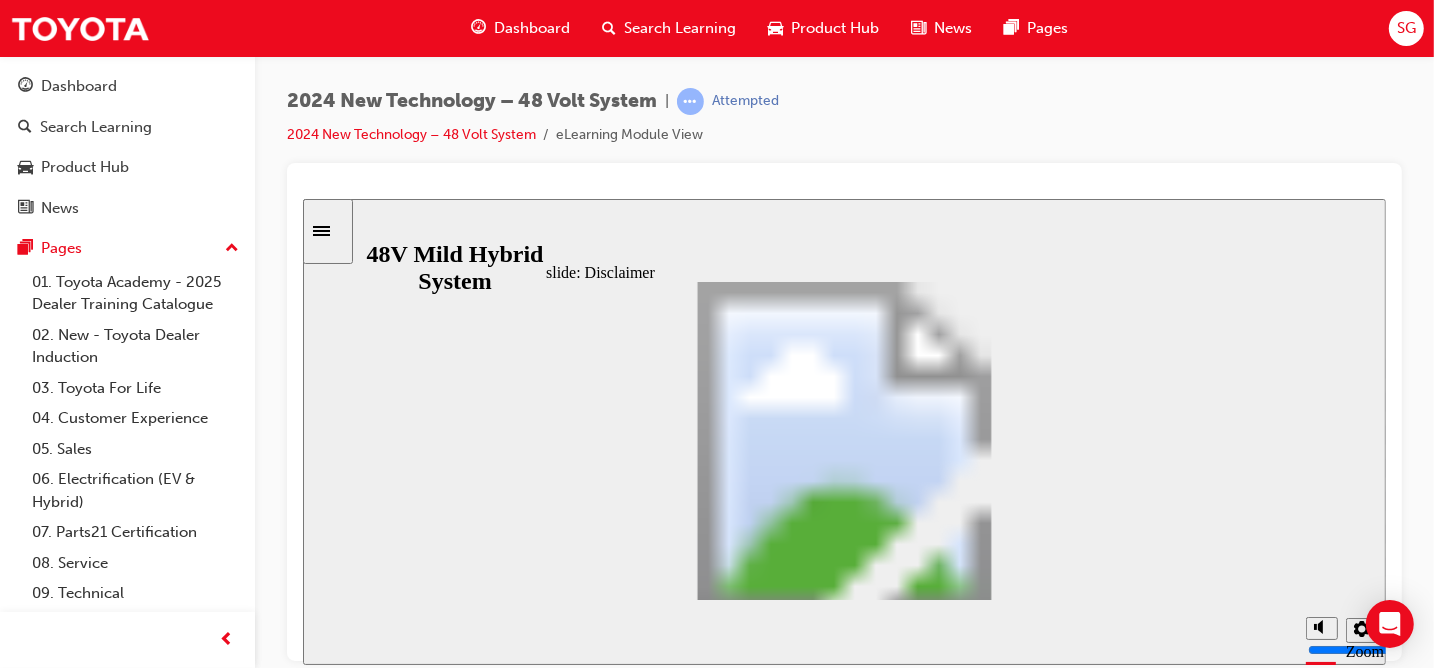 click 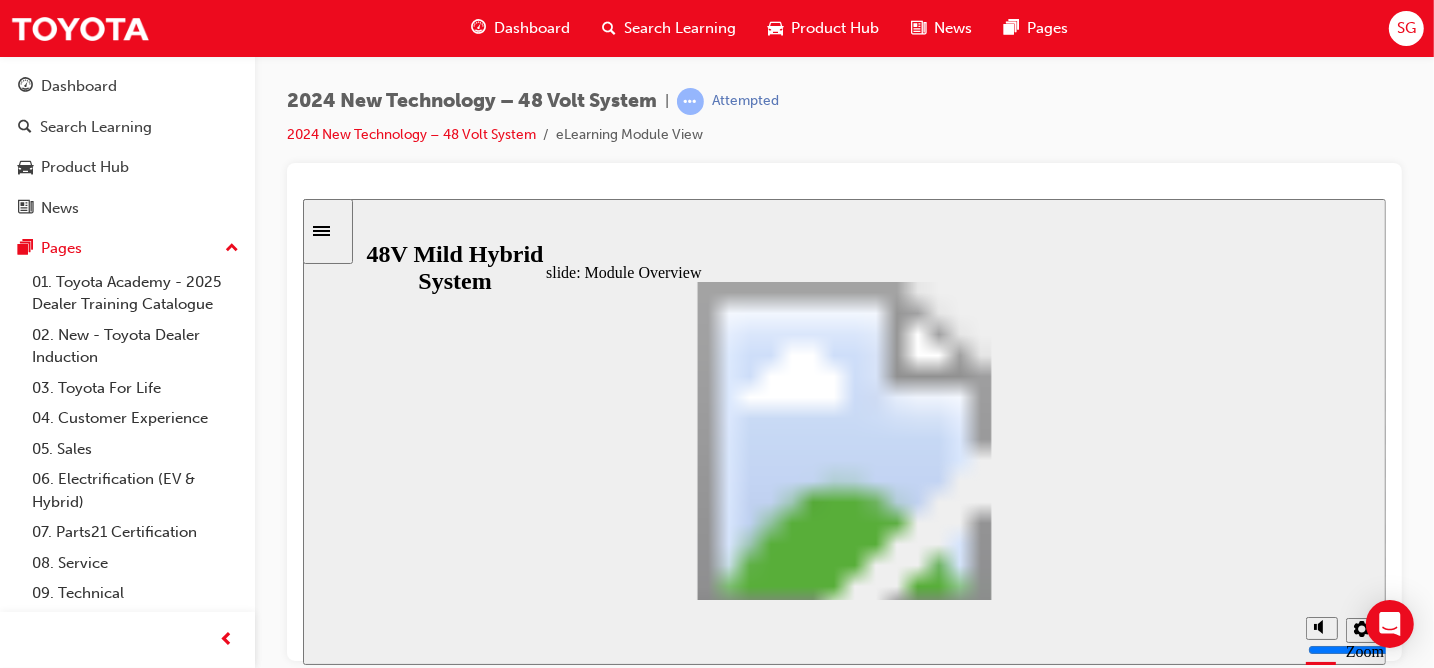 click 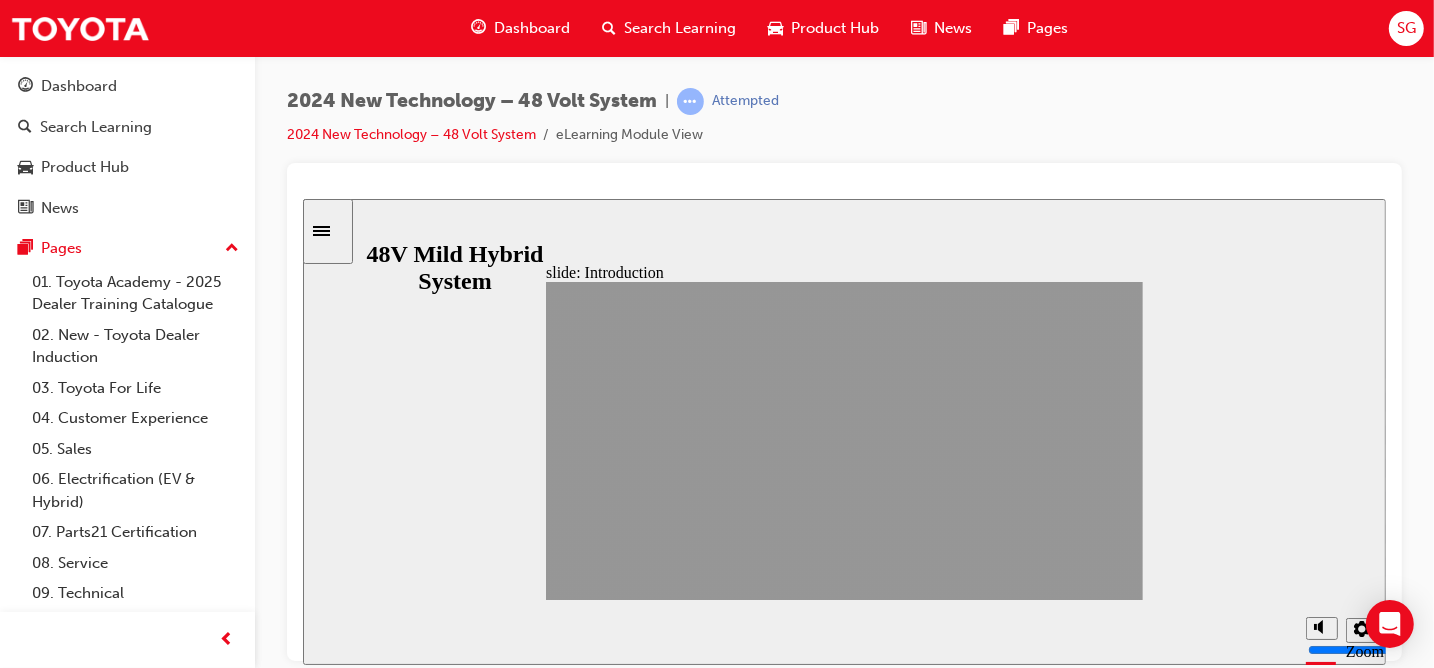 click 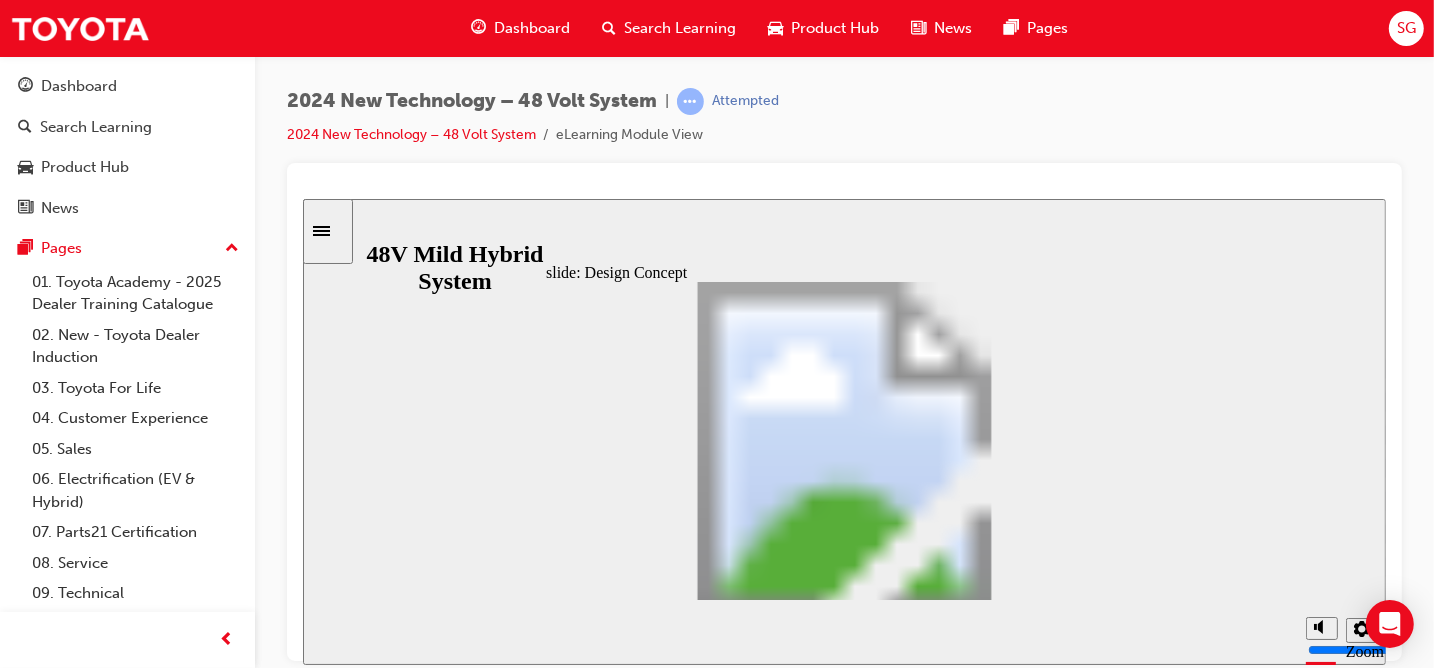 click 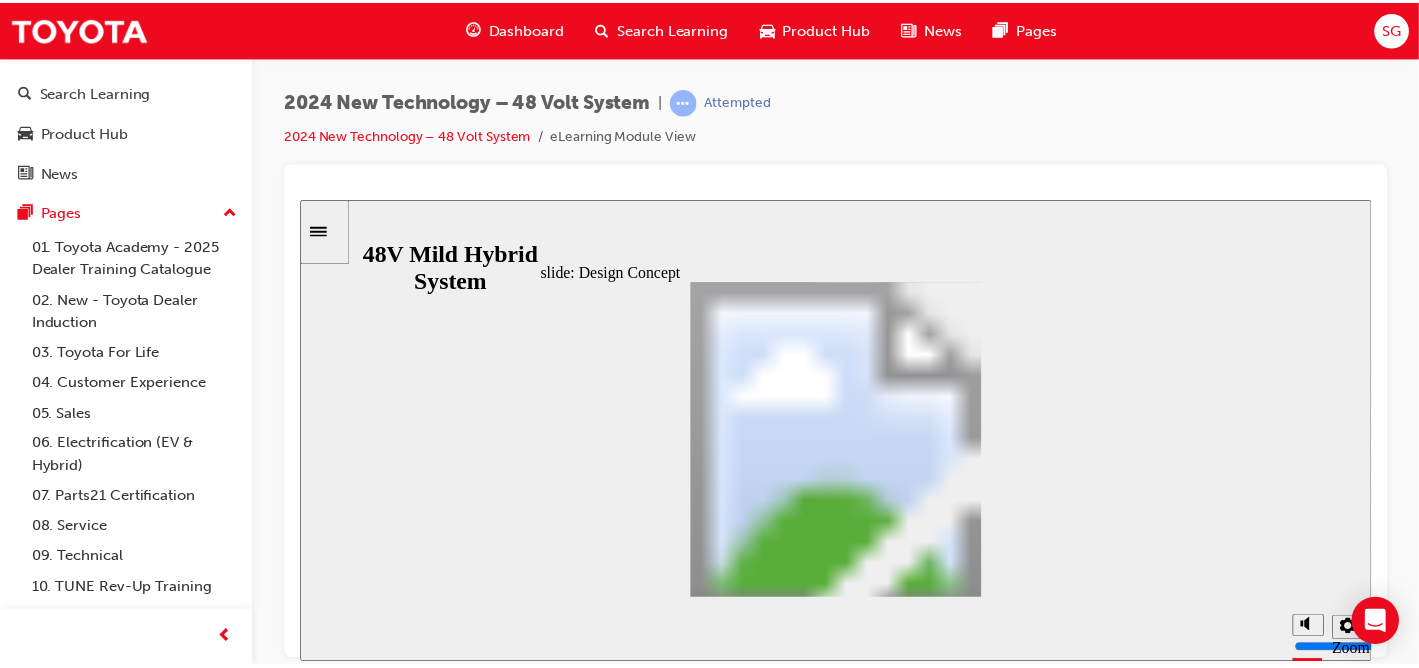 scroll, scrollTop: 57, scrollLeft: 0, axis: vertical 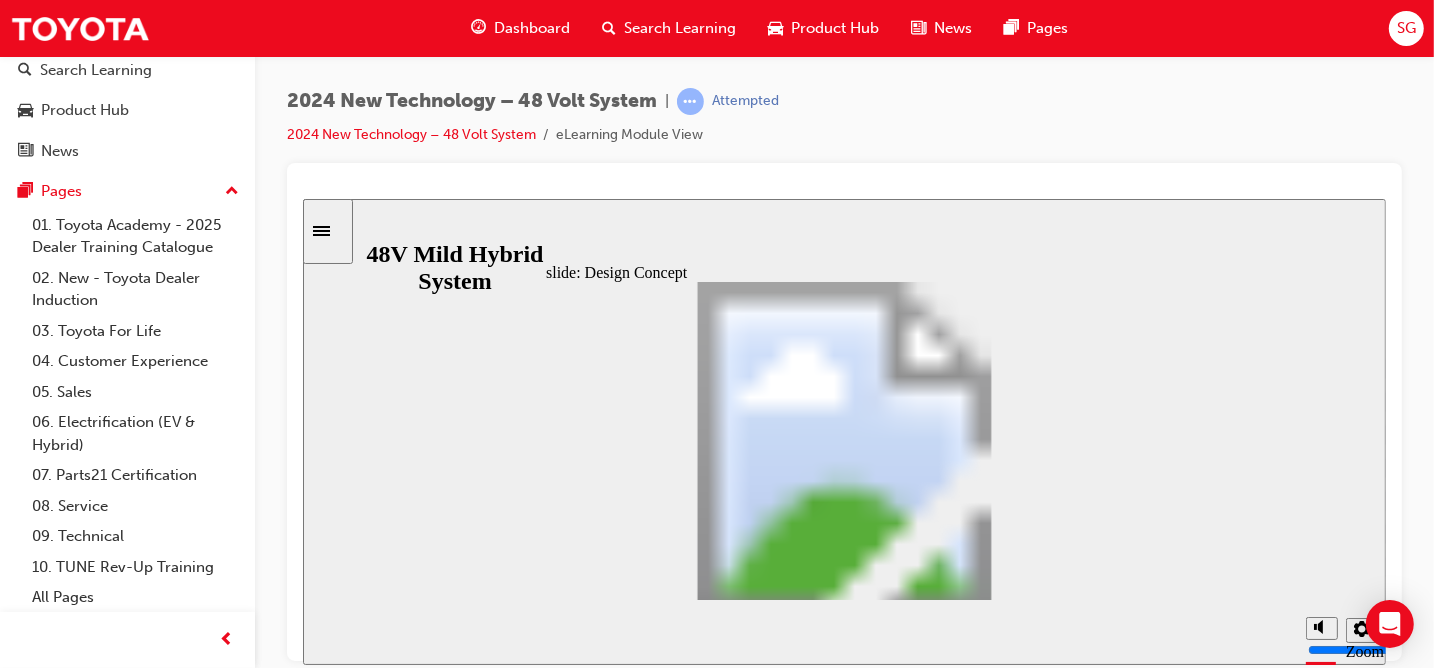 click 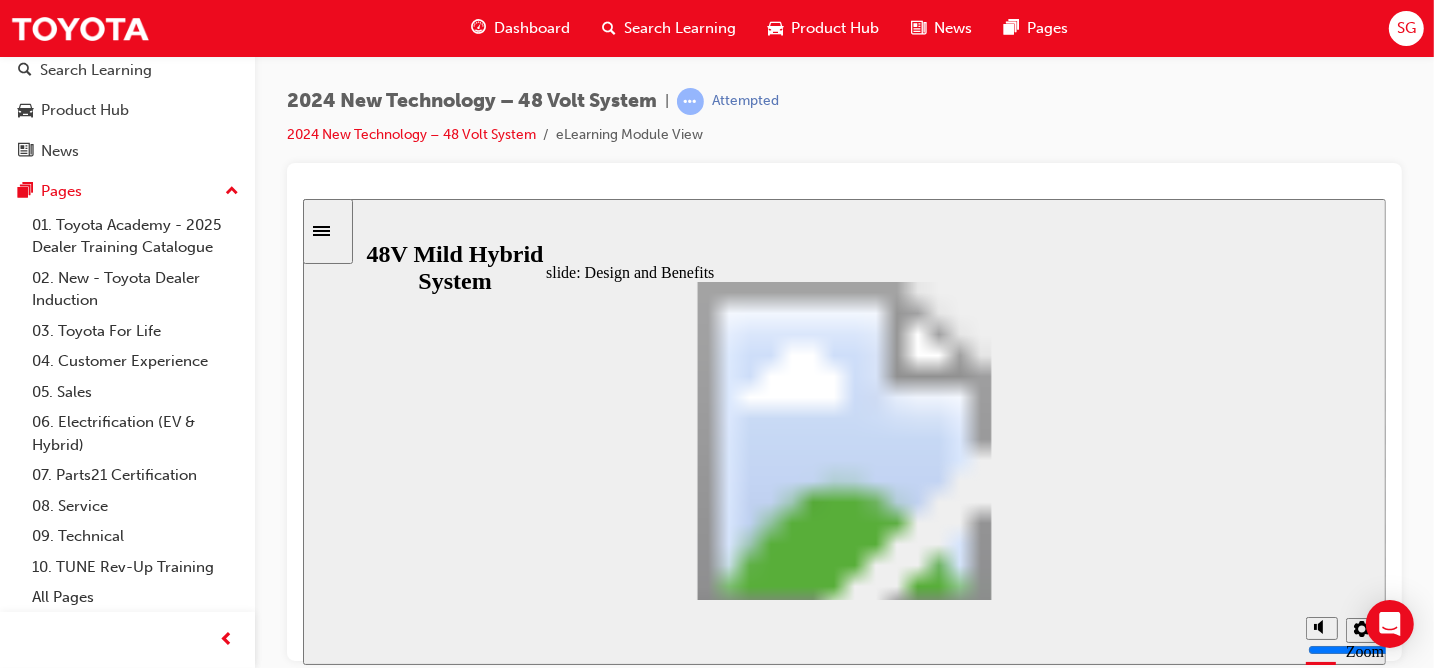 click 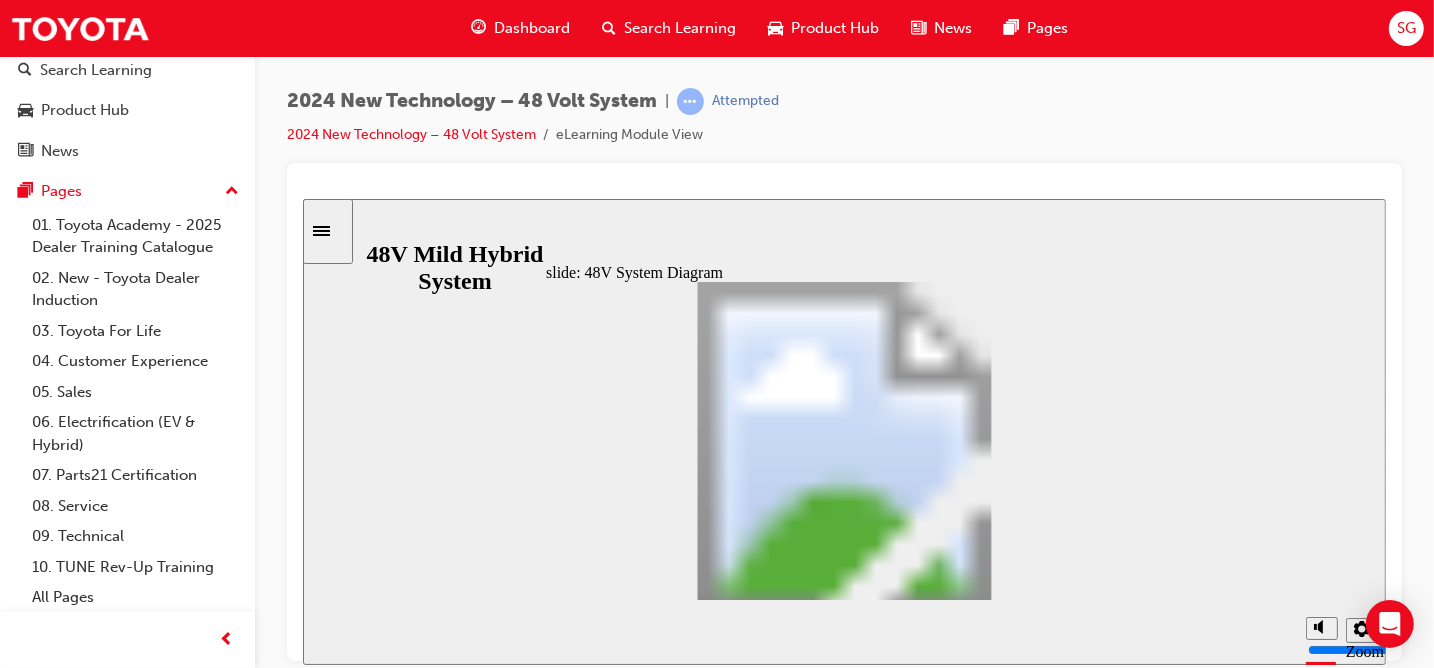 click 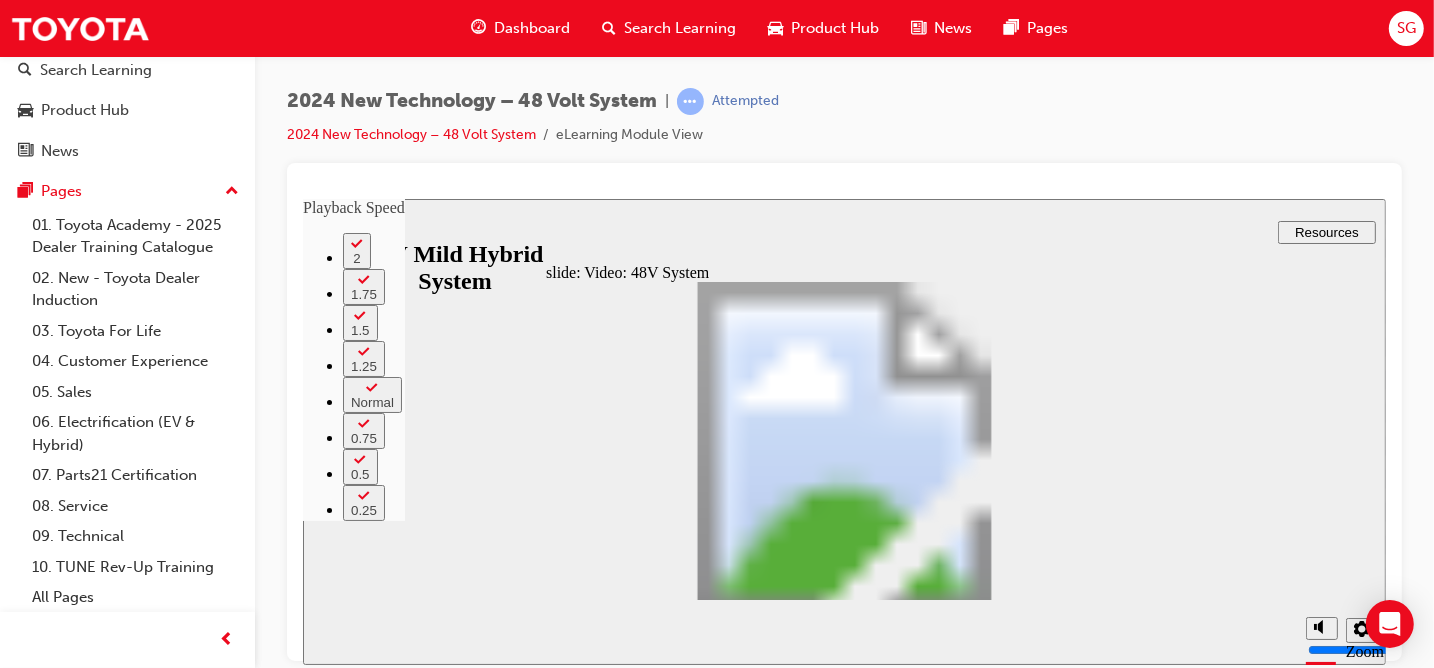 click at bounding box center (581, 3003) 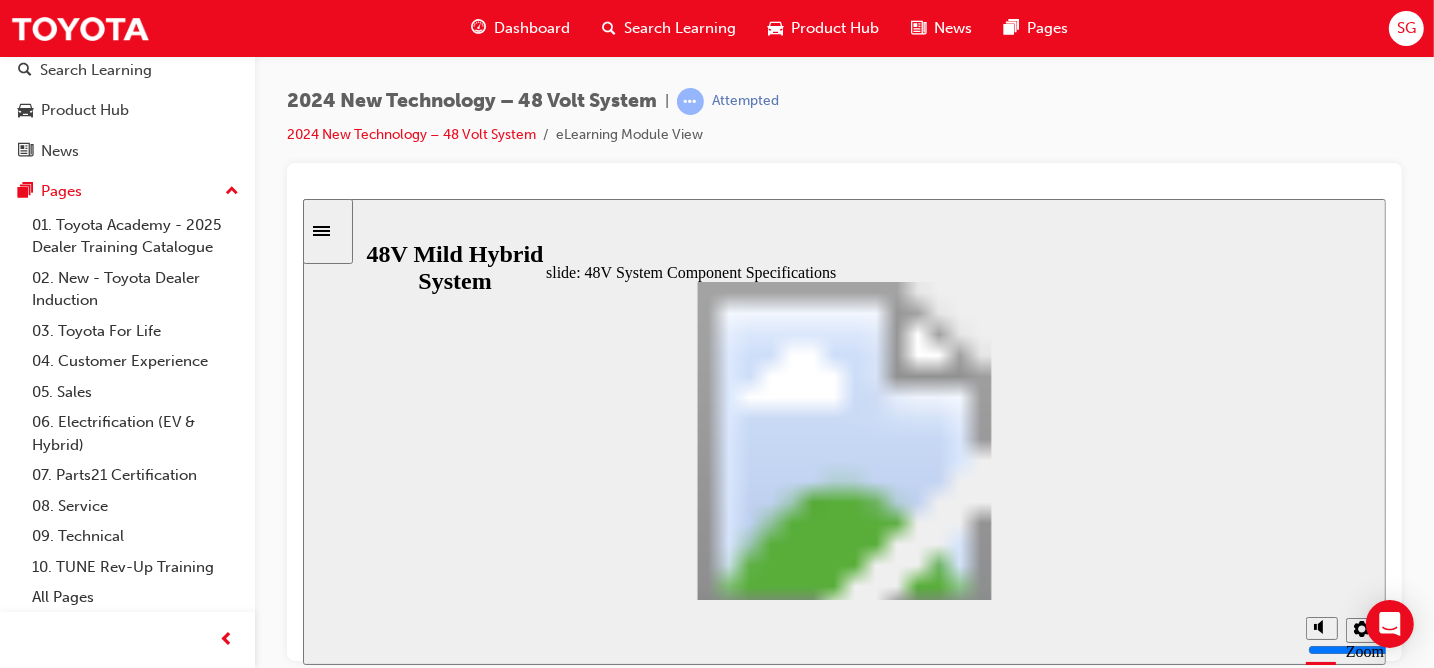 click at bounding box center [843, 1701] 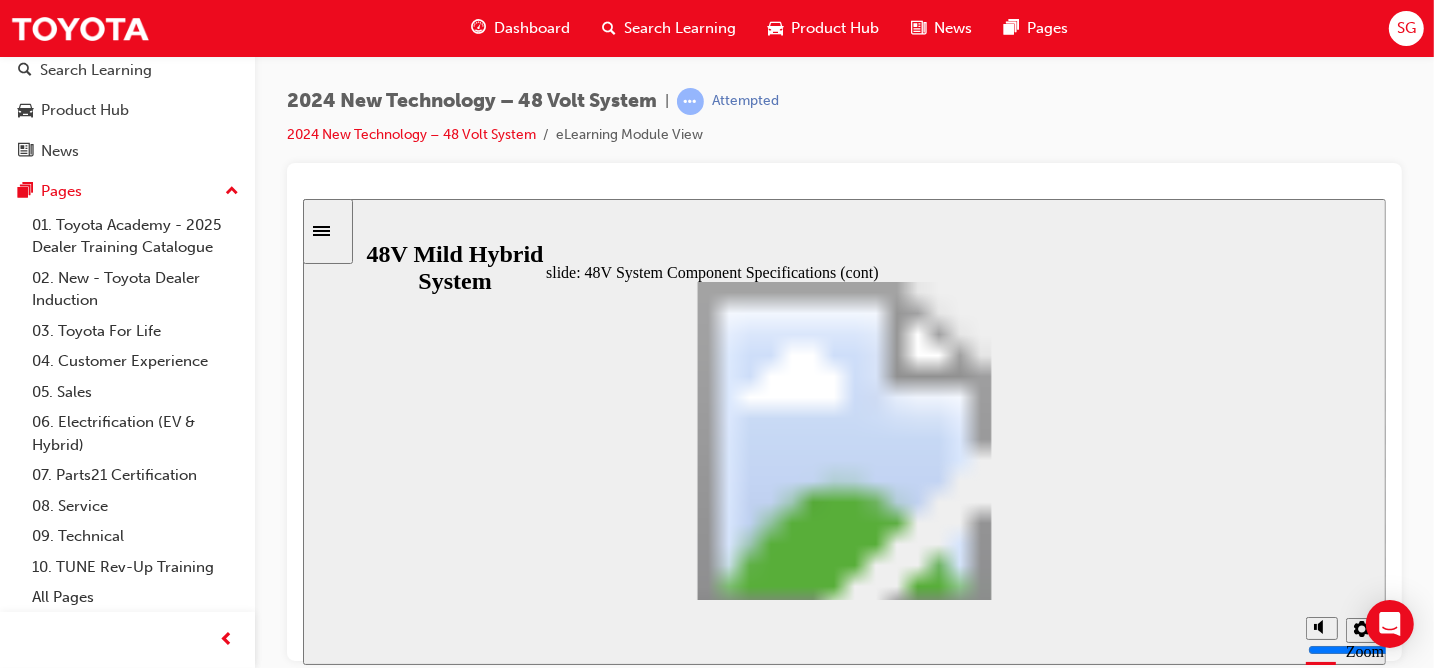 click at bounding box center [776, 2550] 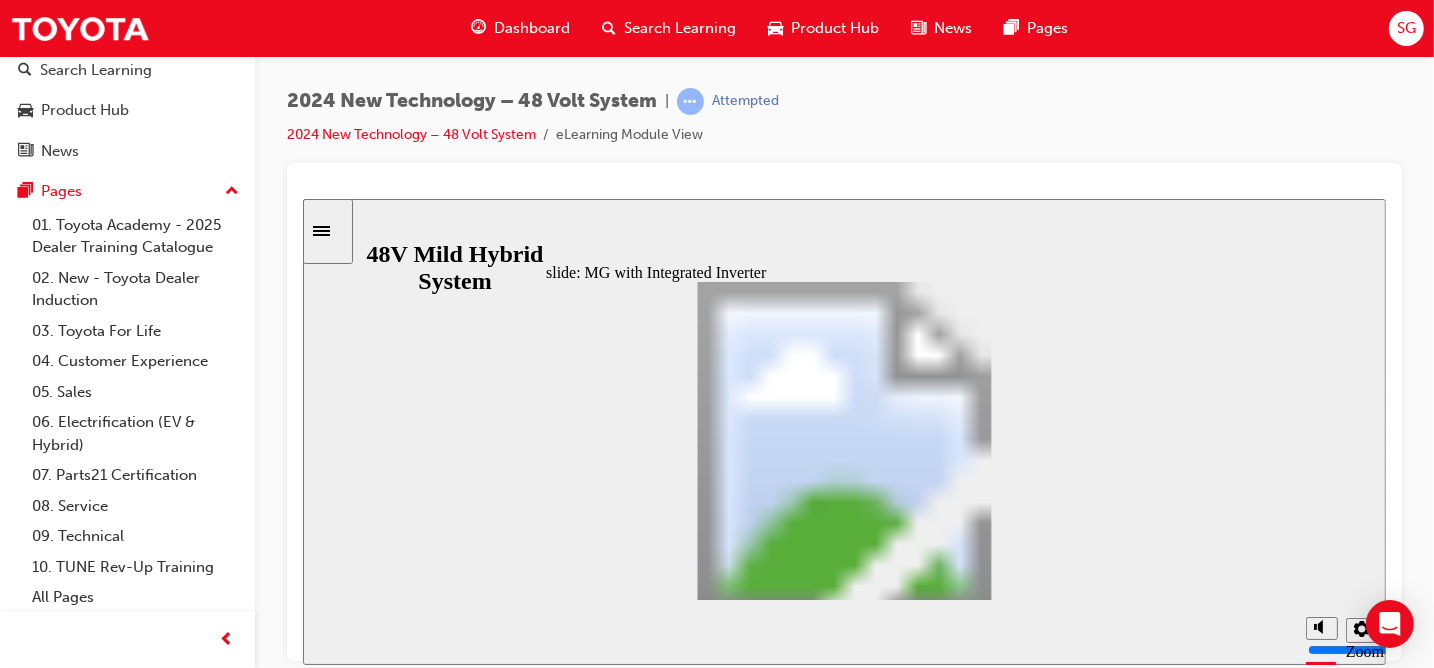 click 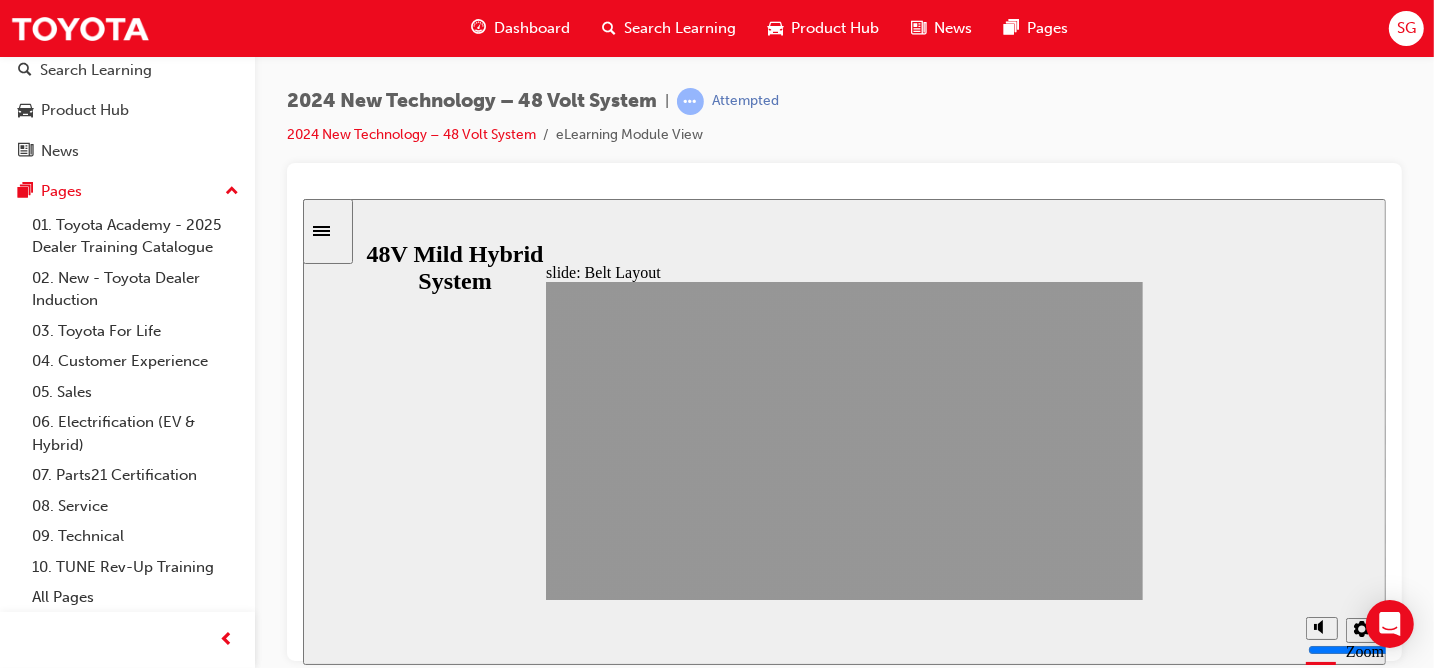 click 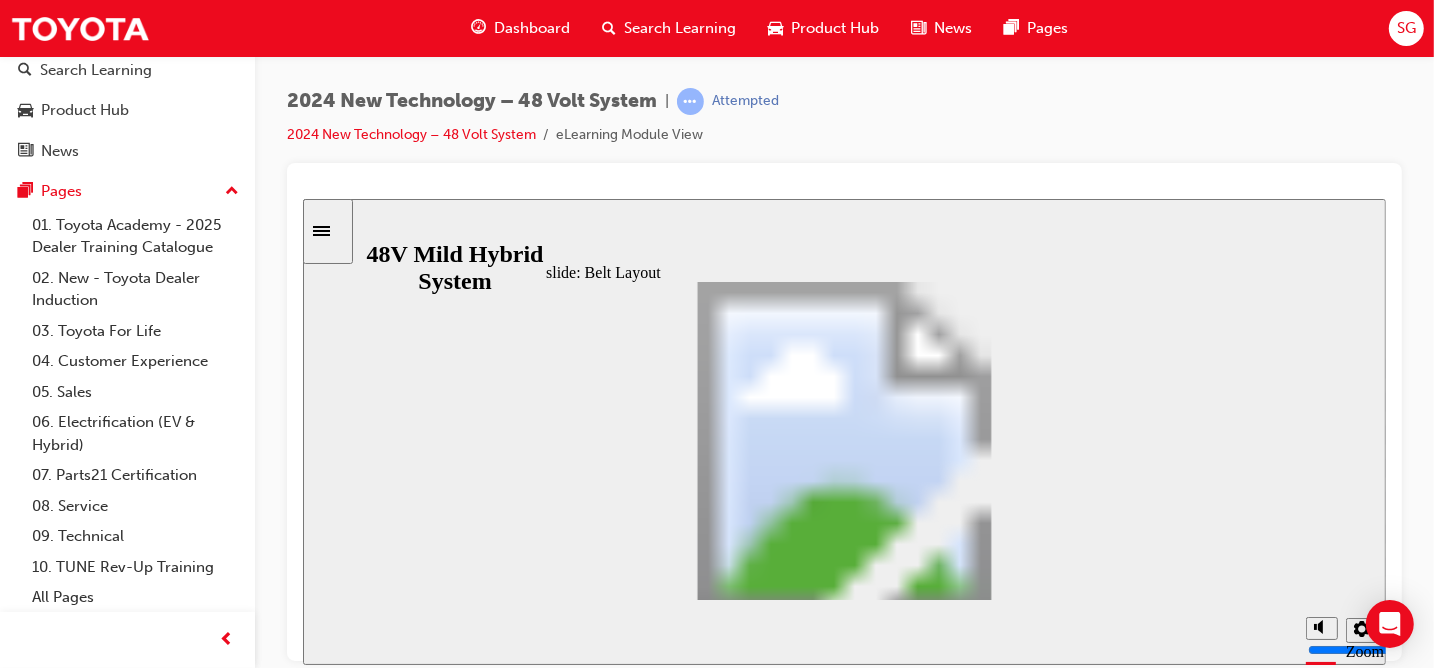 click 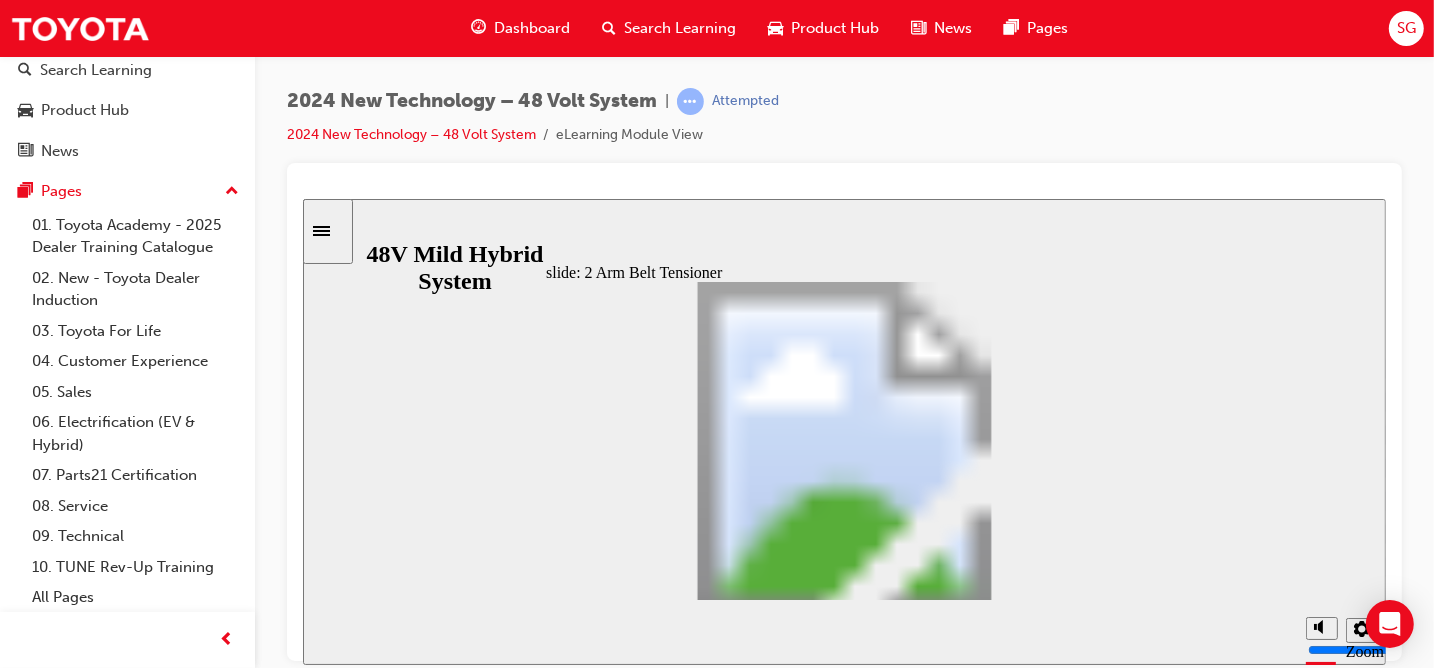 click 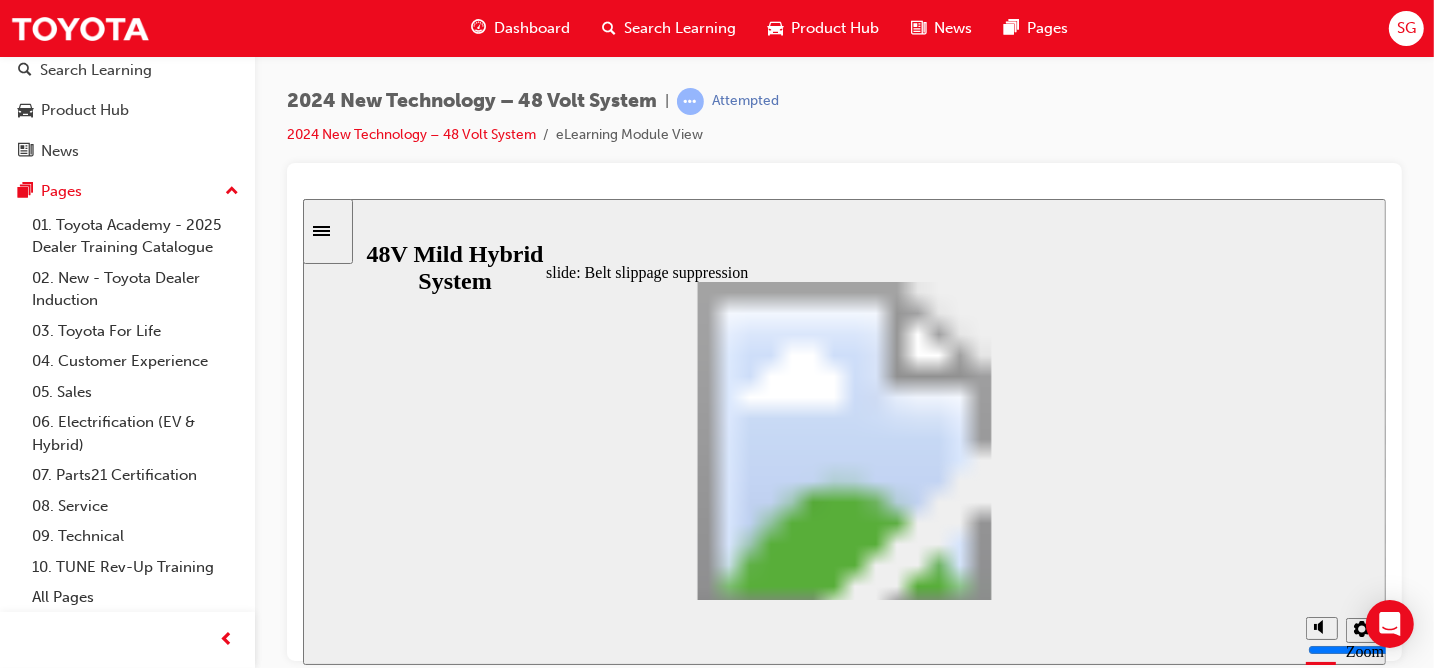 click 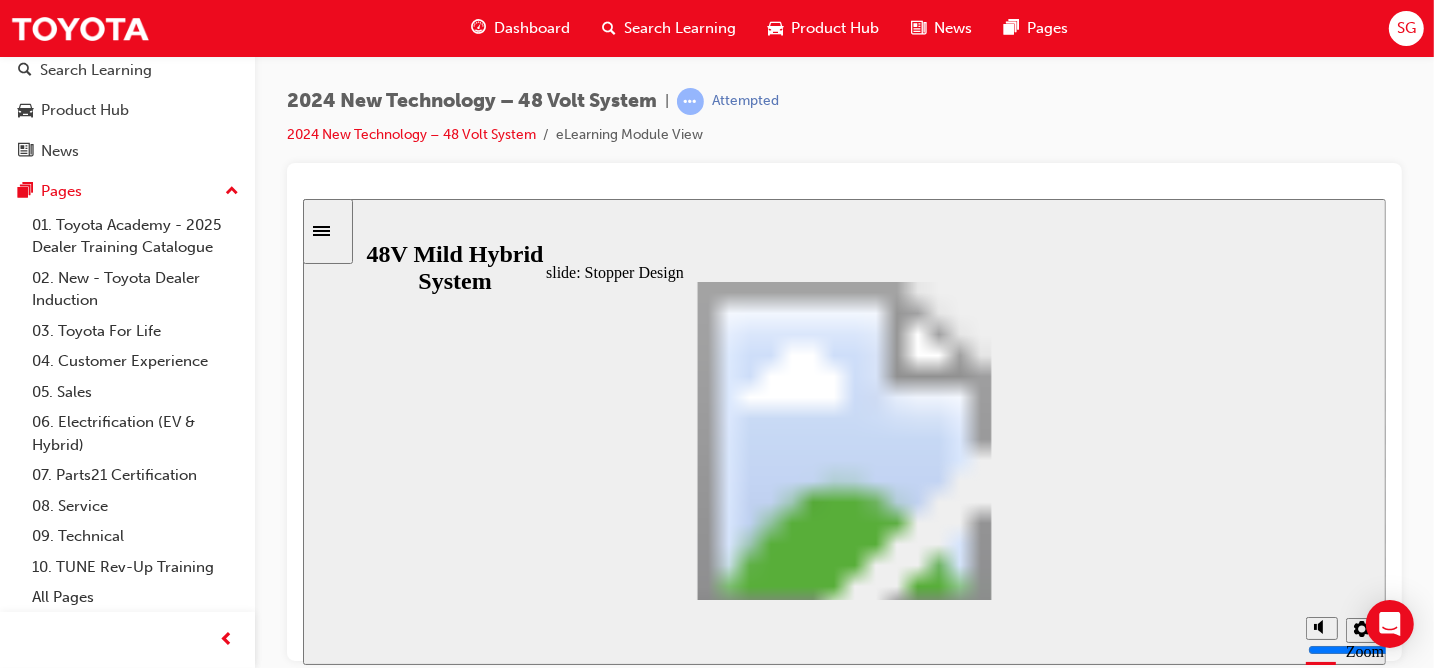click 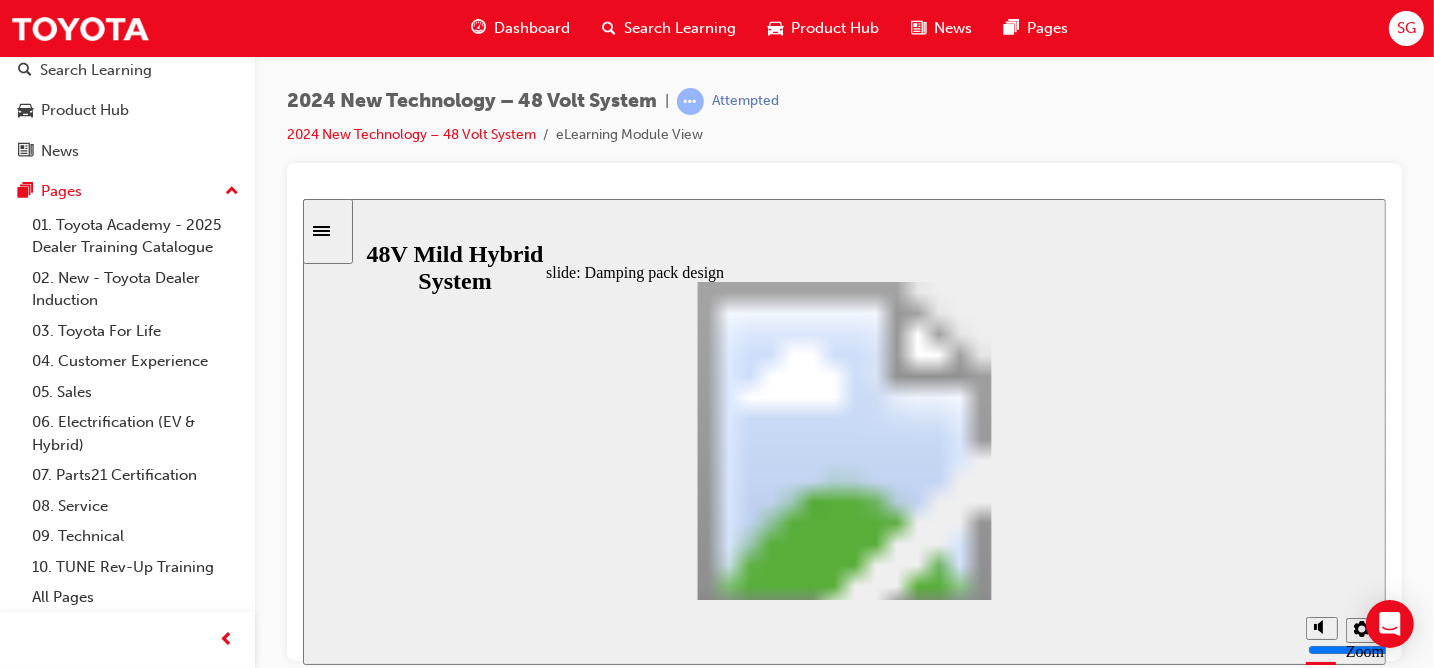 click 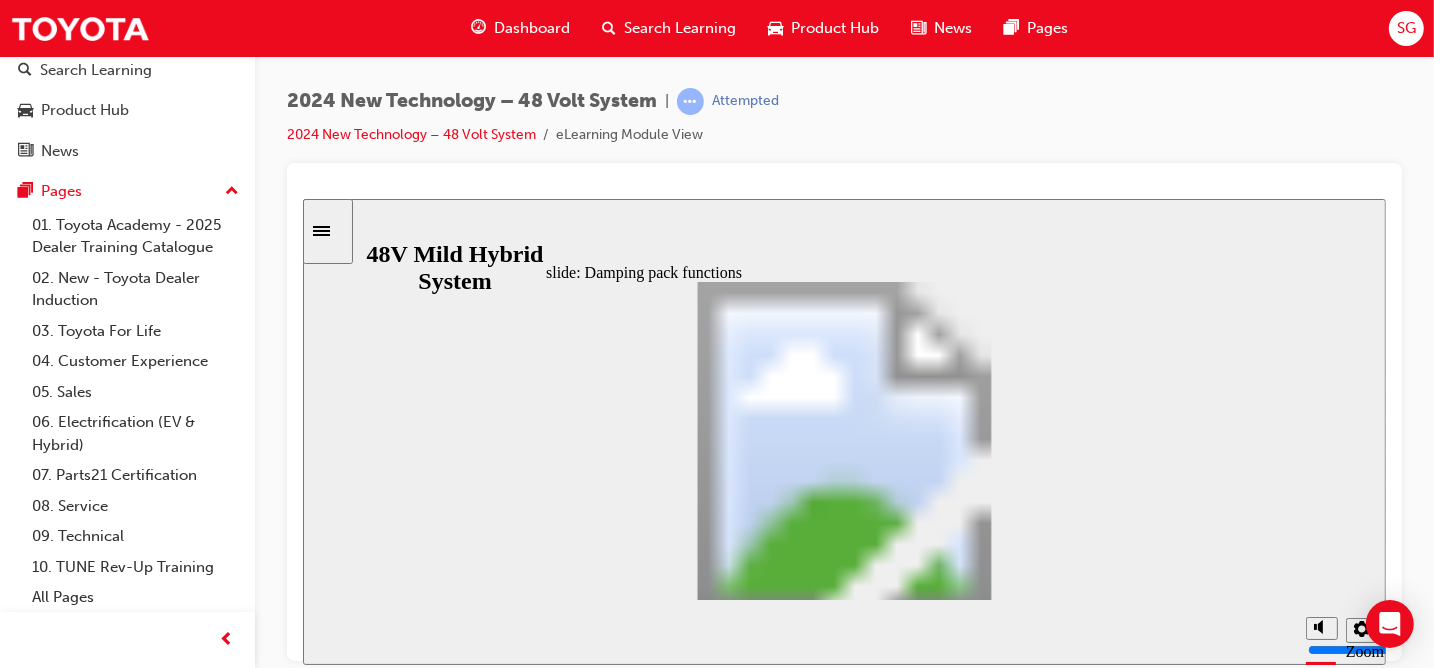 click 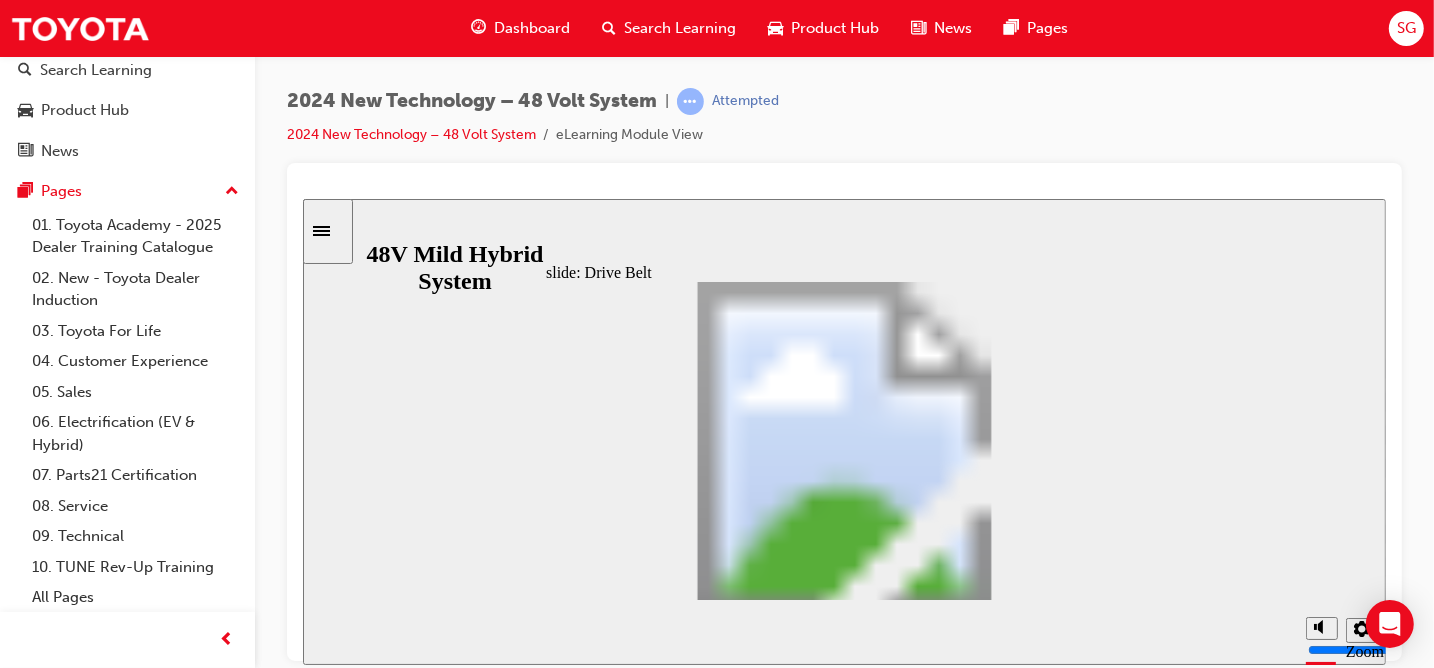 click 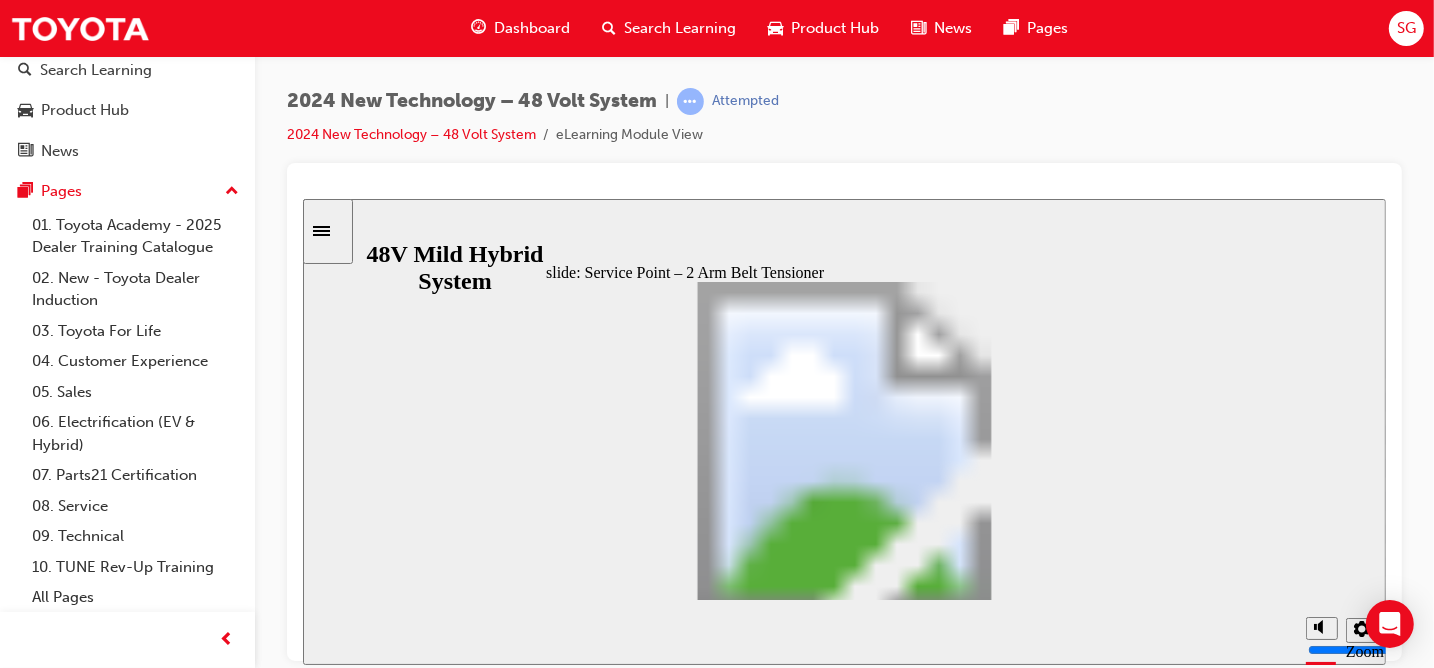 click 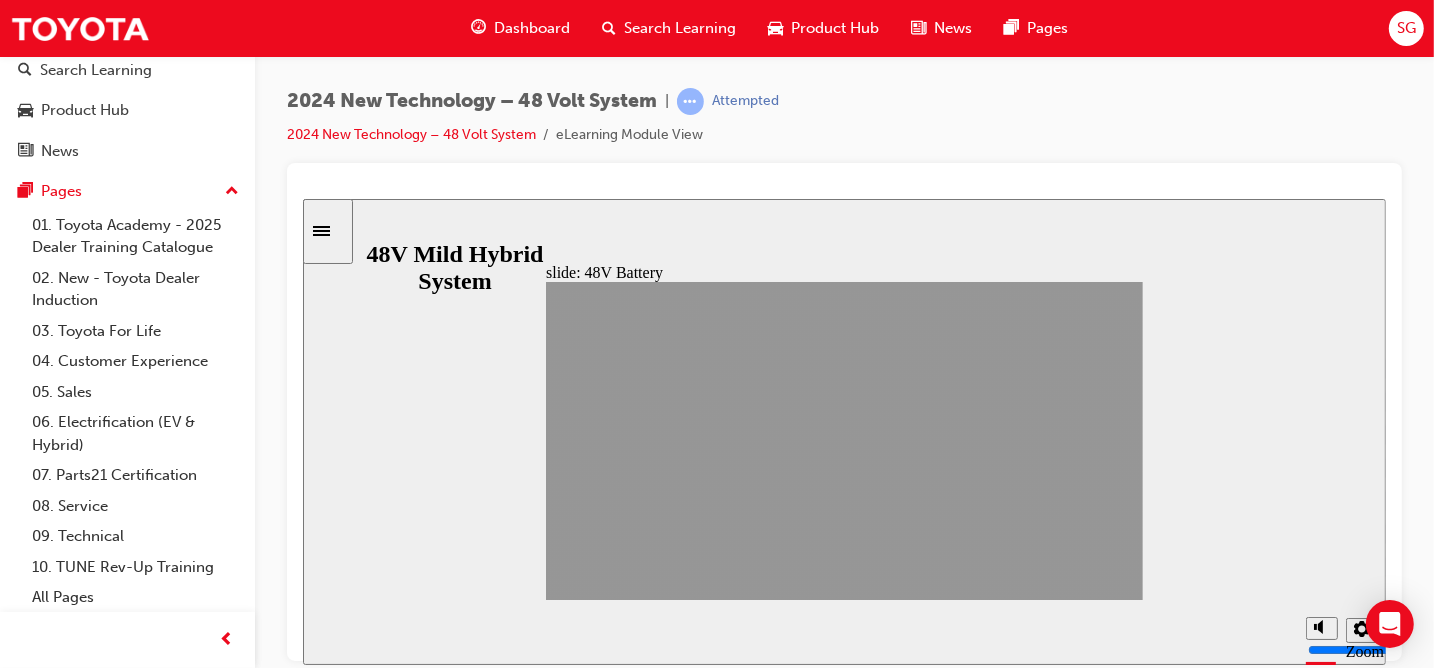 click 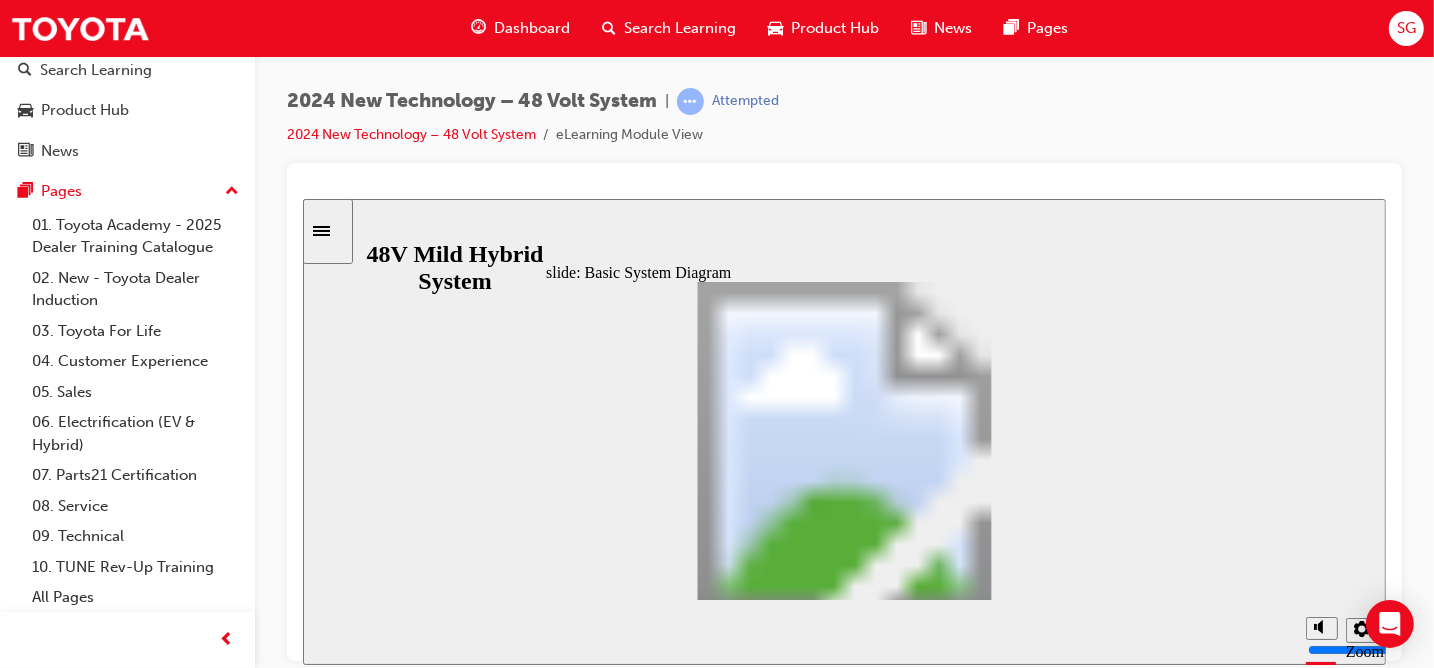 click 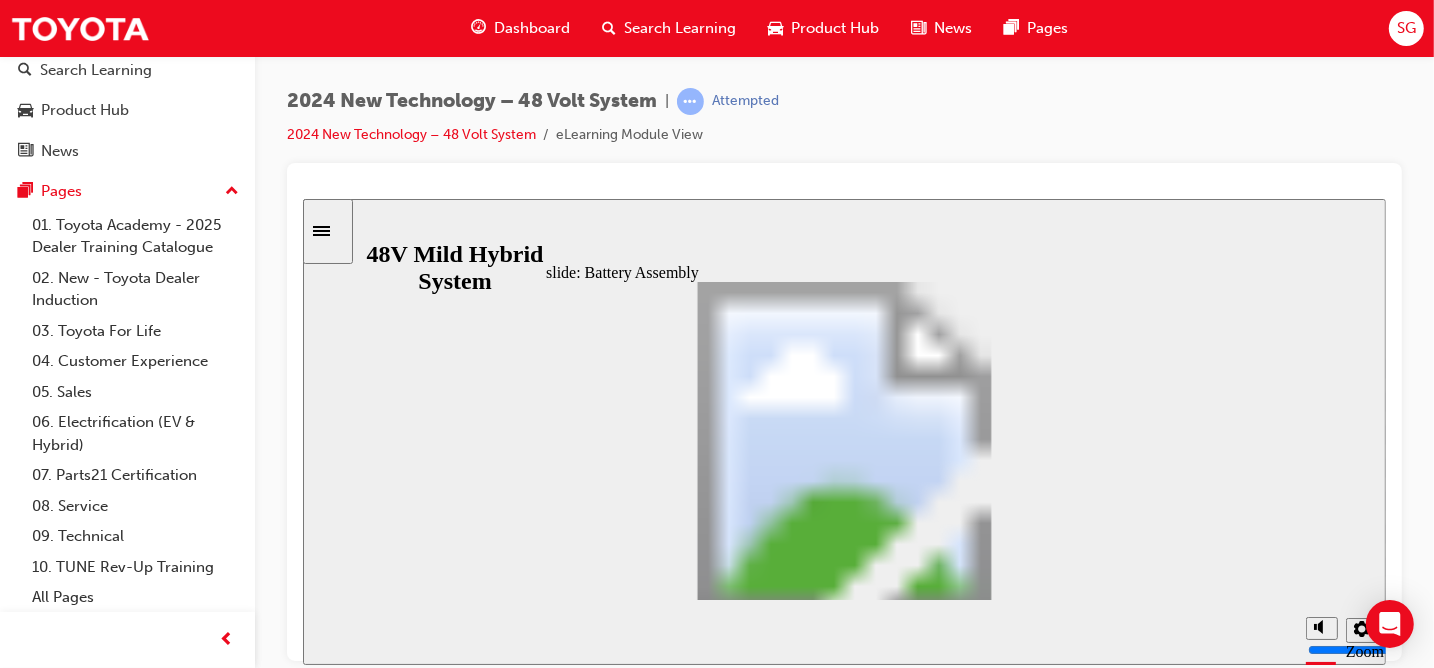 click 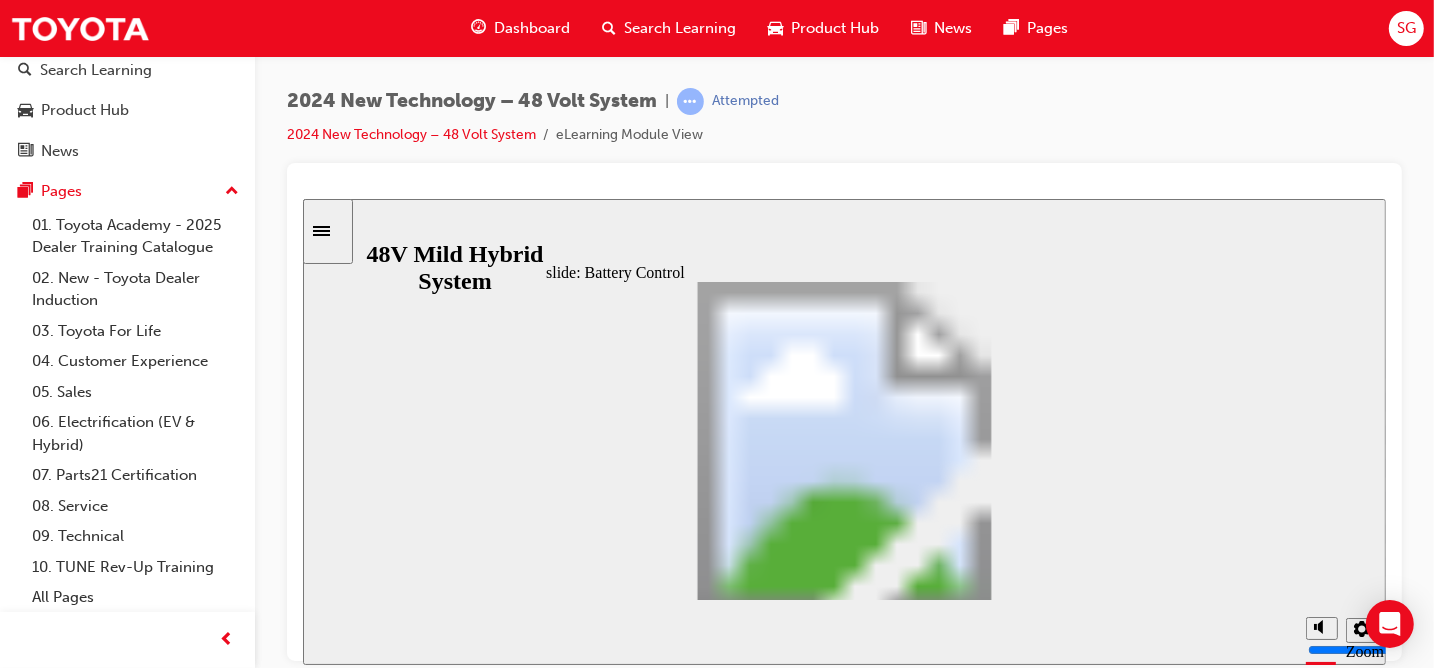 click 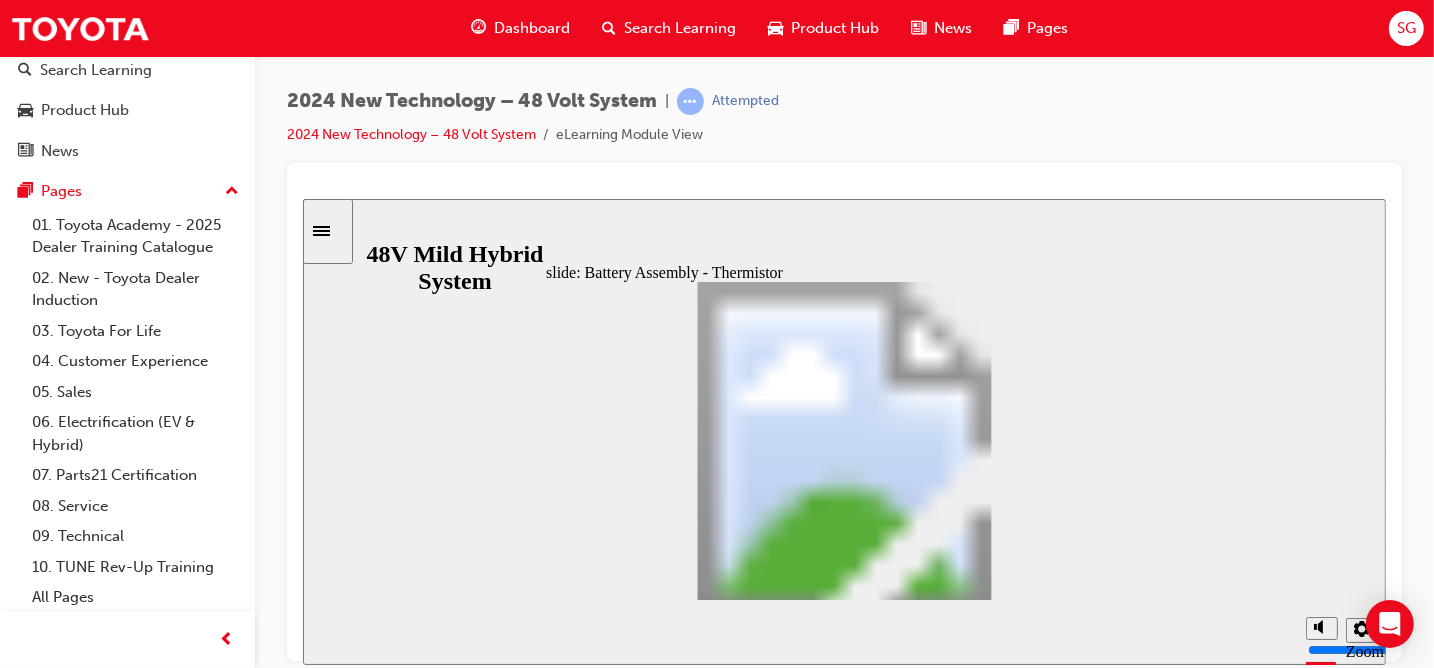 click 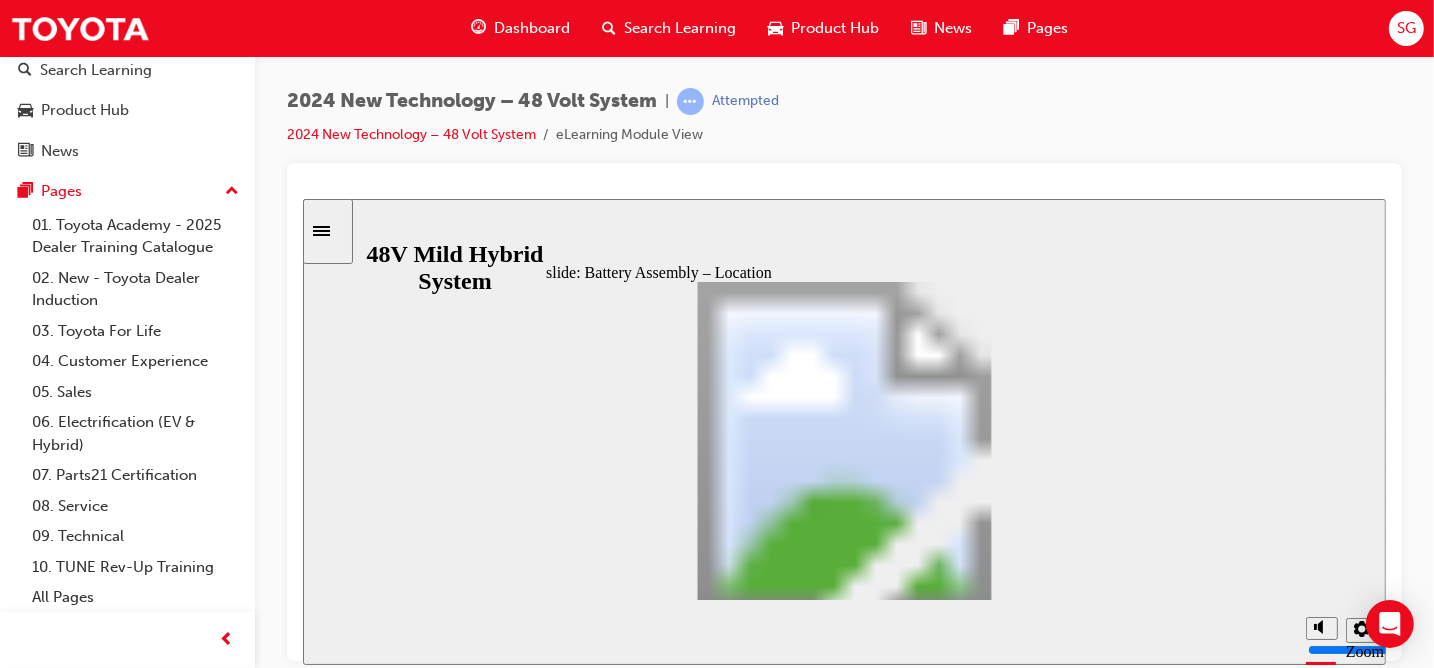 click 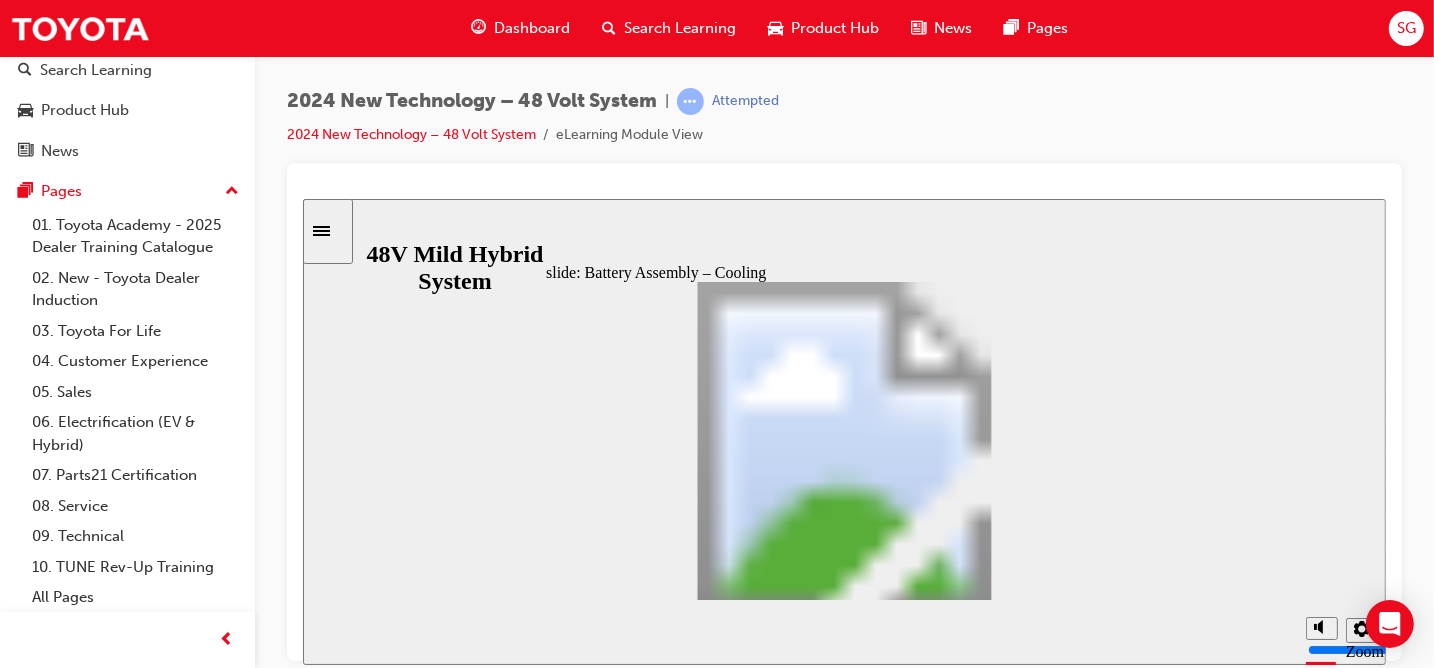 click 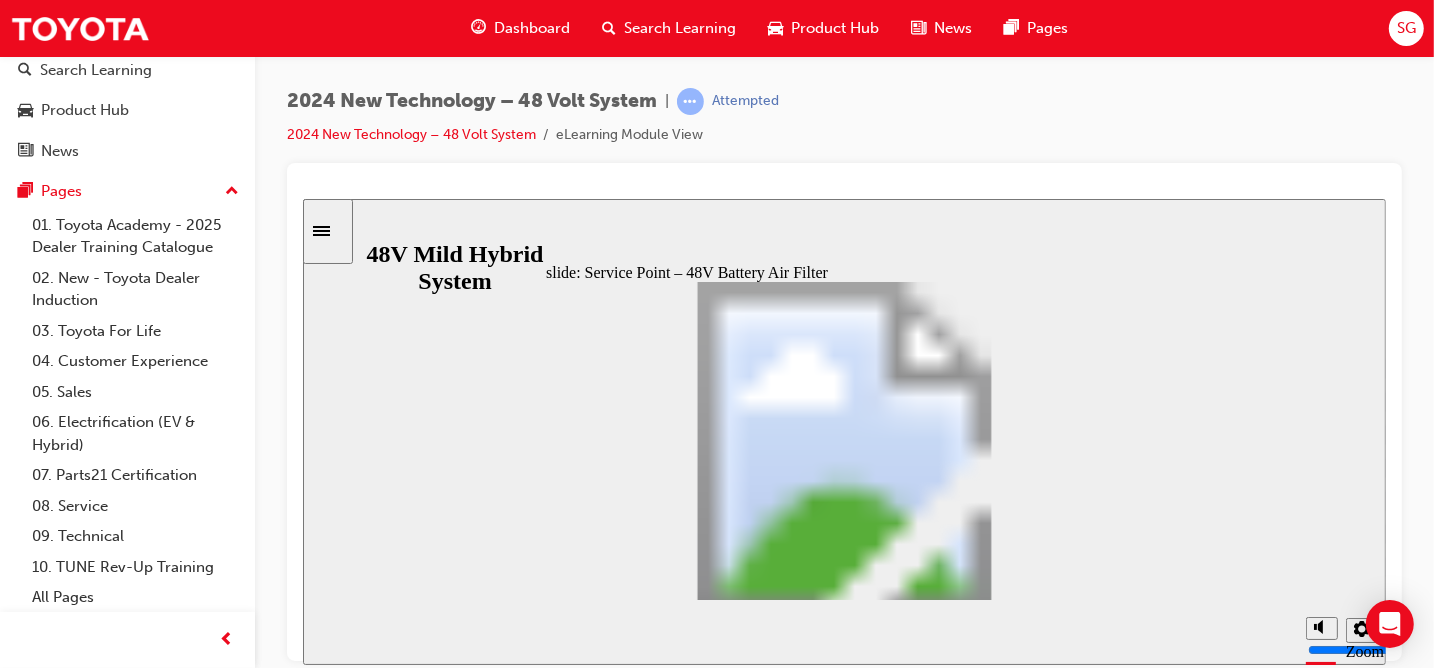 click 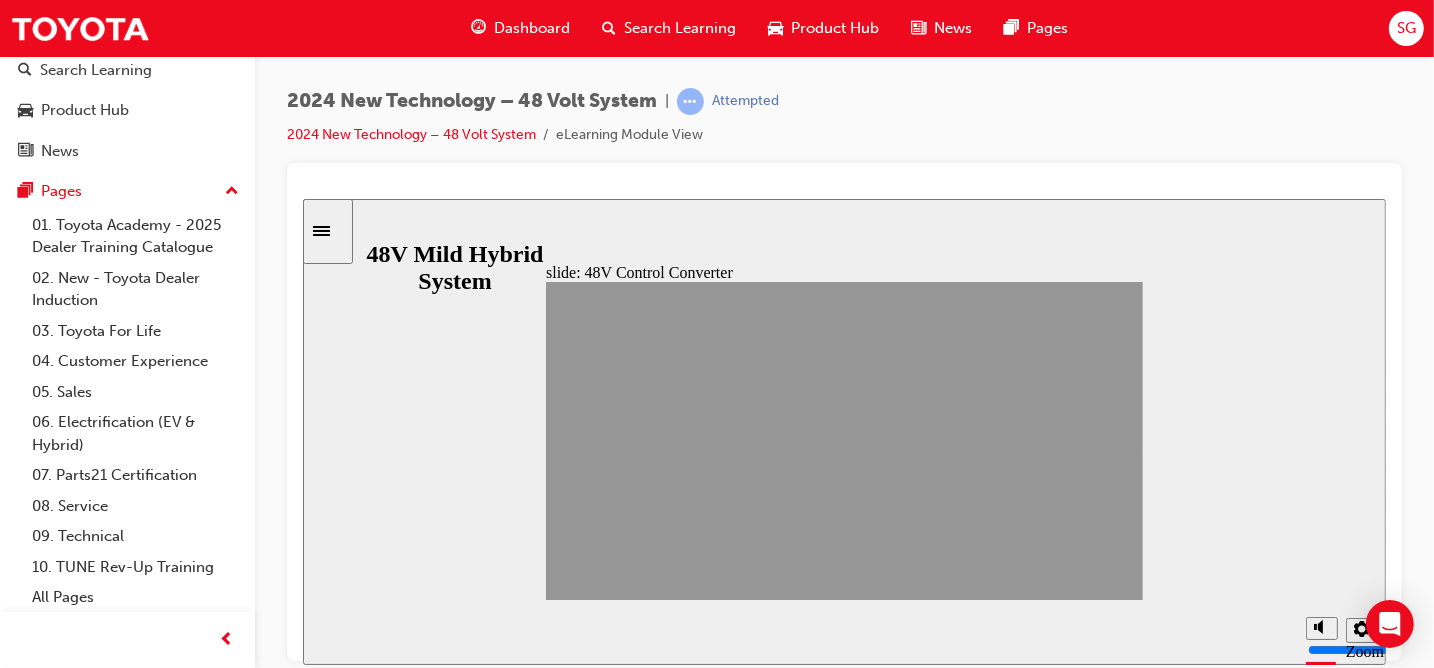 click 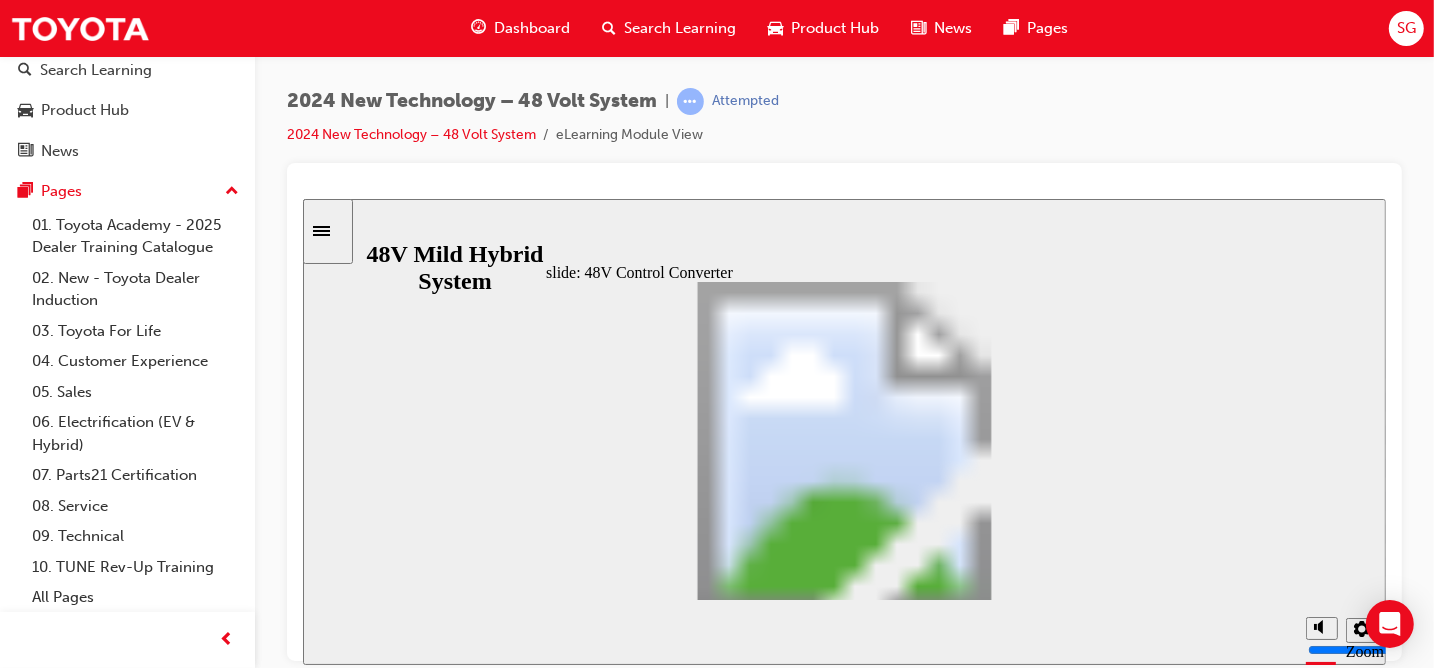 click 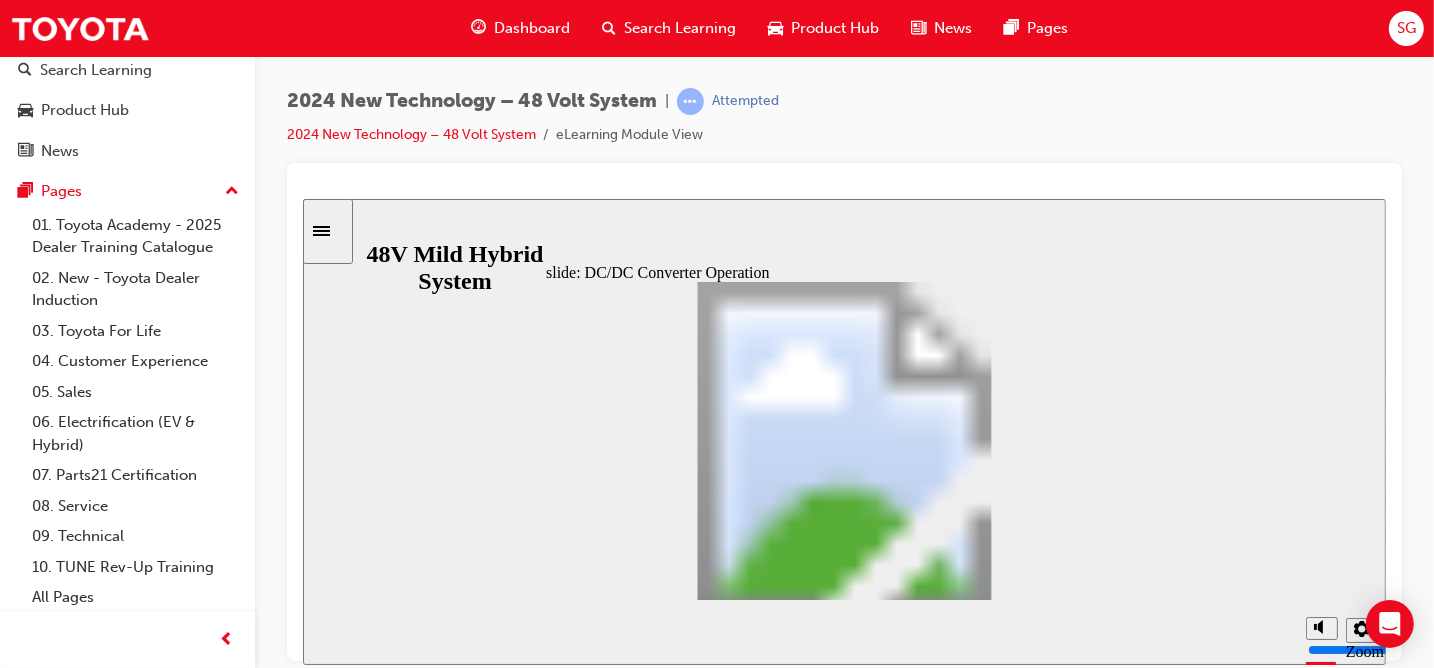 click 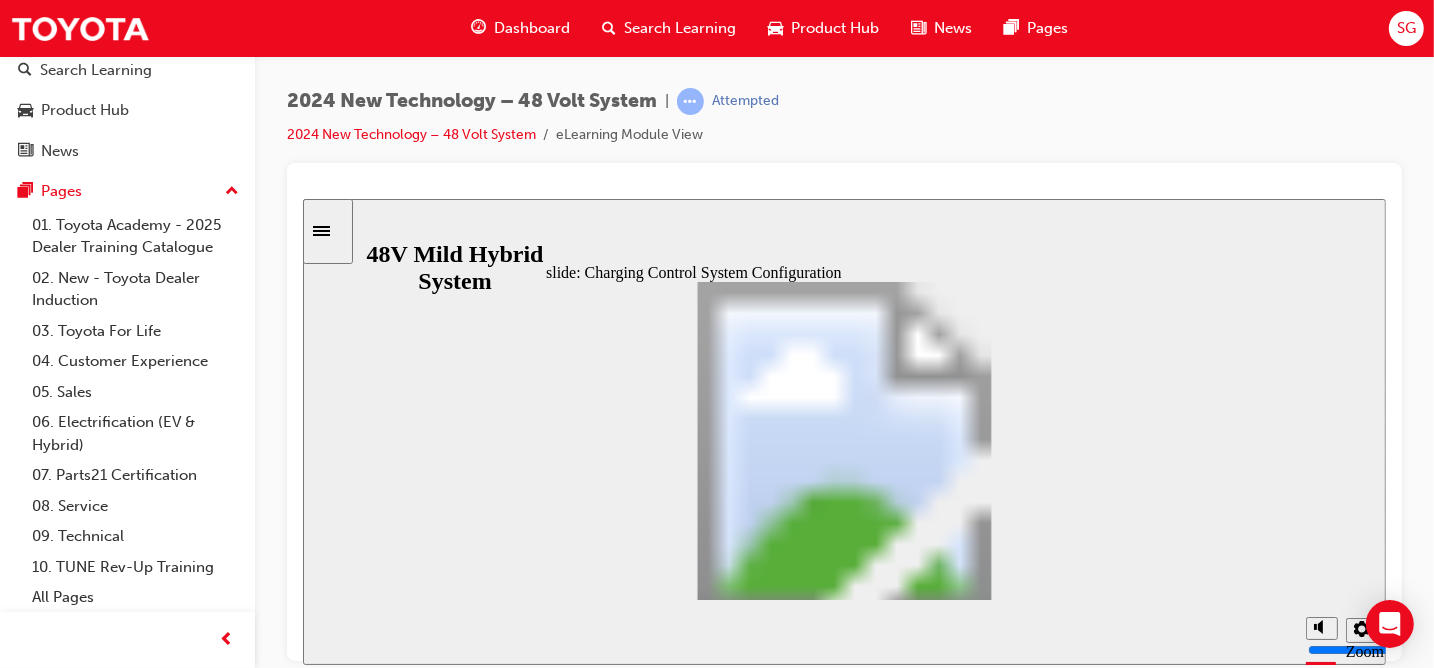 click 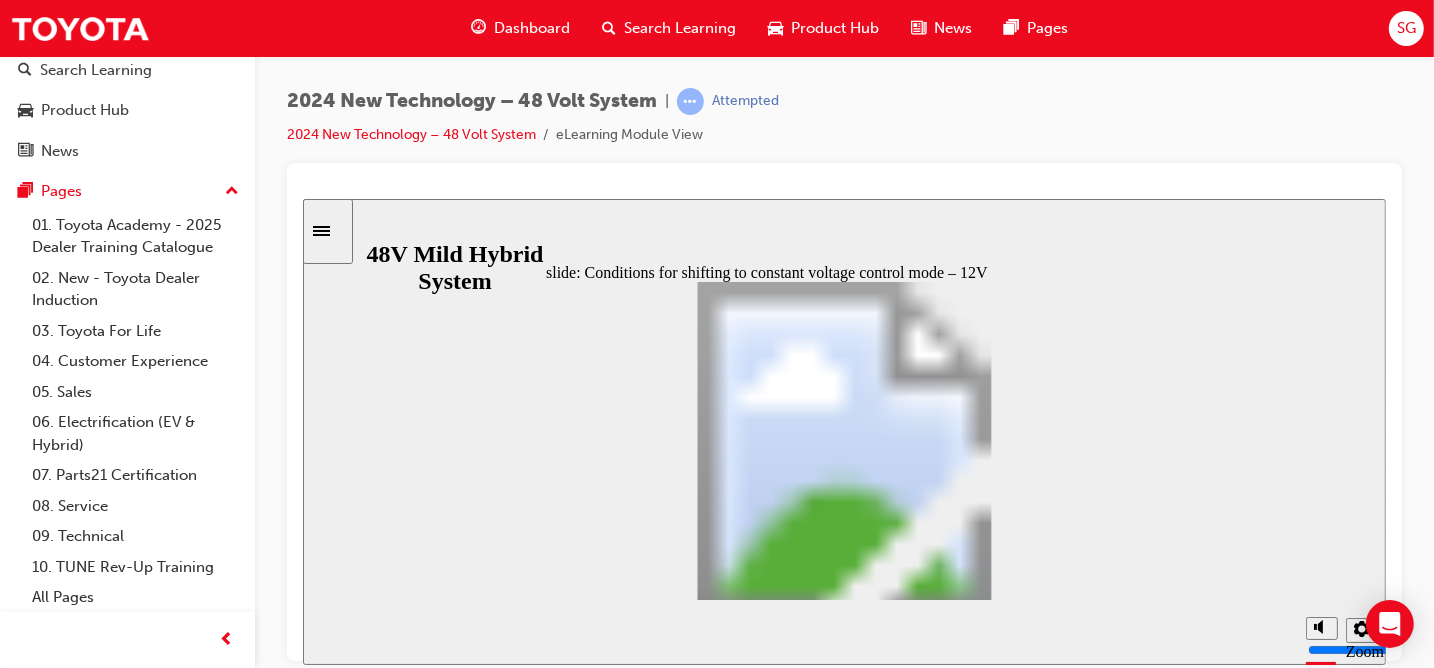 click 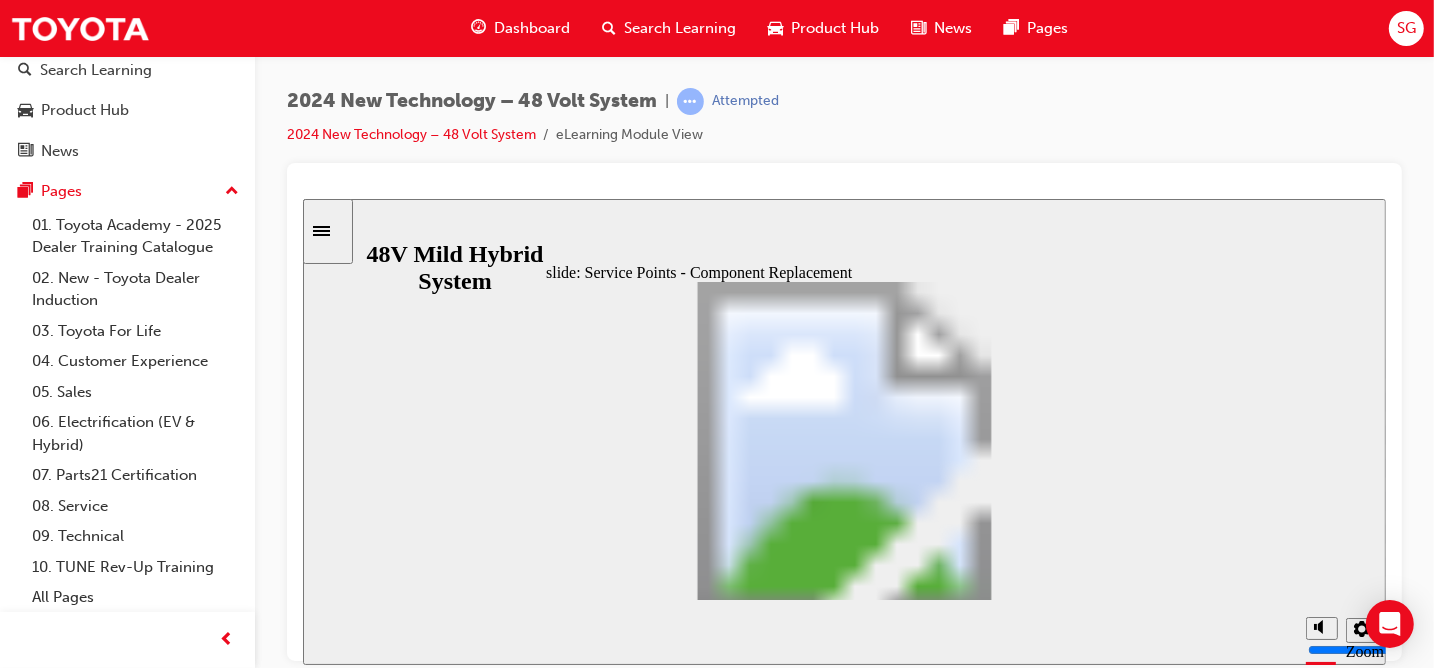 click 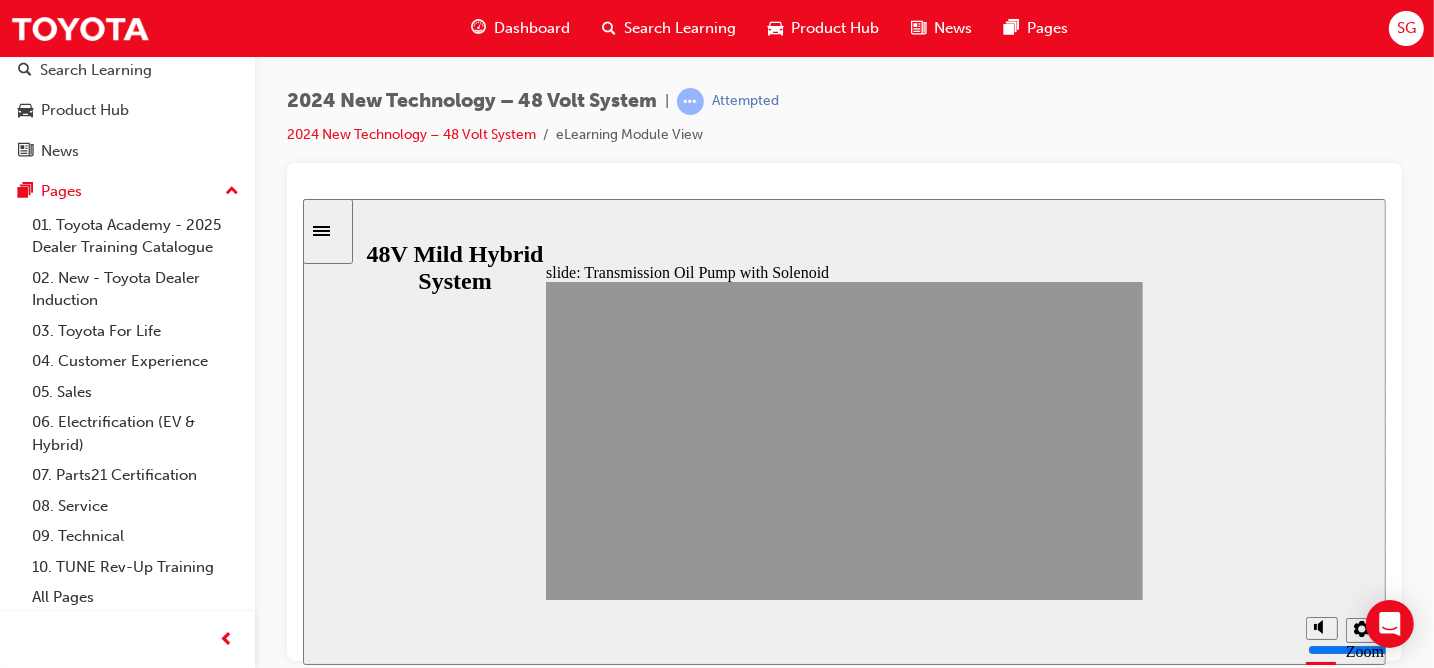 click 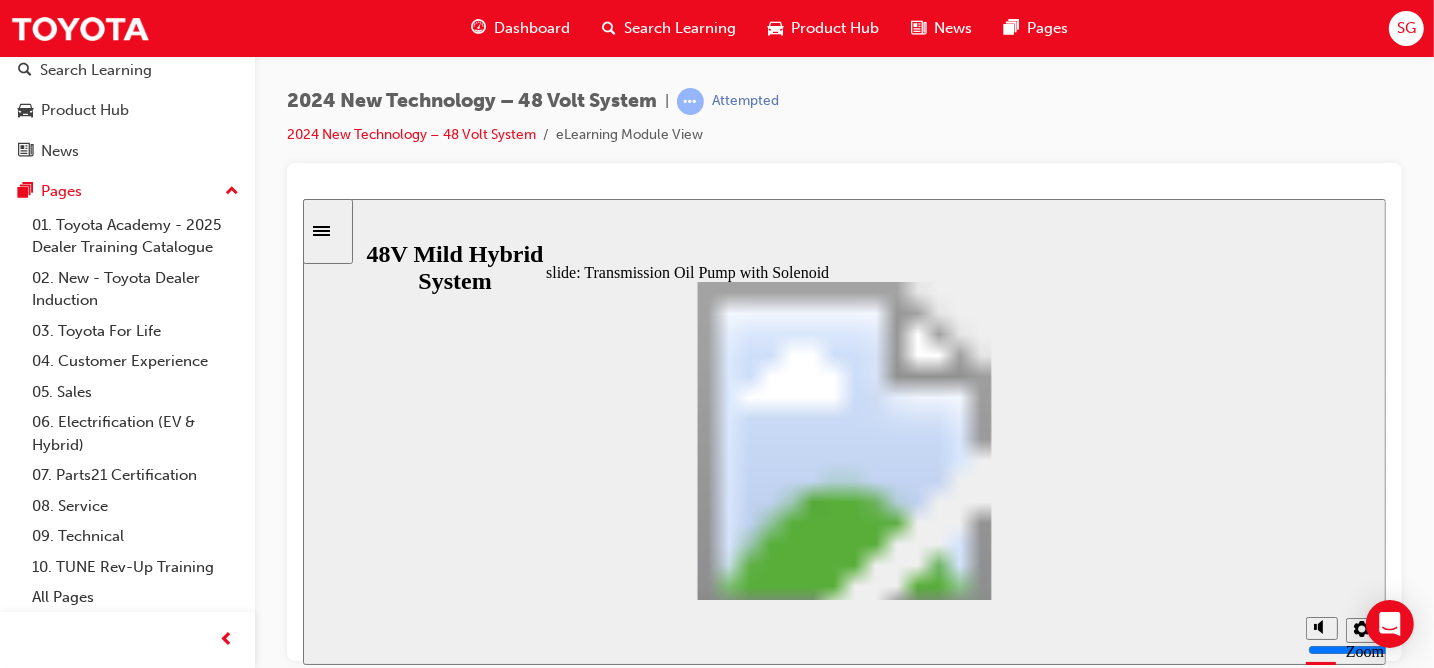 click 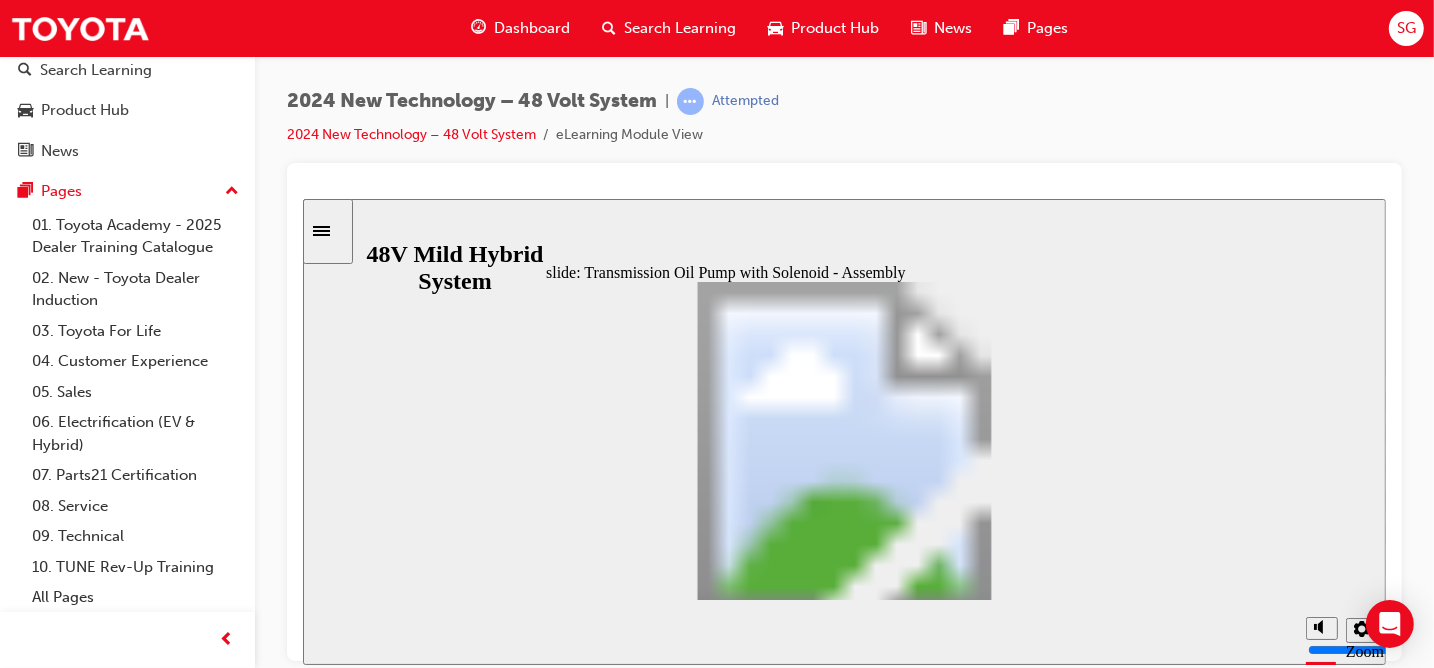 click 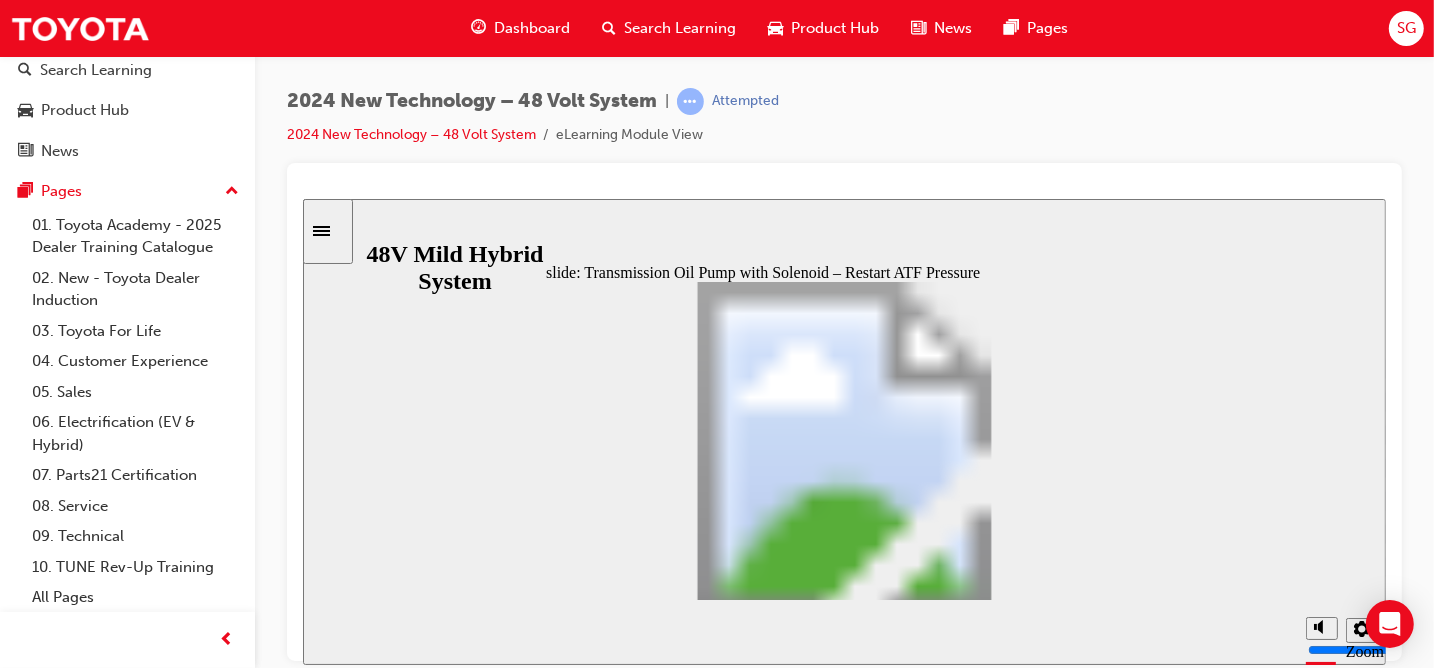 click 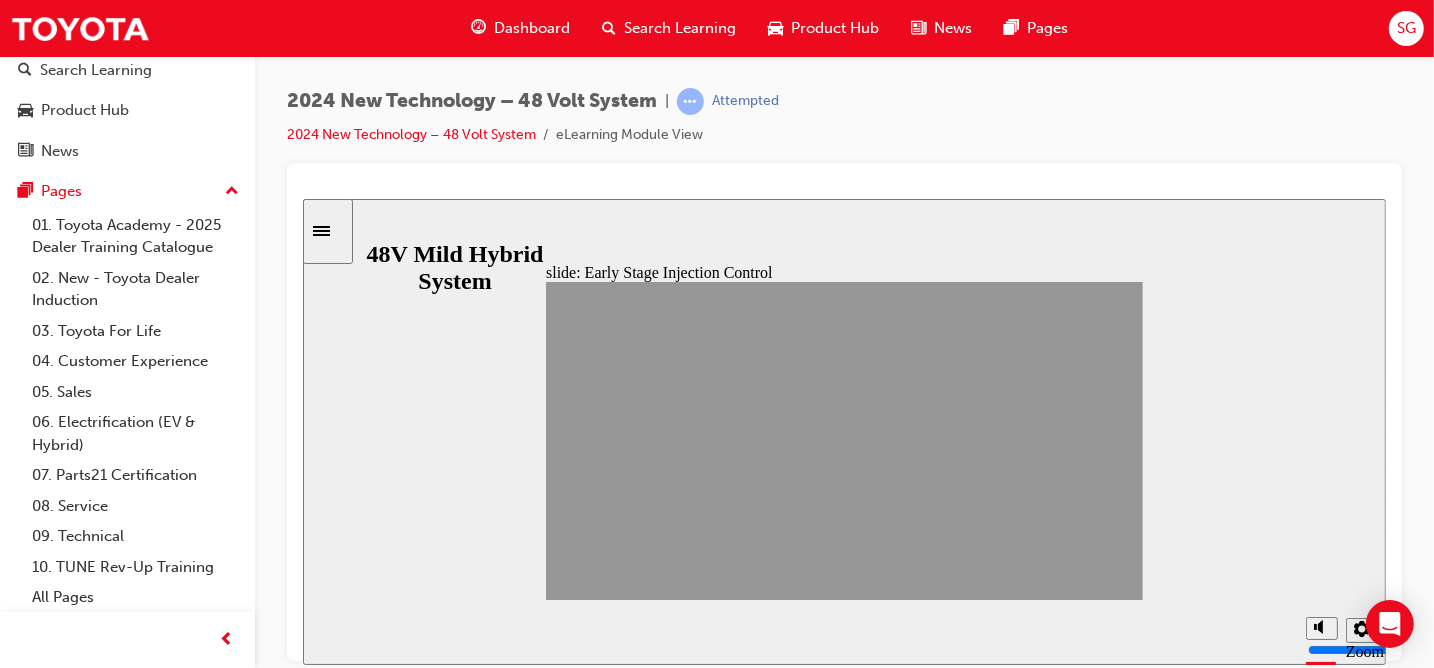 click 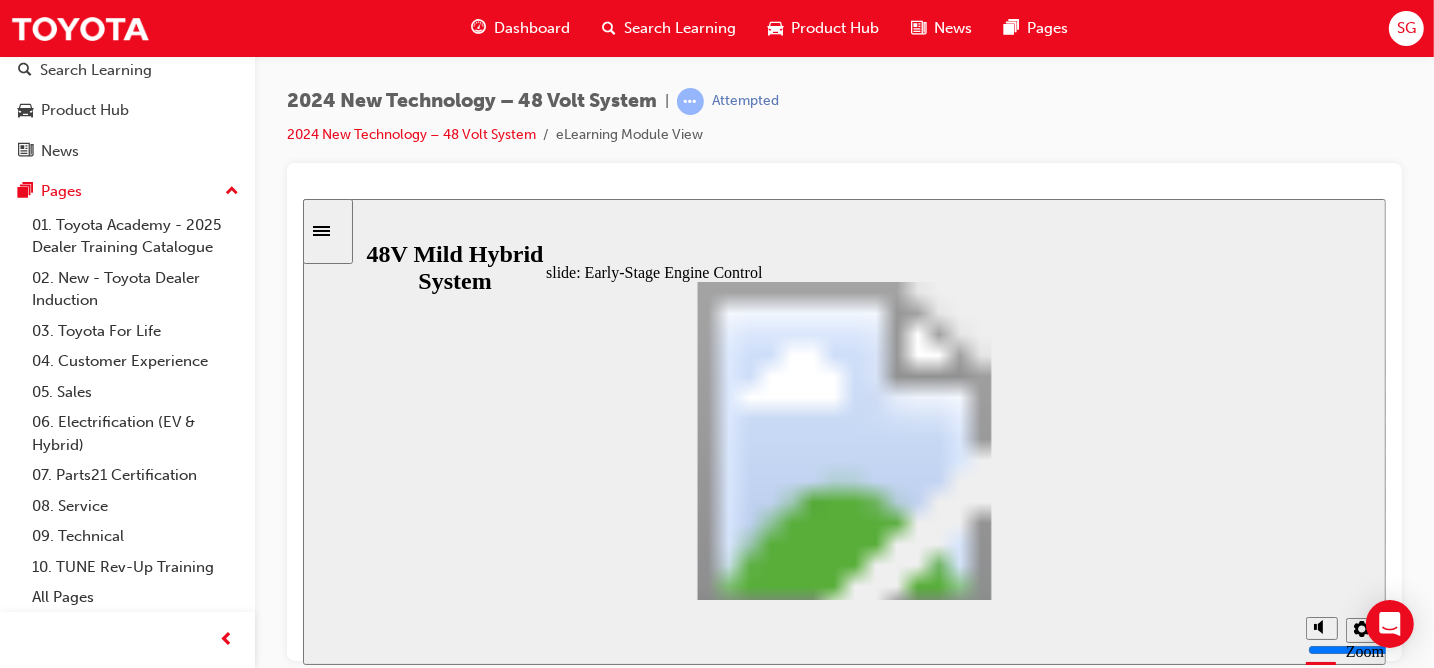 click 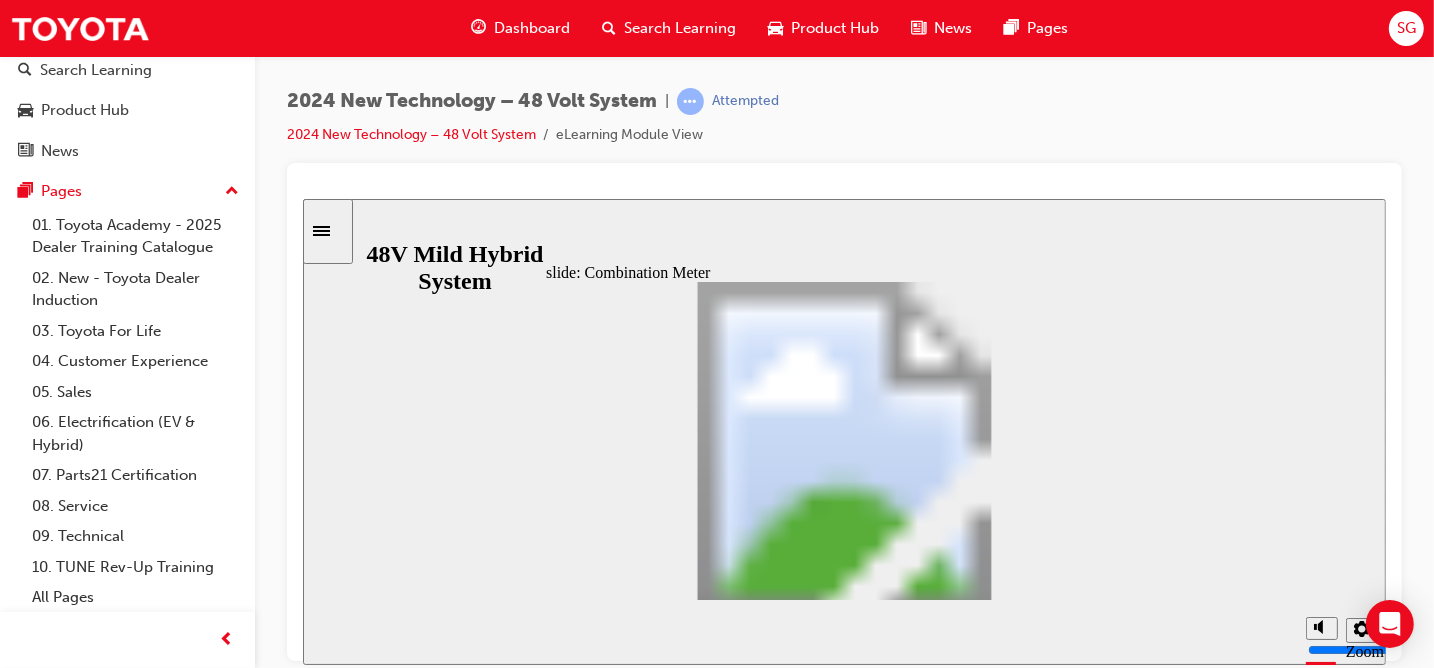 click 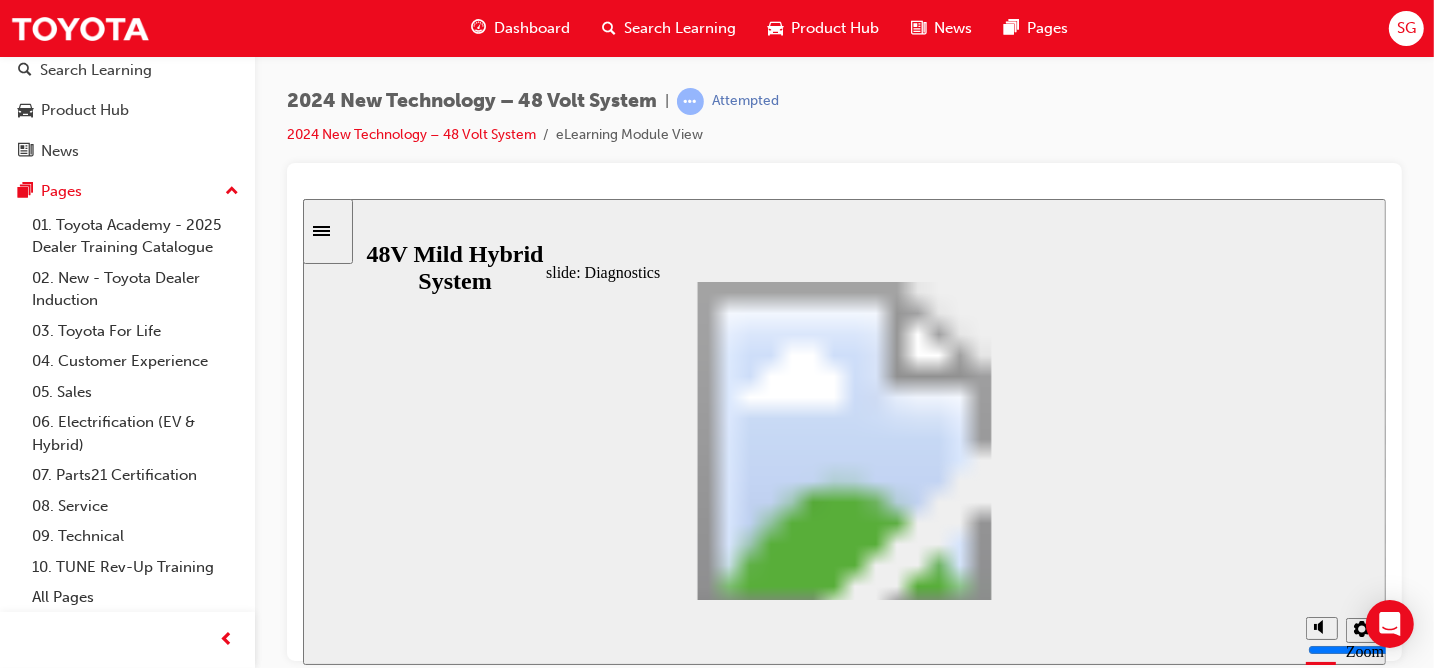 click 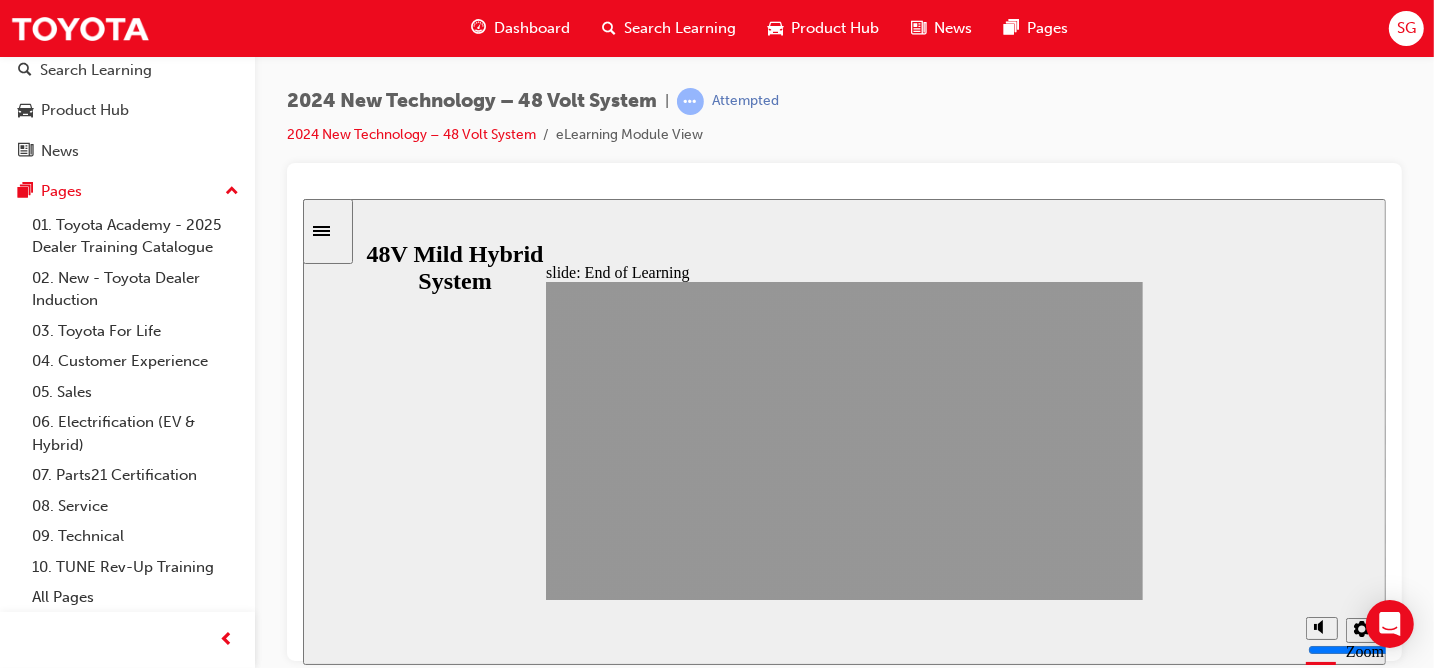 click 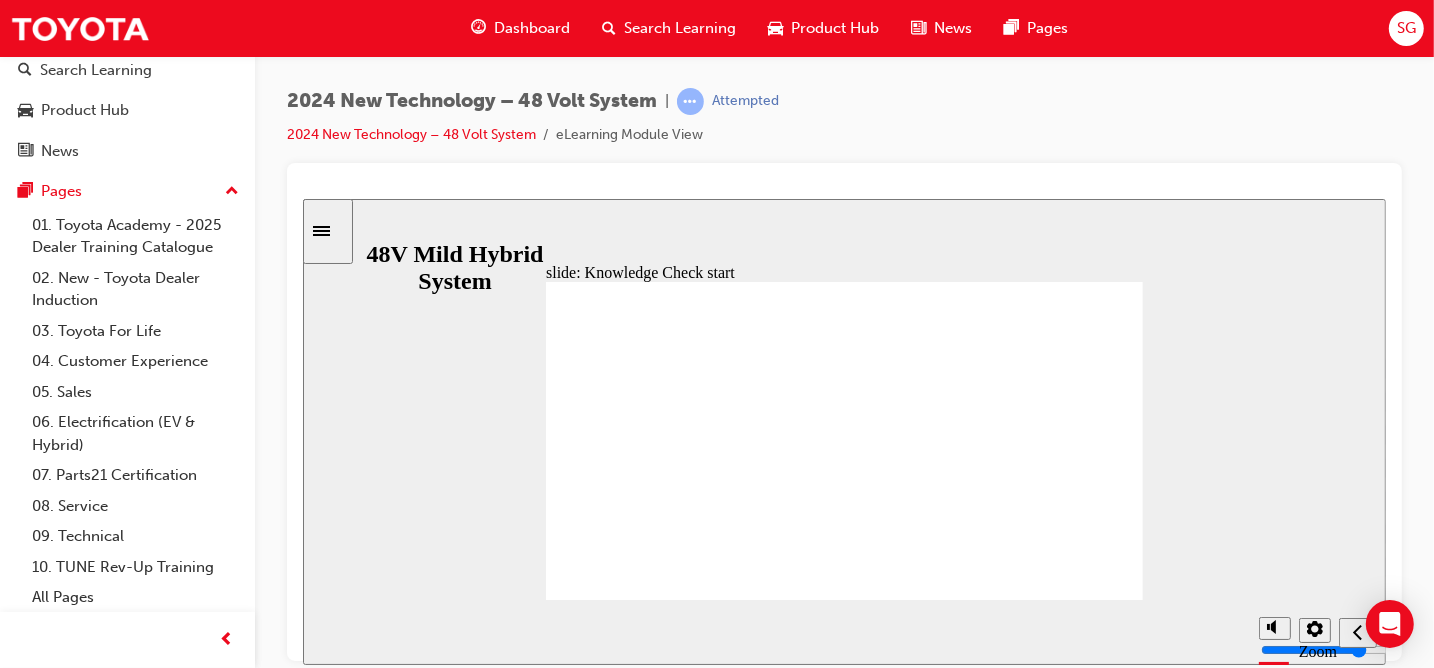click 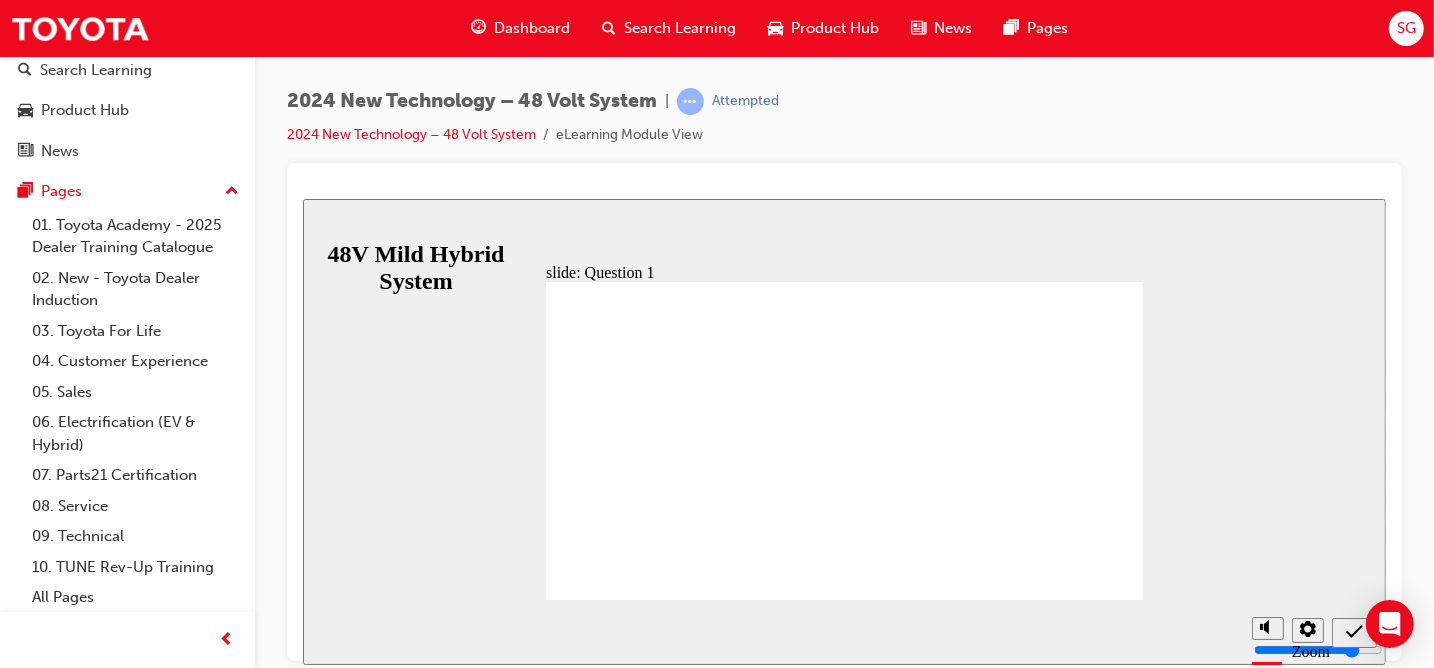 click 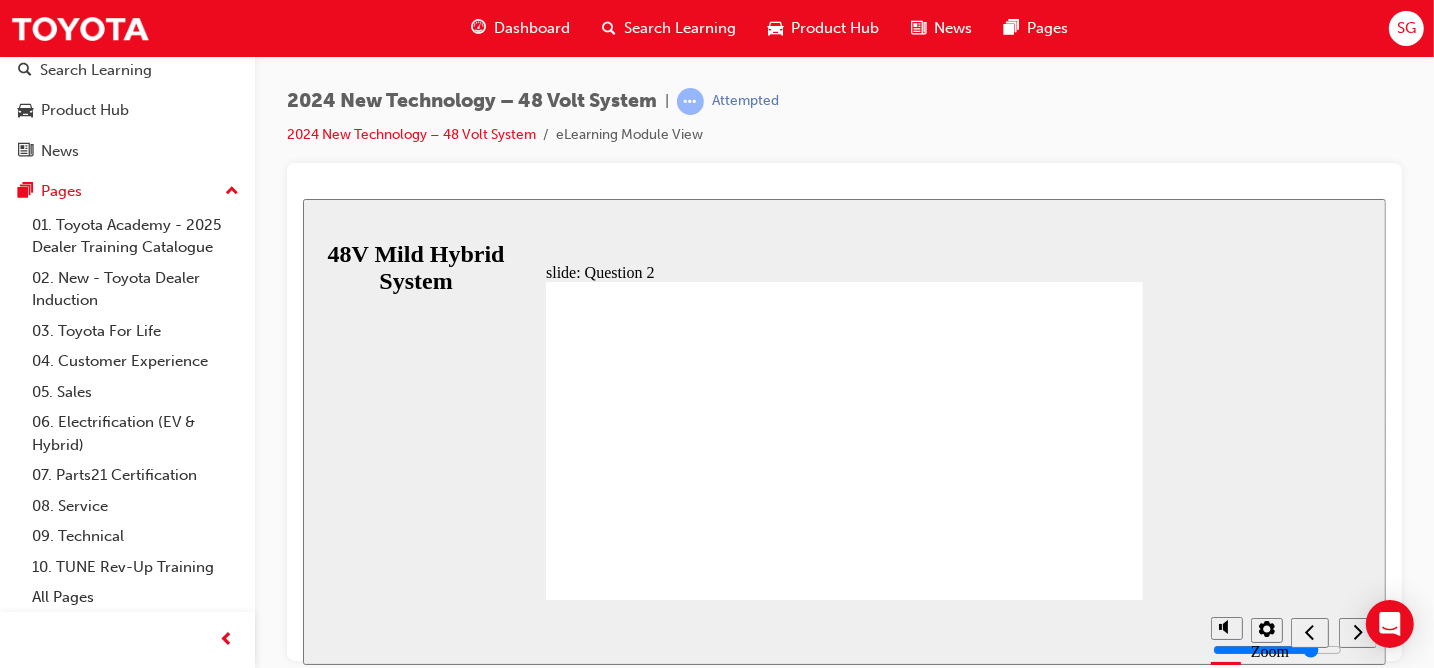 click 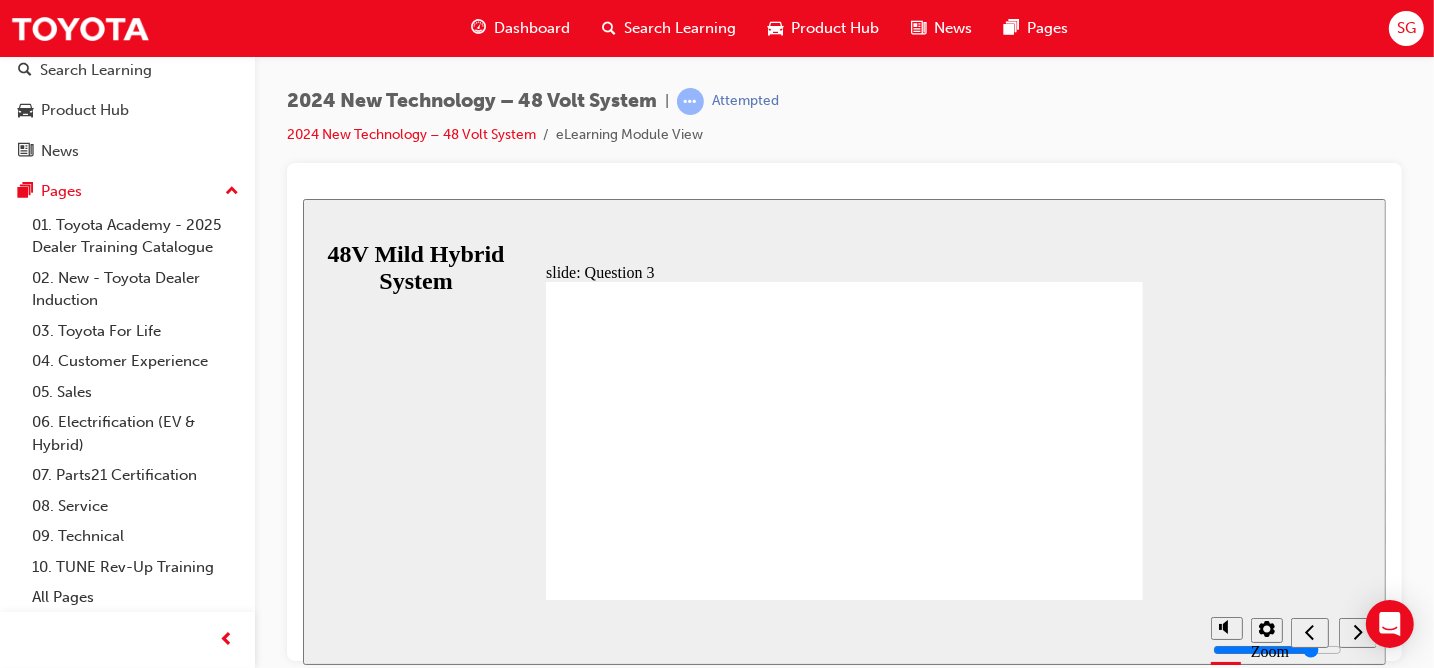 click 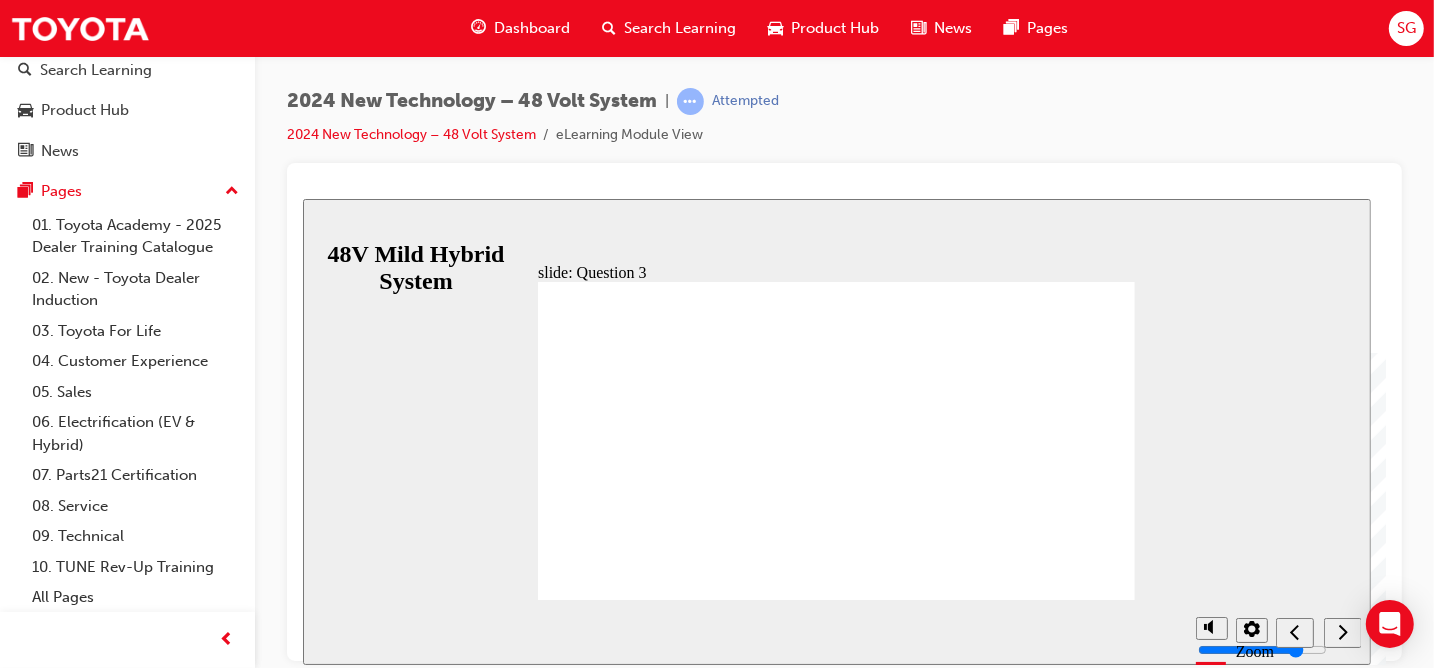 click 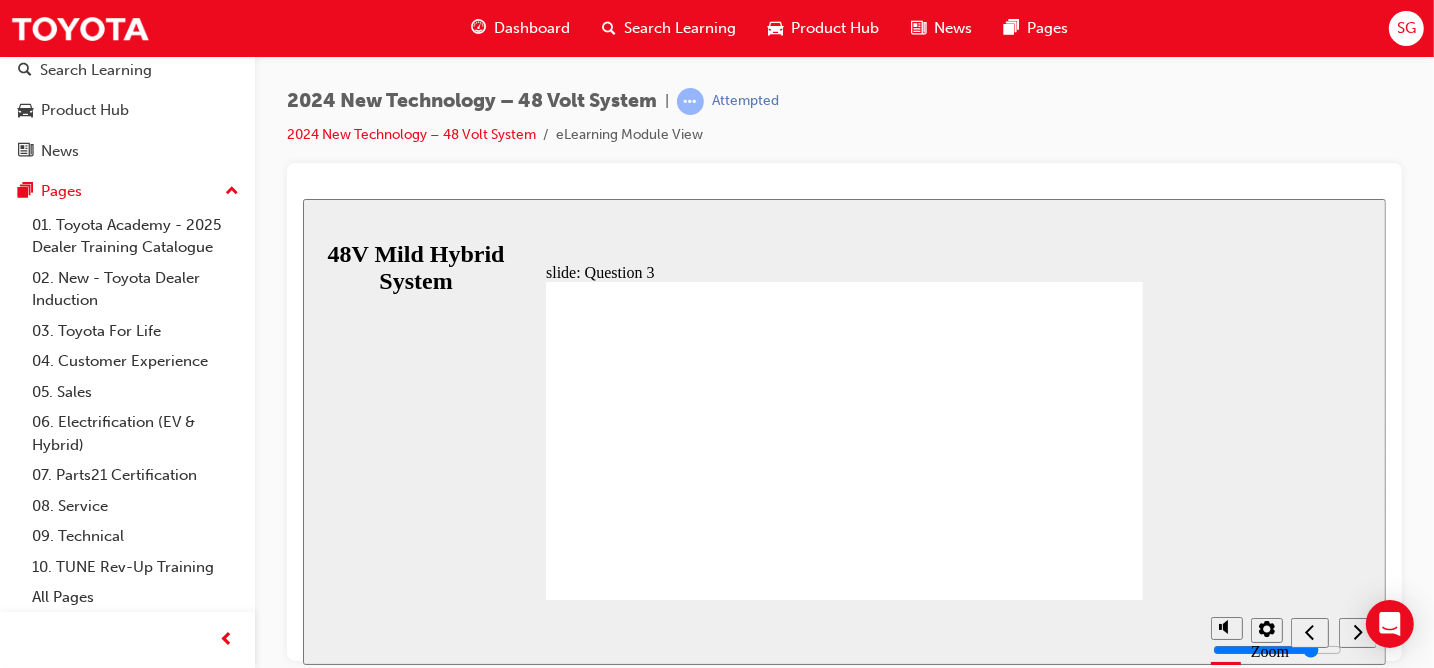 click 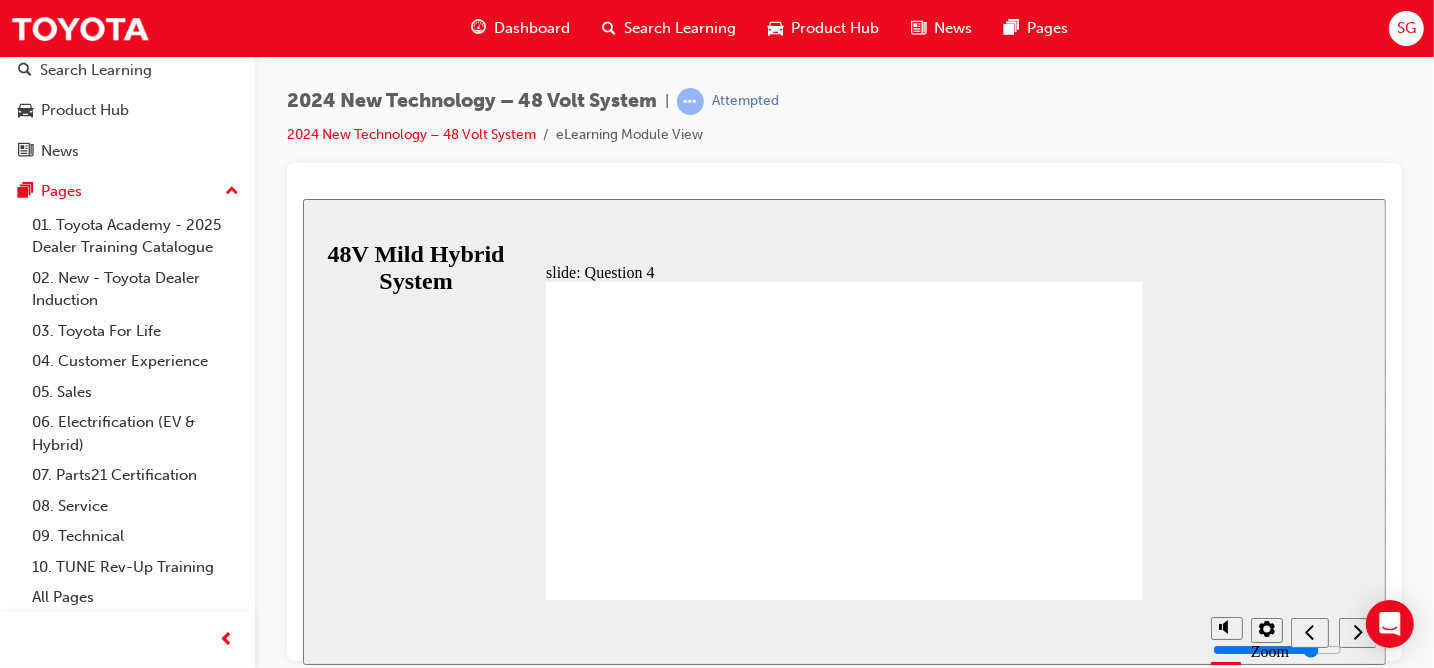click 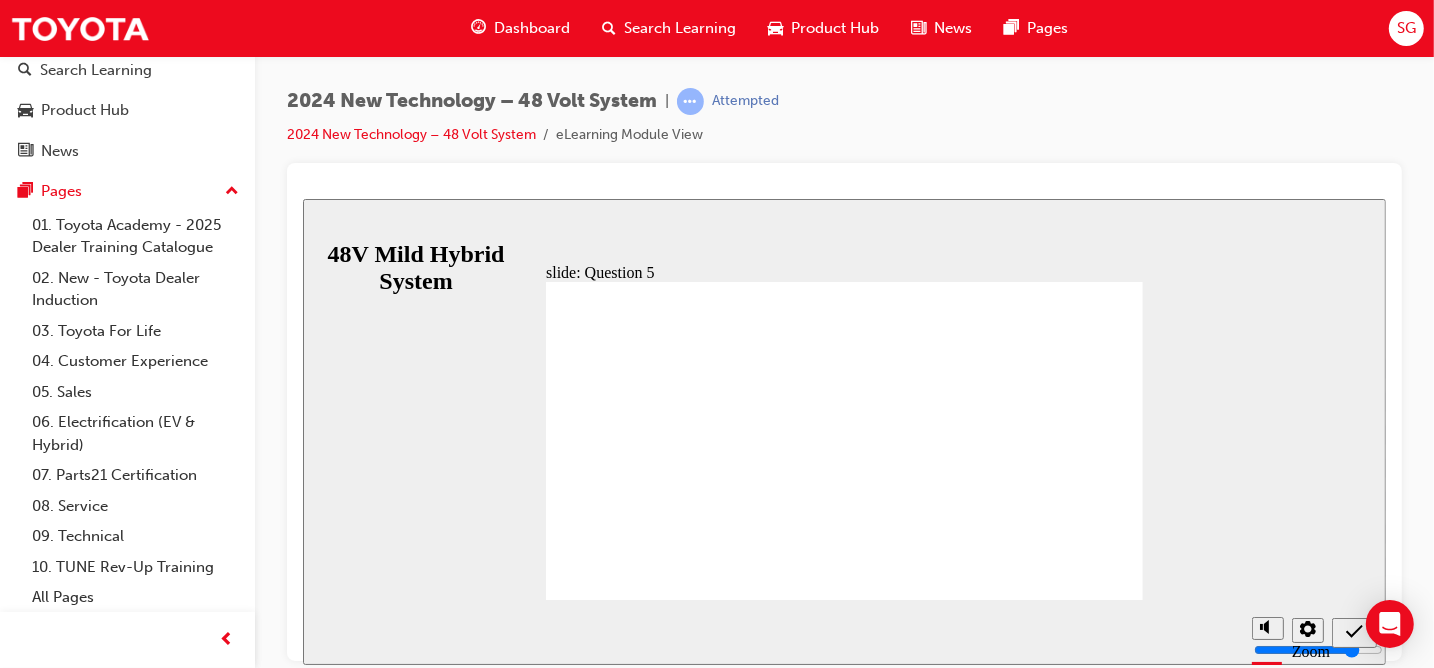 click 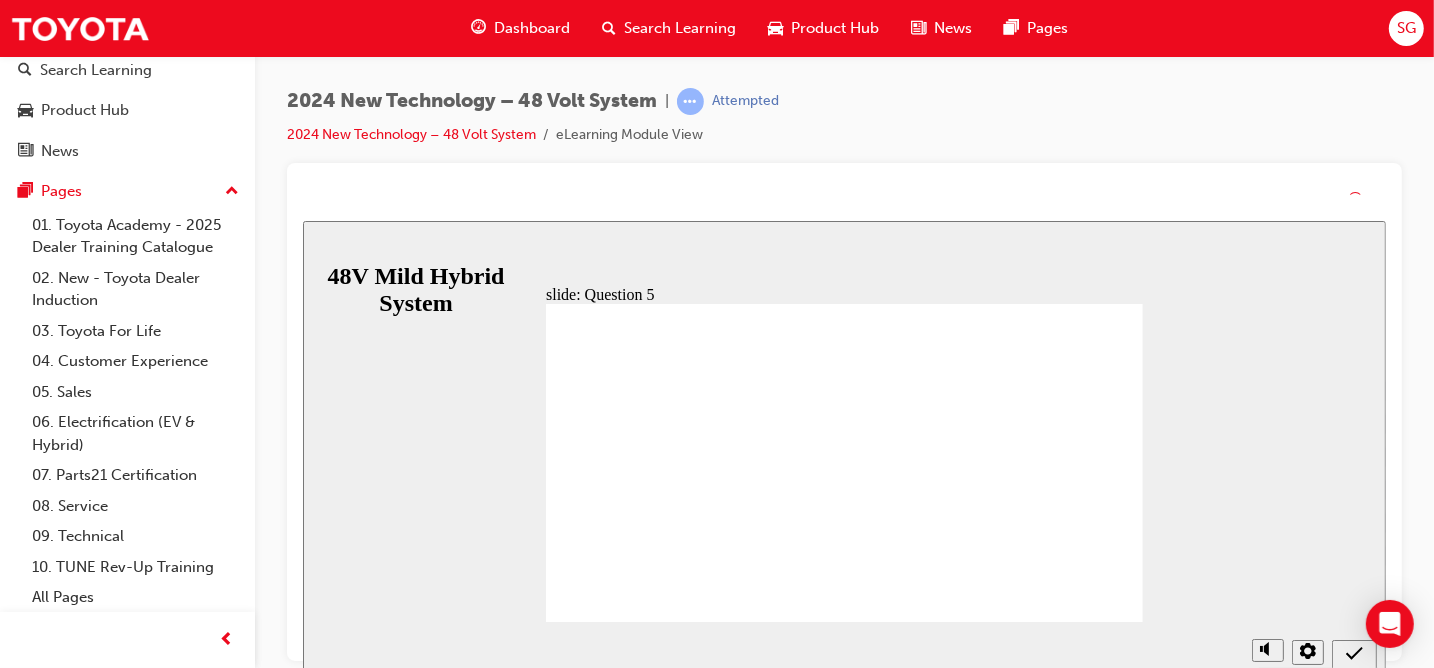 click 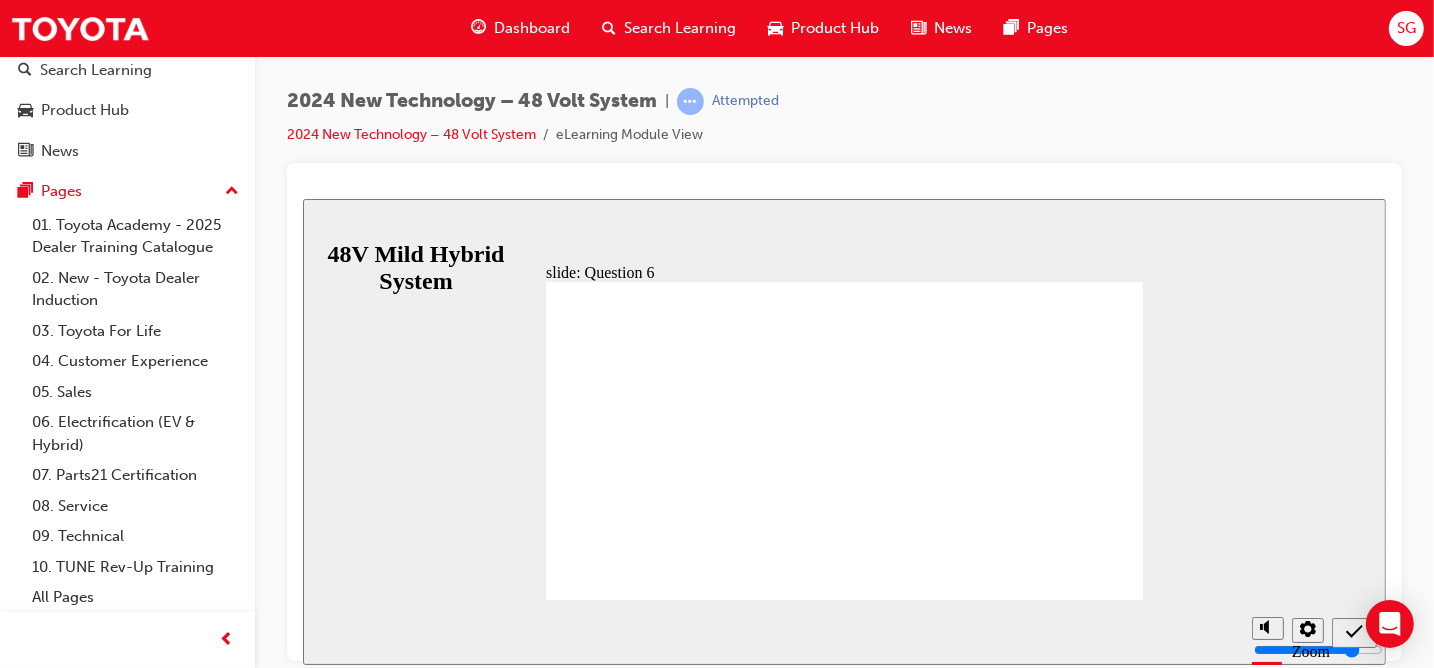click 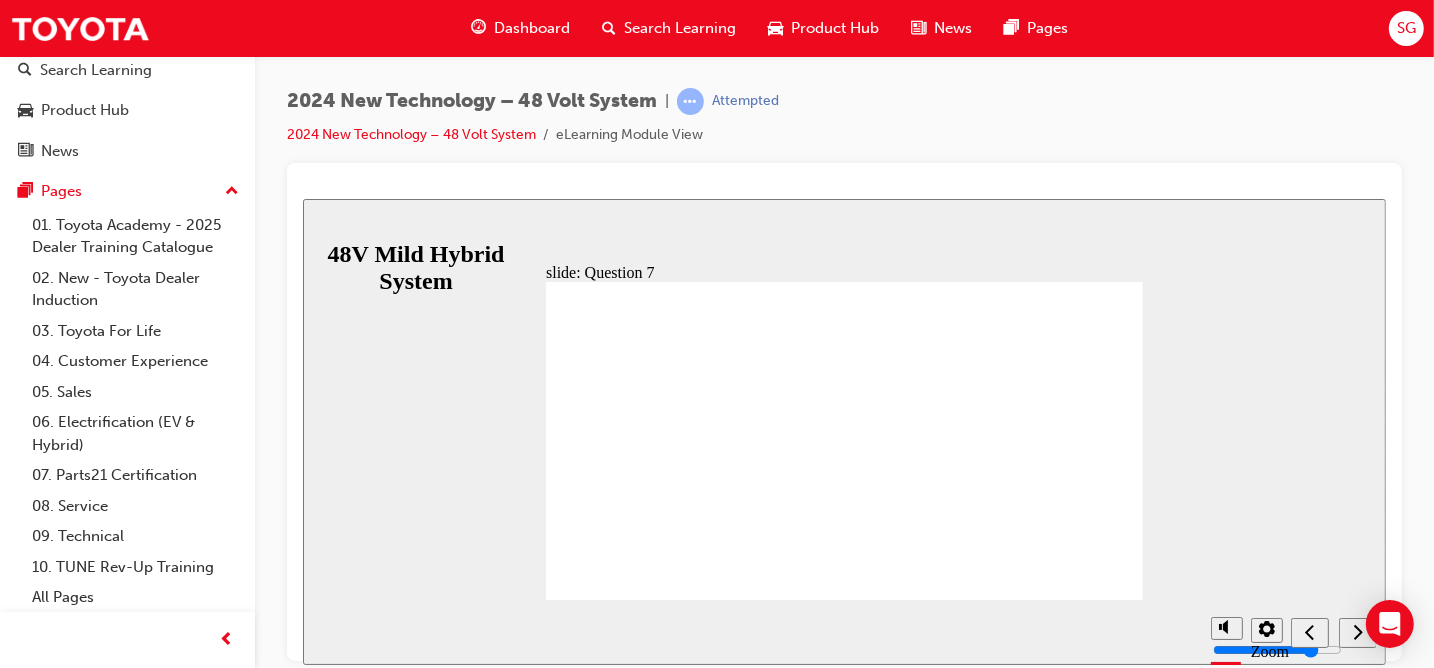 click 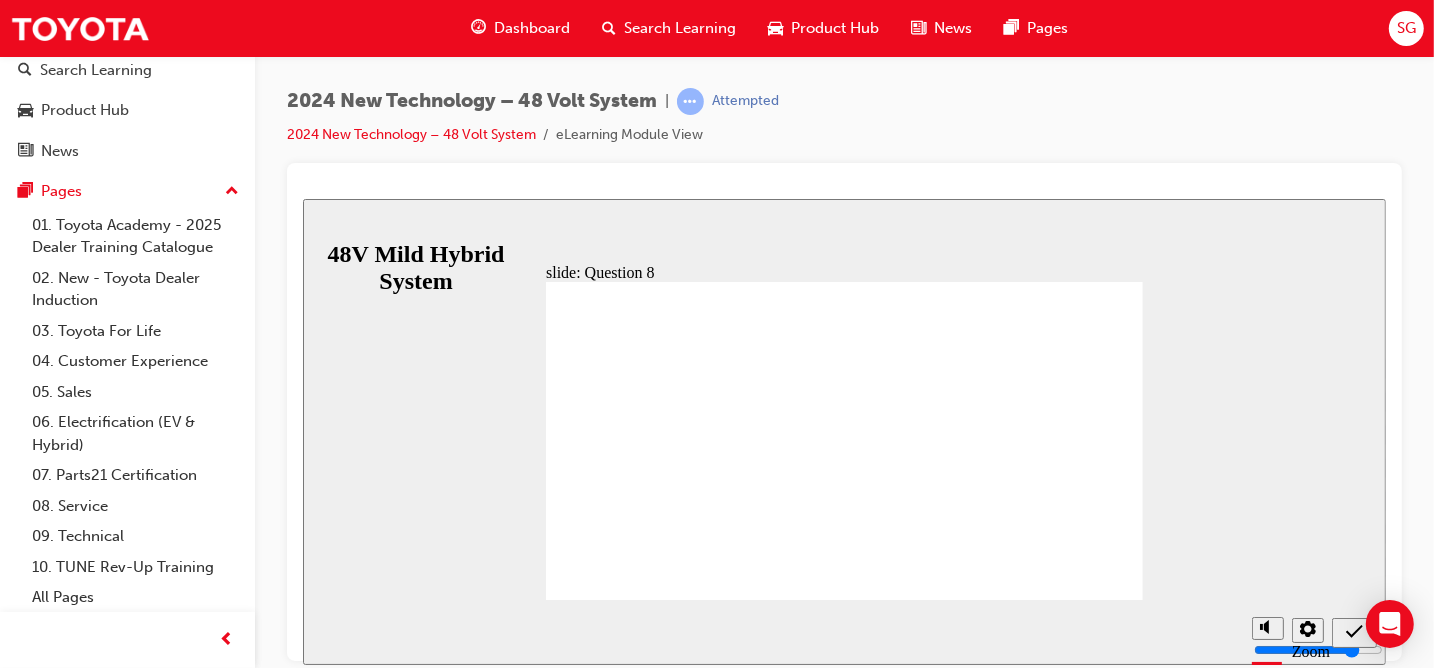 click on "False True" at bounding box center (779, 2124) 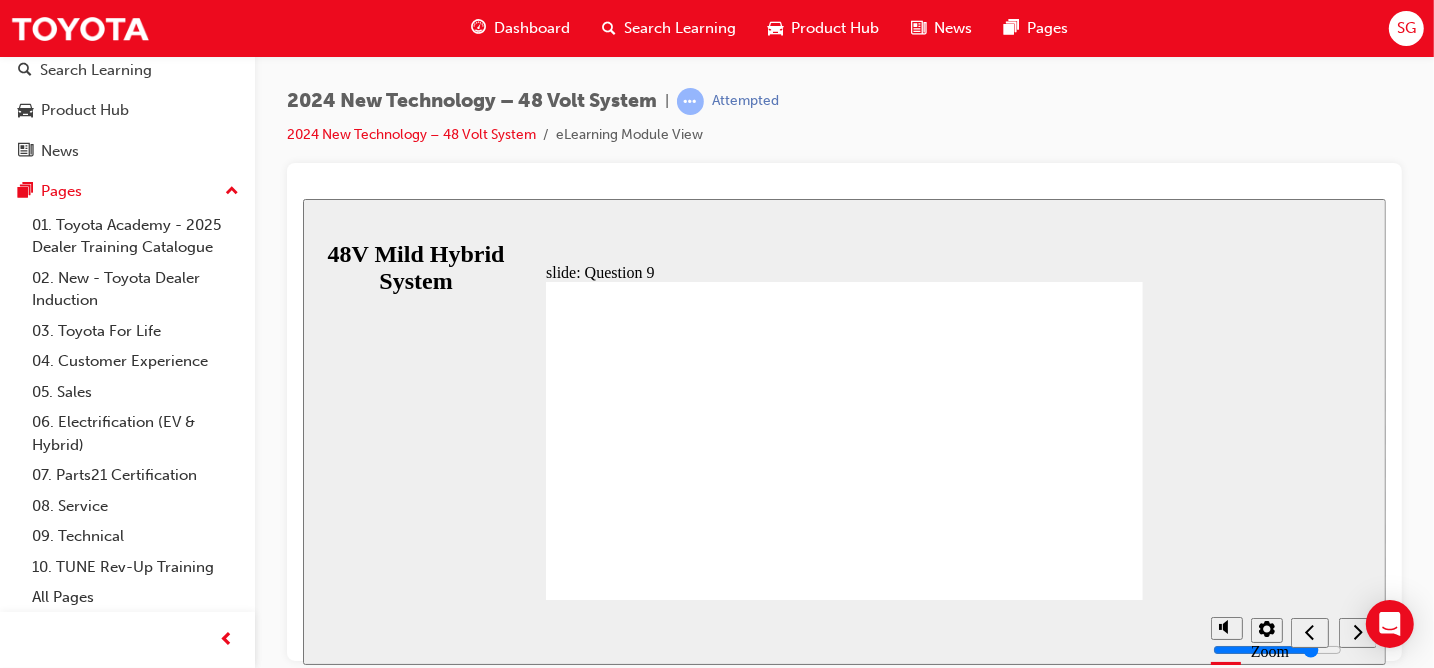 click 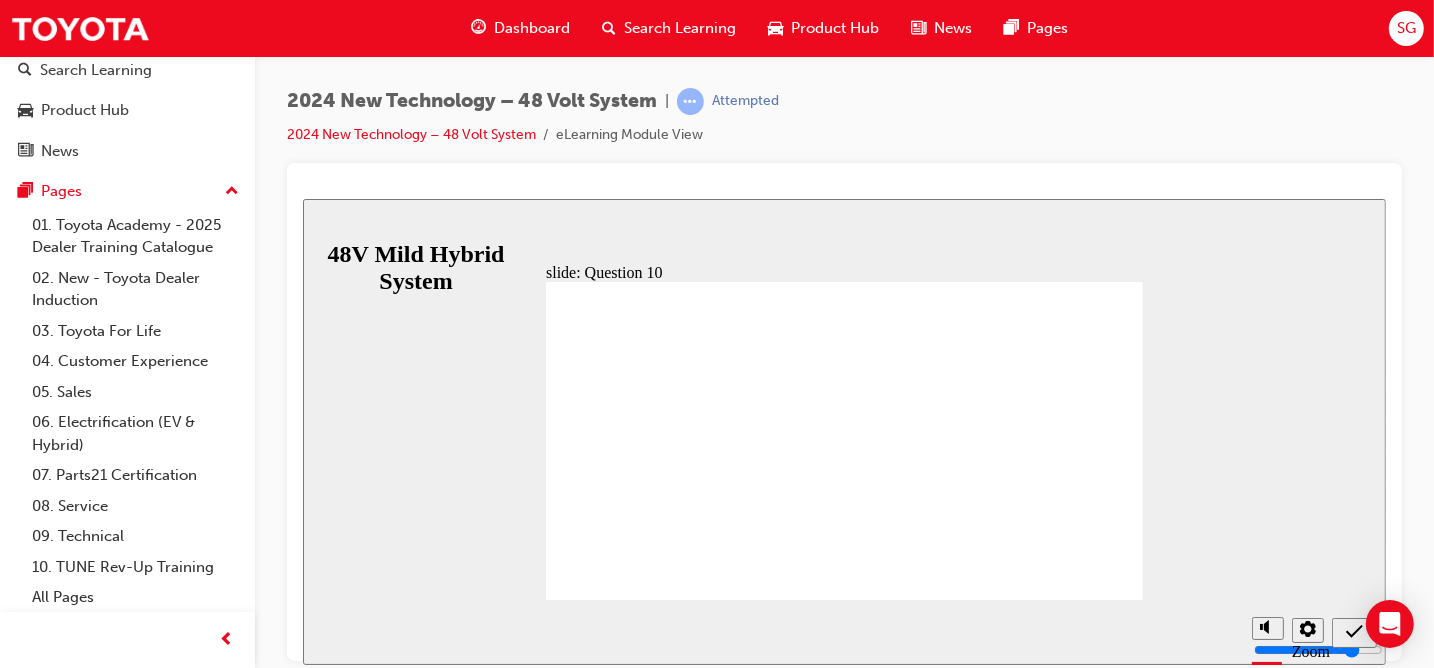 click 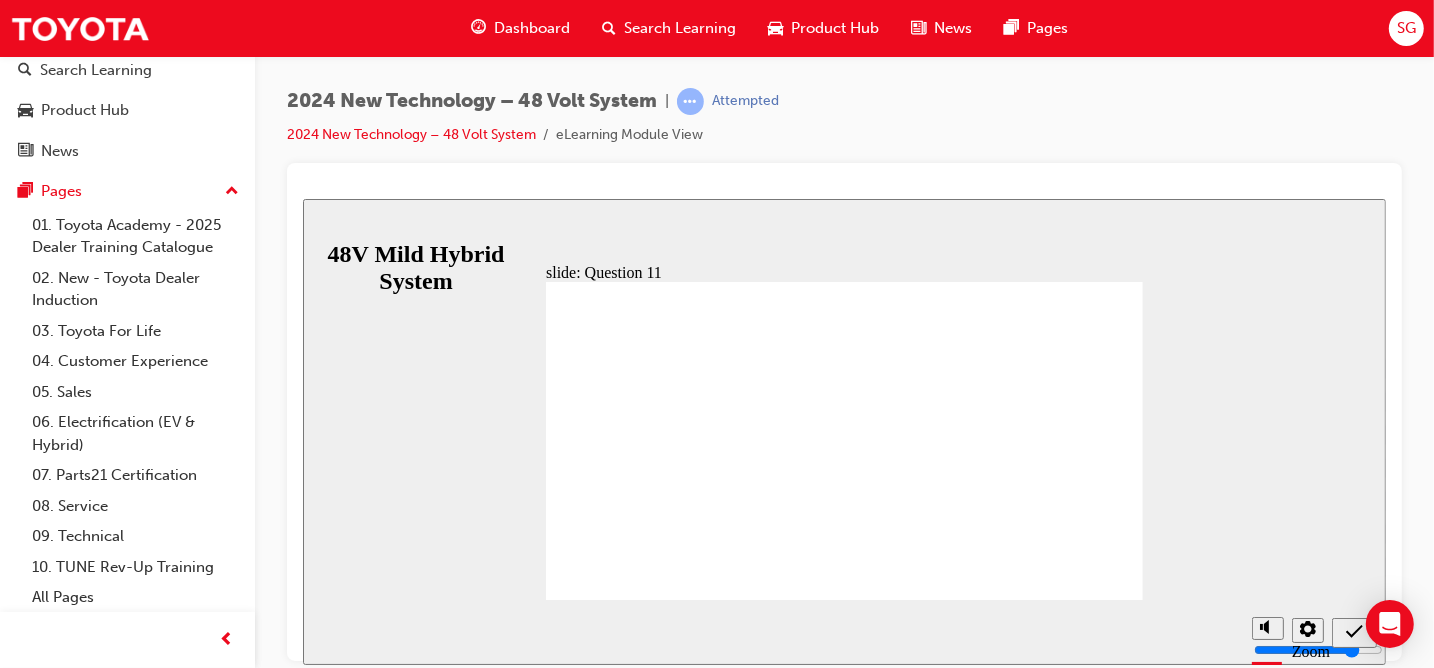 click 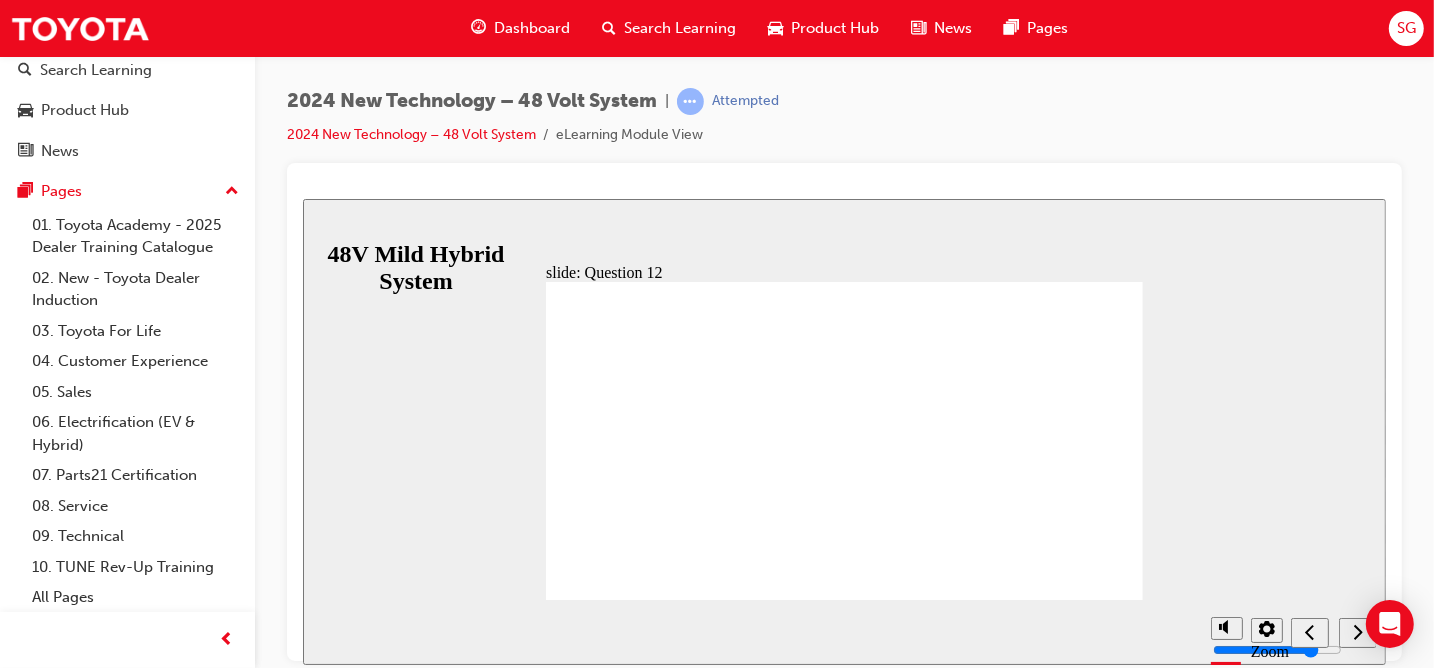 click 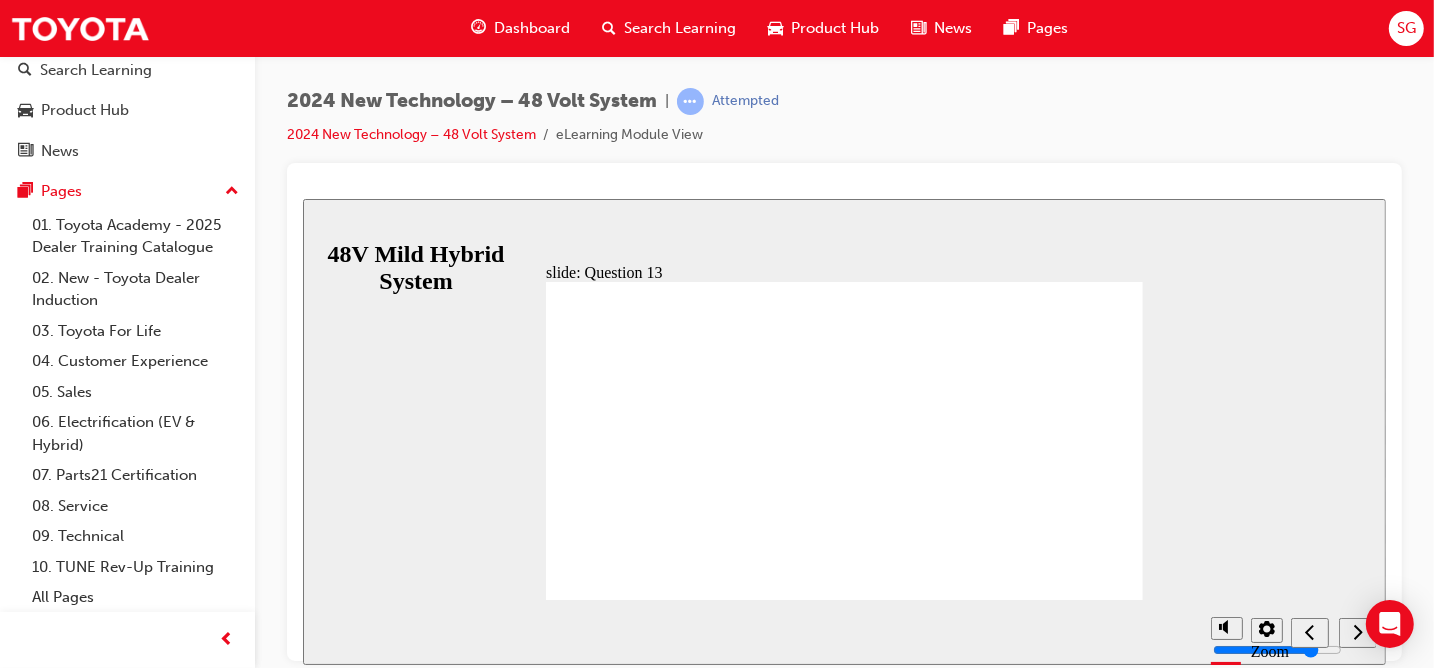 click 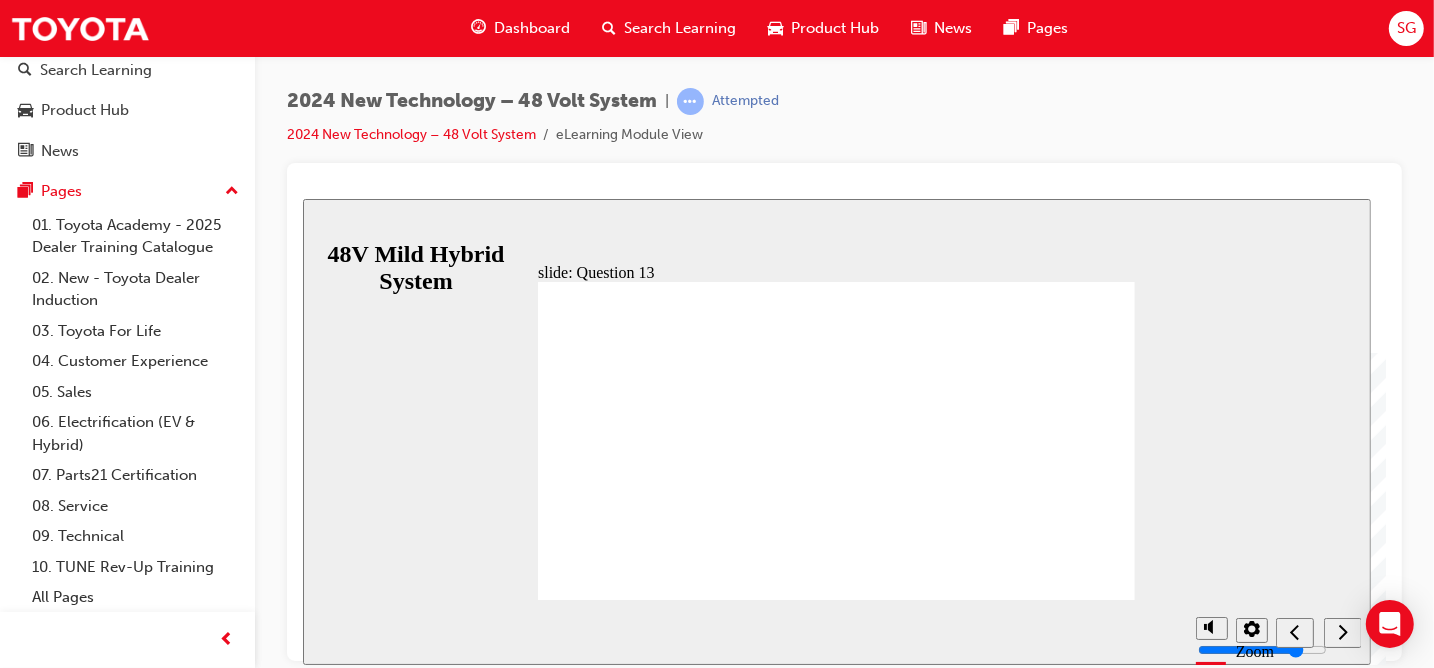click 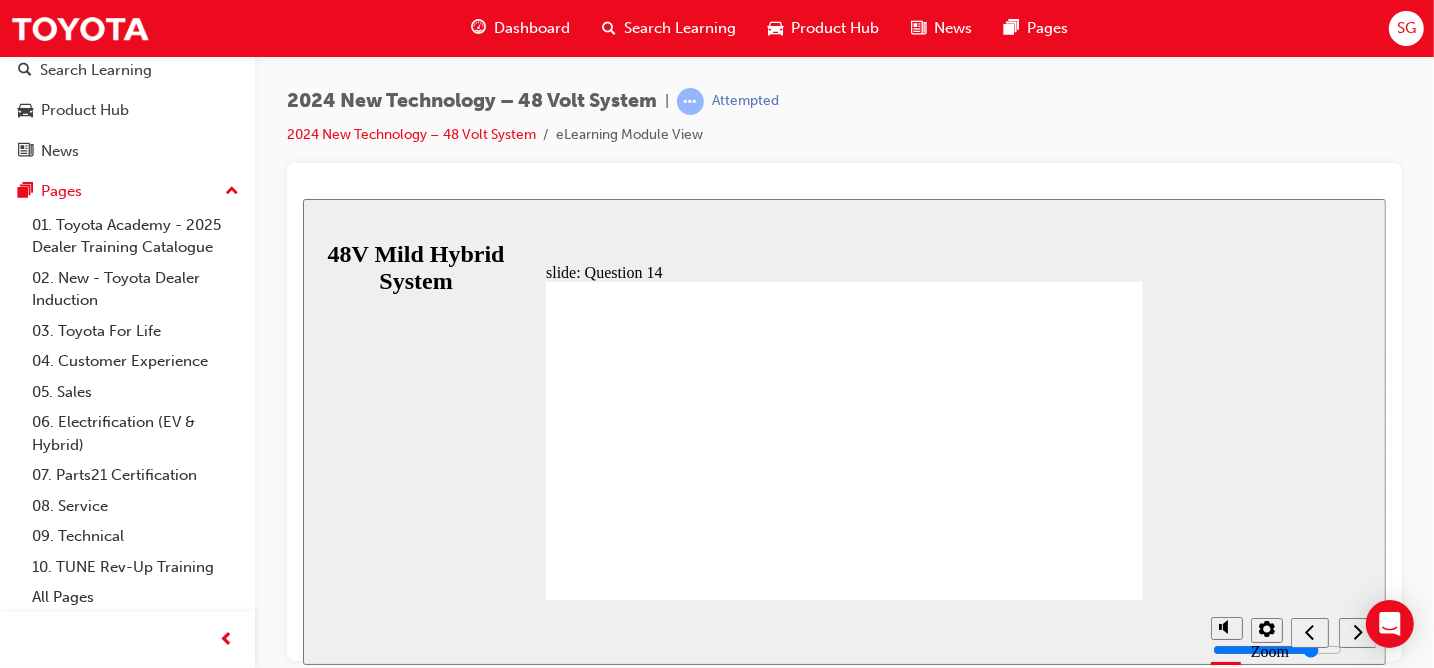 click 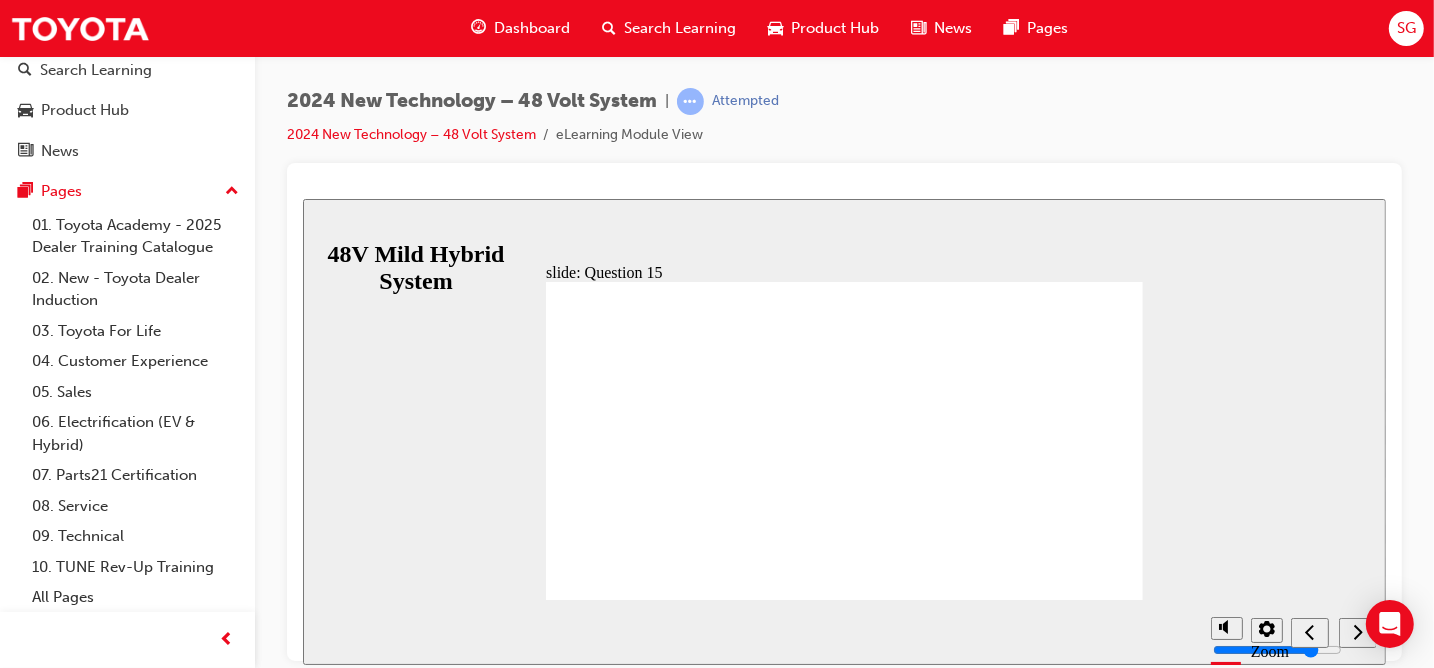 click 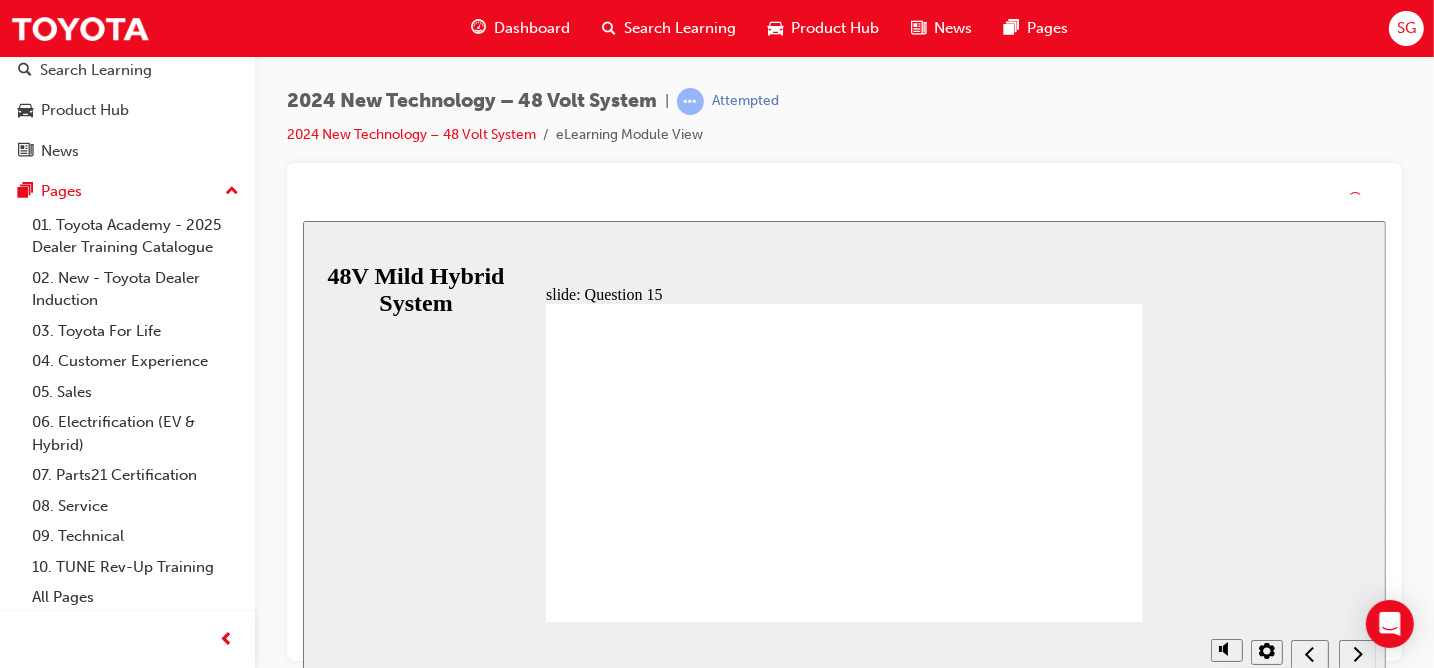 click on "Continue Incorrect. You’ve selected the incorrect answer.    You should review Section 6:  NAME ,  beore re-attempting the quiz." at bounding box center (843, 2579) 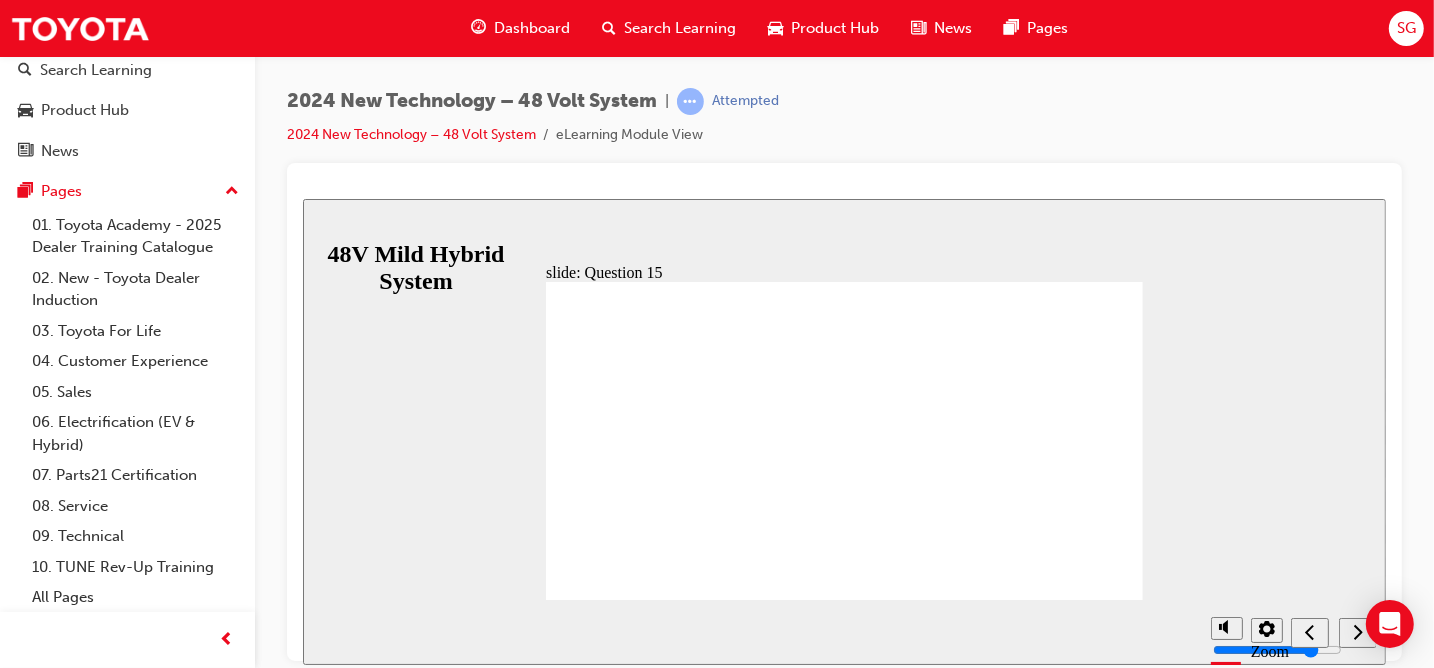 click 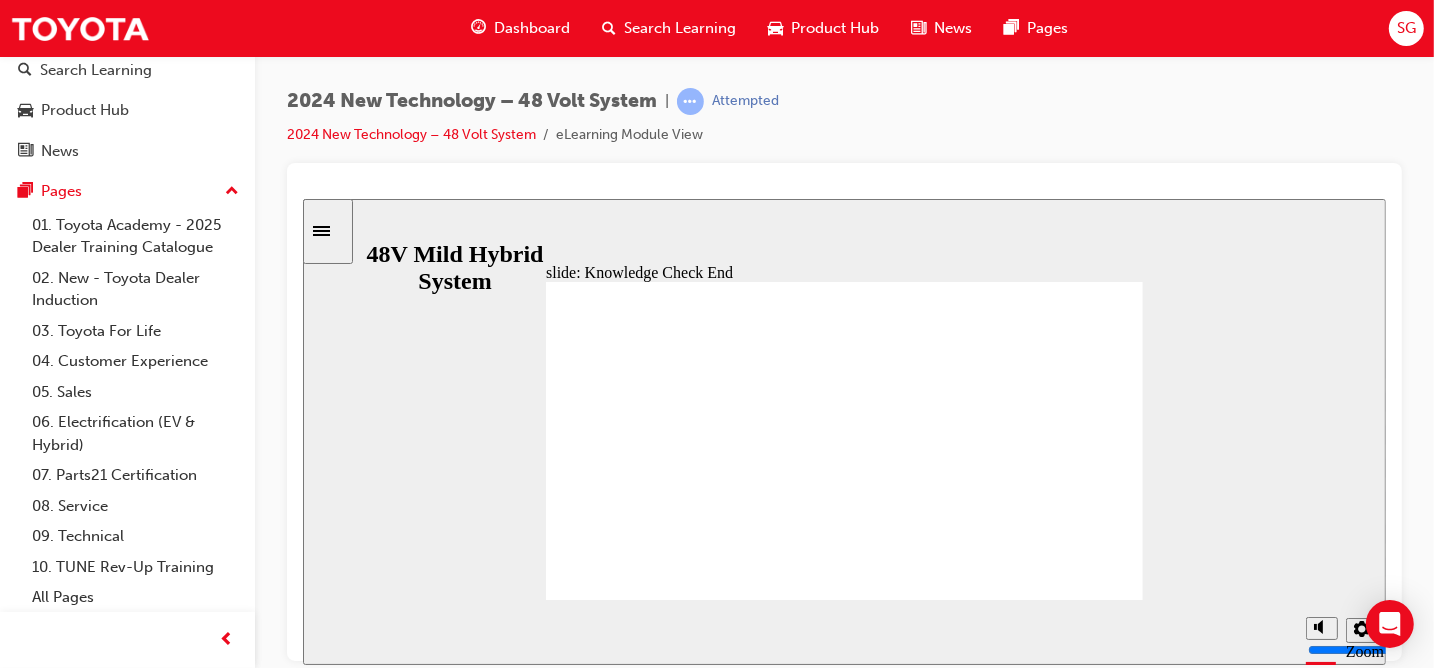click 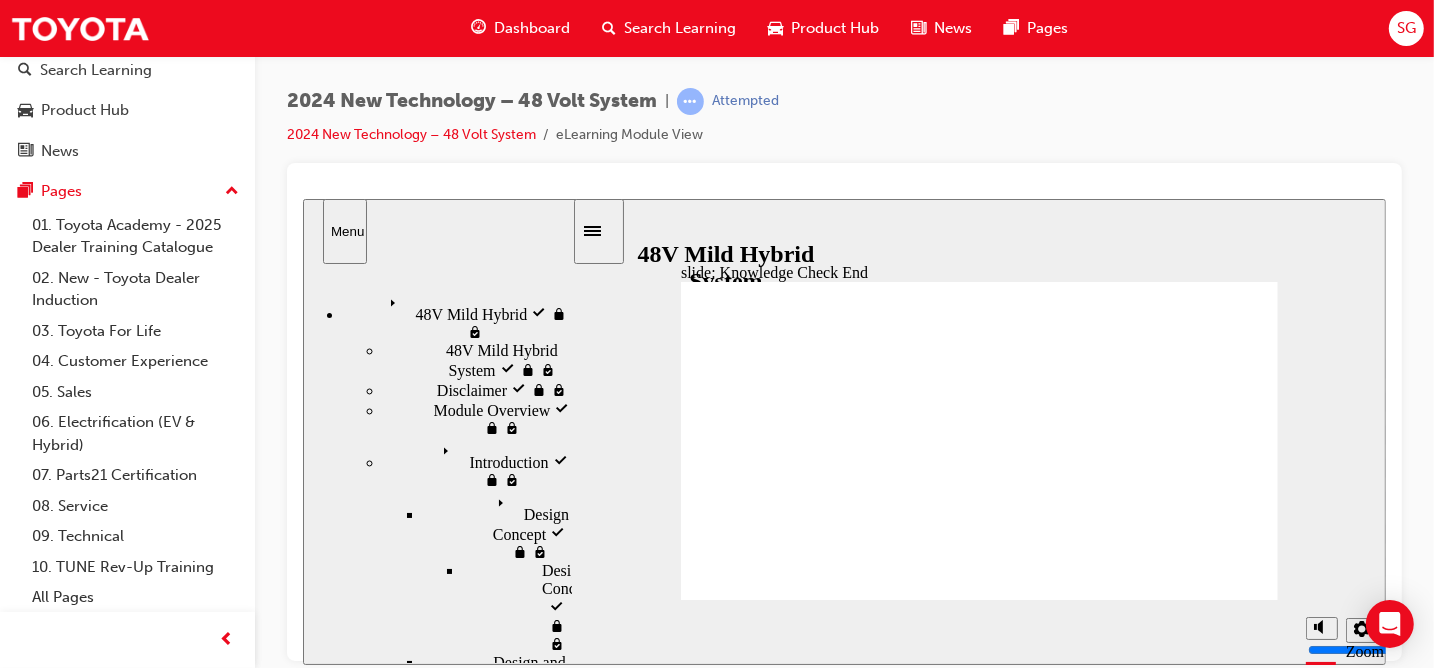 click on "Dashboard" at bounding box center [532, 28] 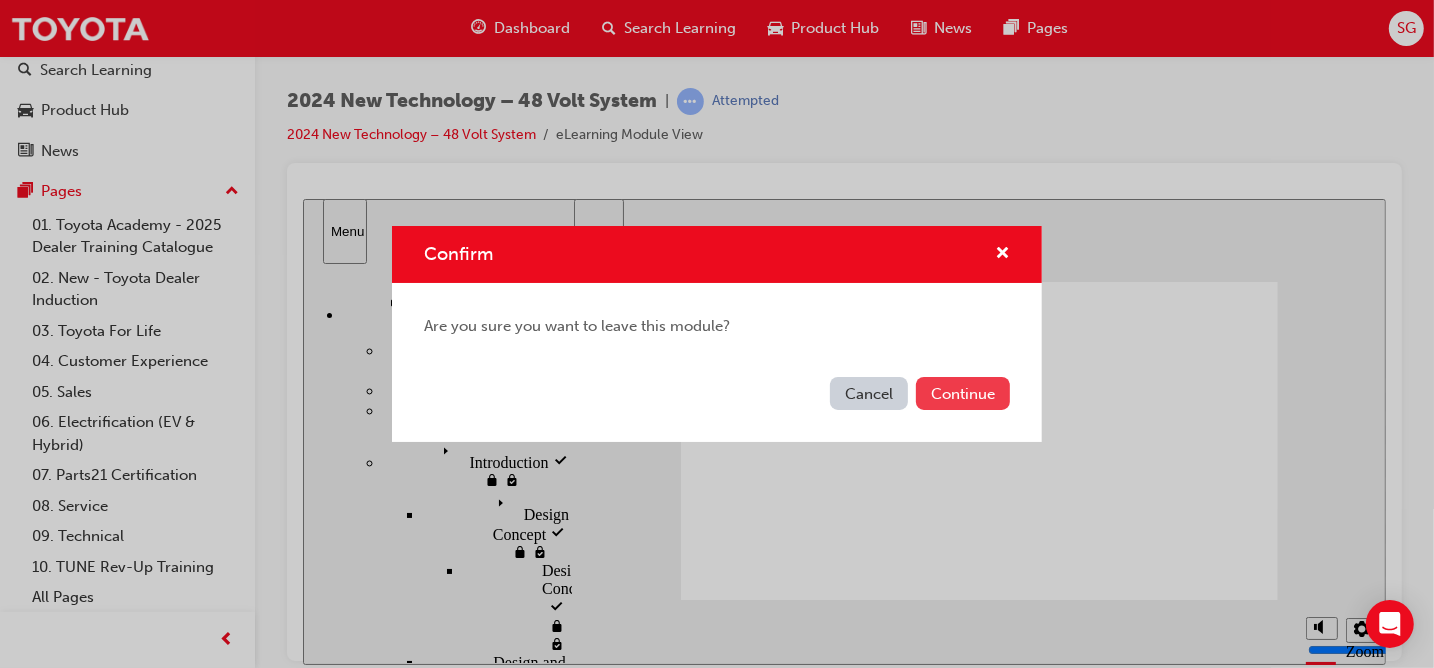 click on "Continue" at bounding box center (963, 393) 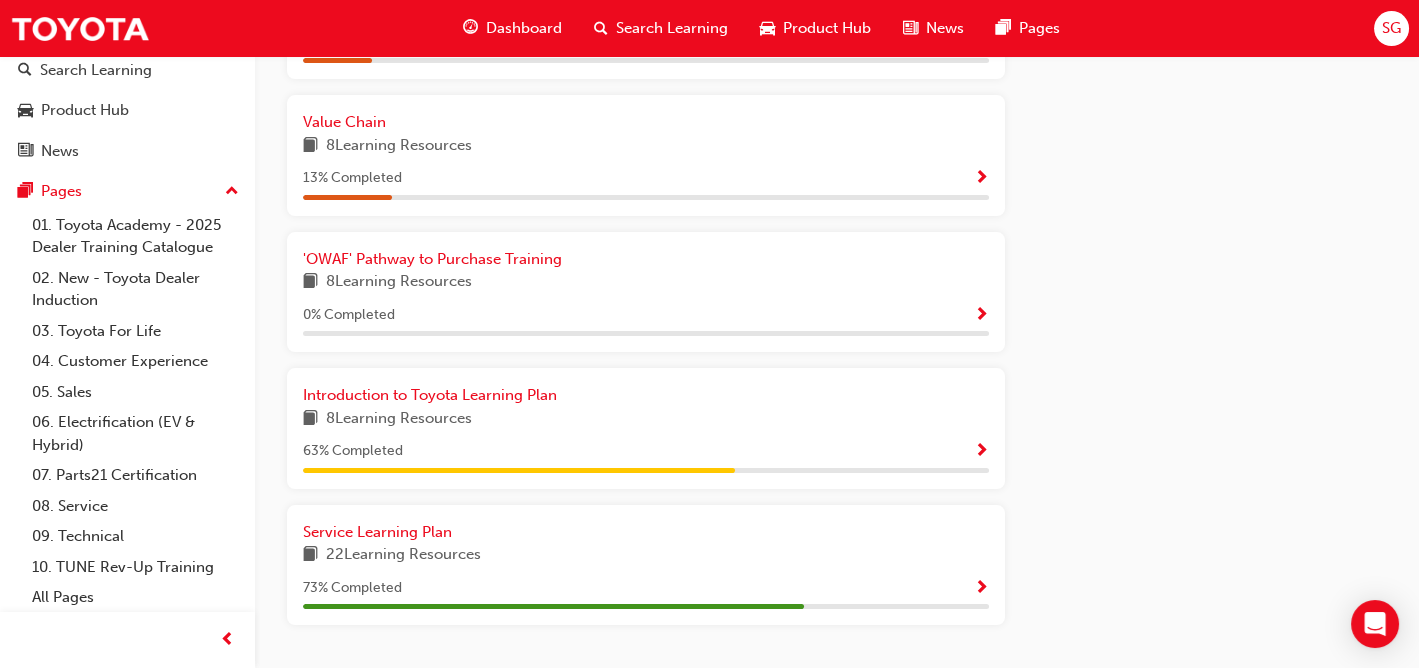 scroll, scrollTop: 1365, scrollLeft: 0, axis: vertical 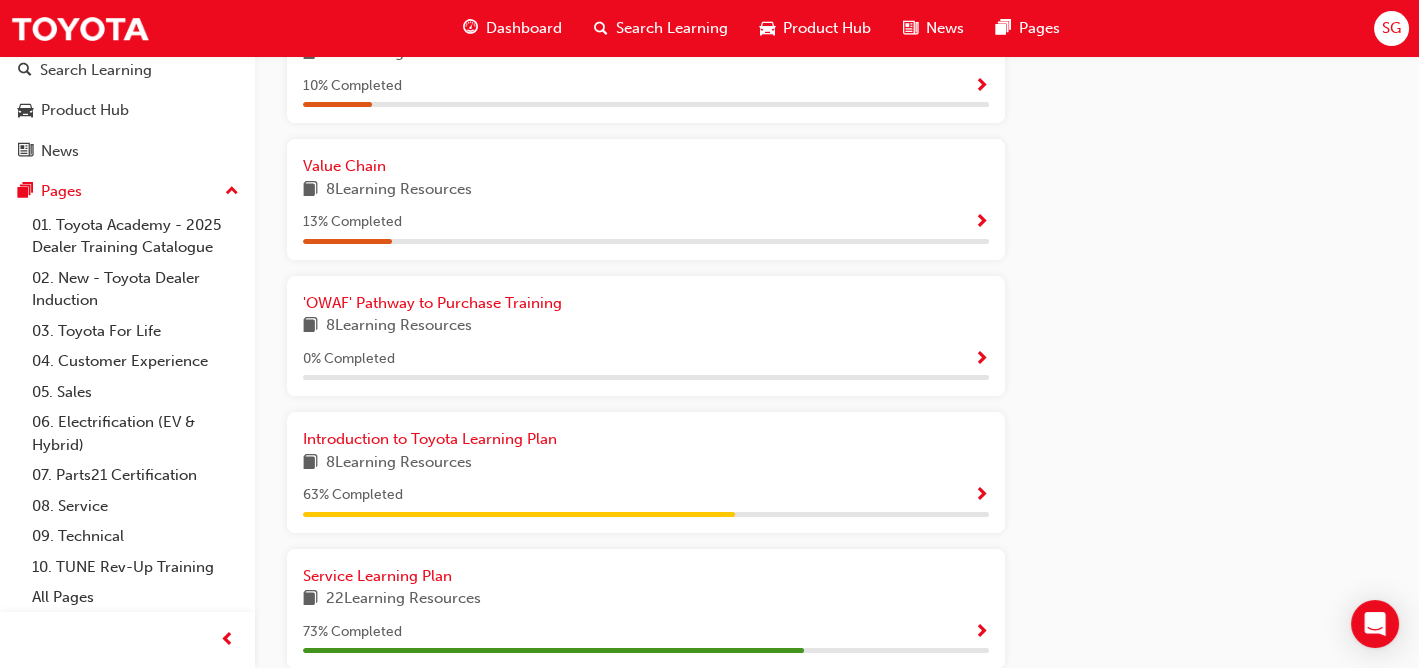 click at bounding box center [981, 496] 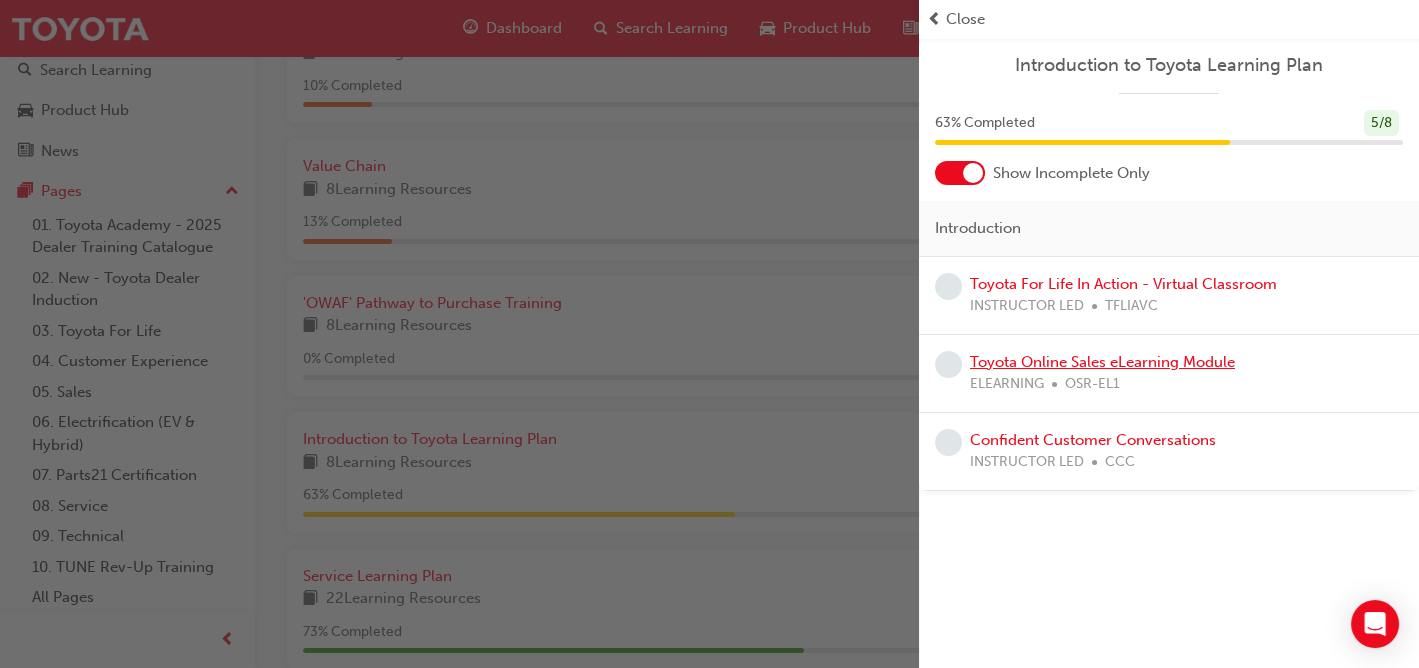 click on "Toyota Online Sales eLearning Module" at bounding box center [1102, 362] 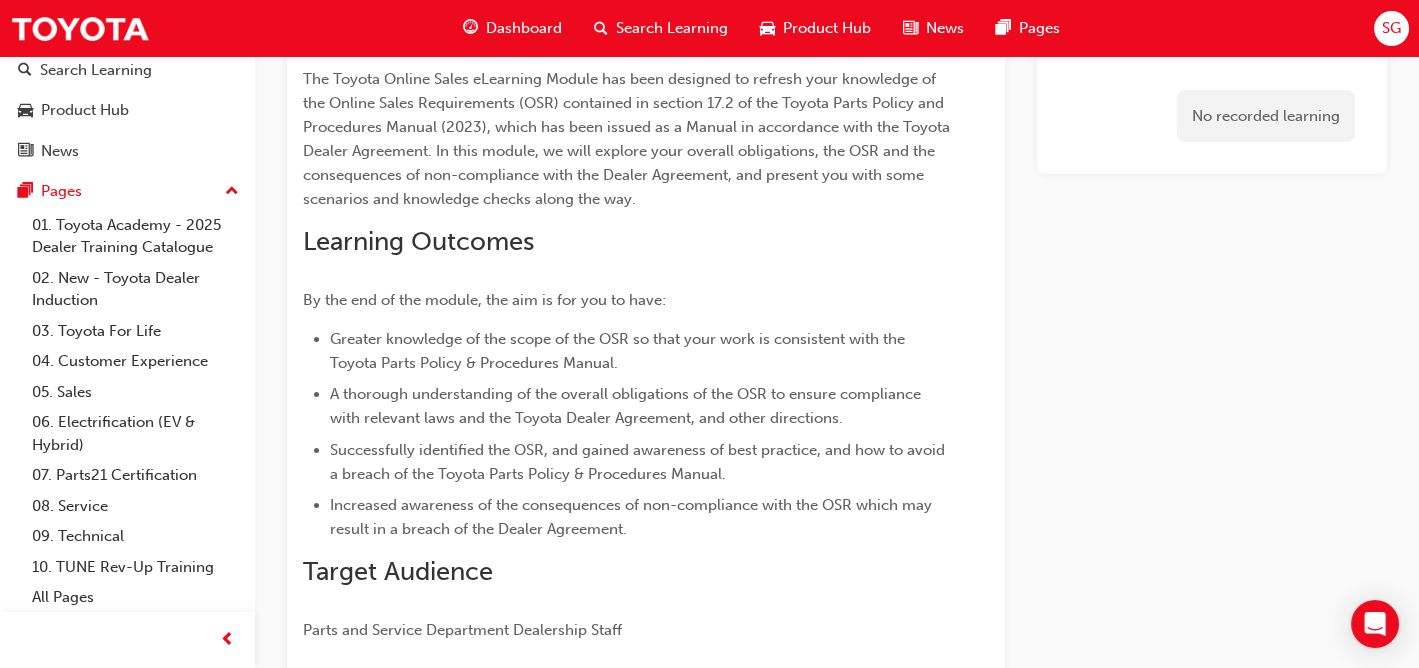scroll, scrollTop: 0, scrollLeft: 0, axis: both 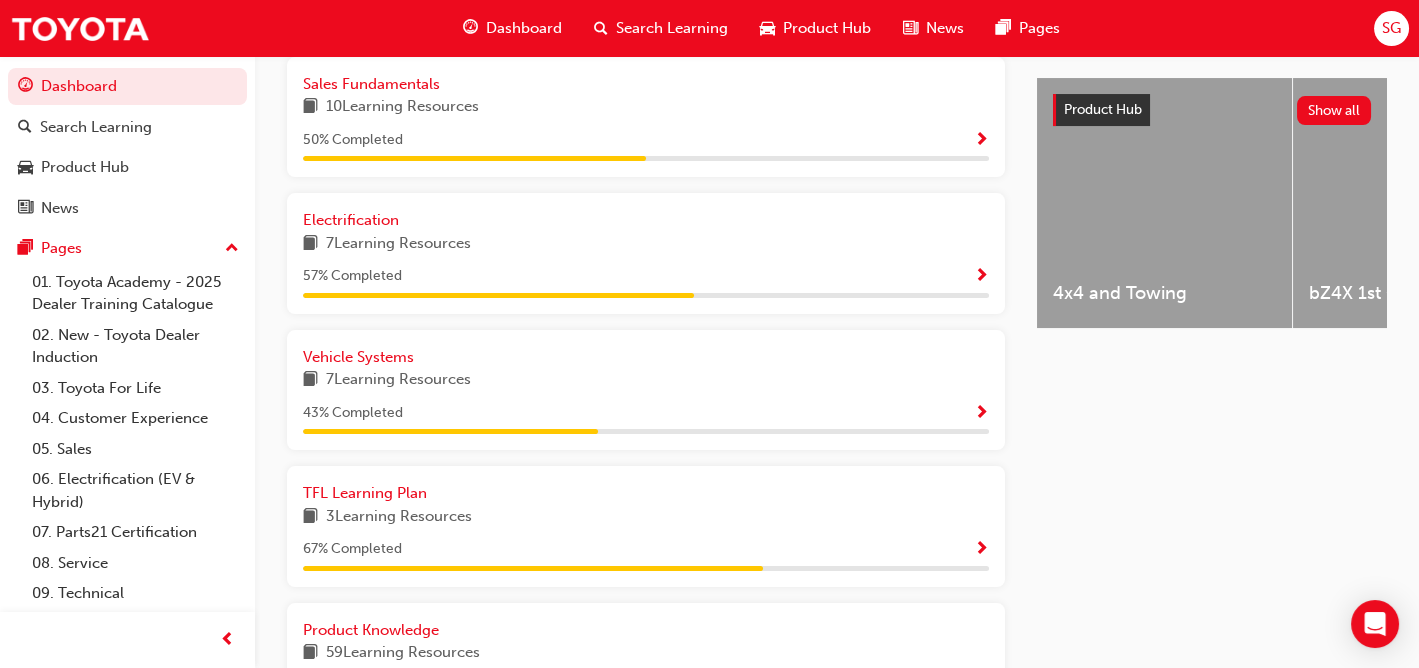 click at bounding box center (981, 414) 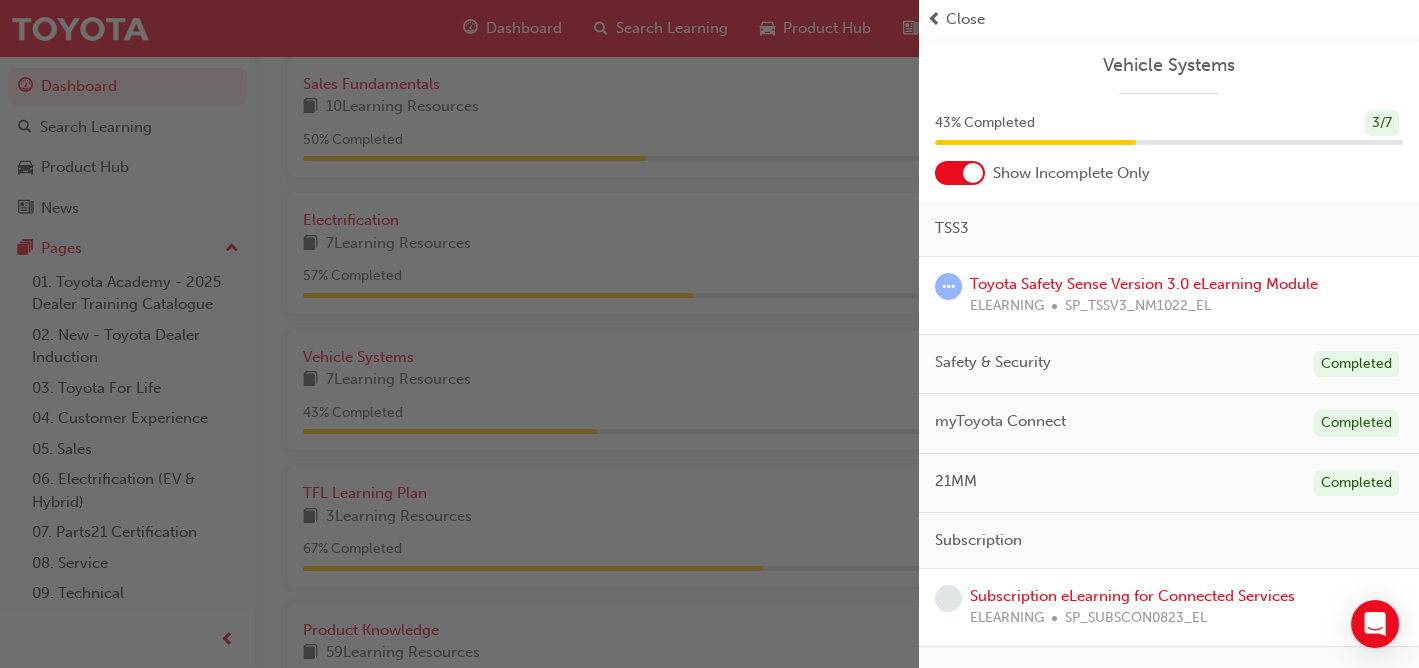 click at bounding box center (459, 334) 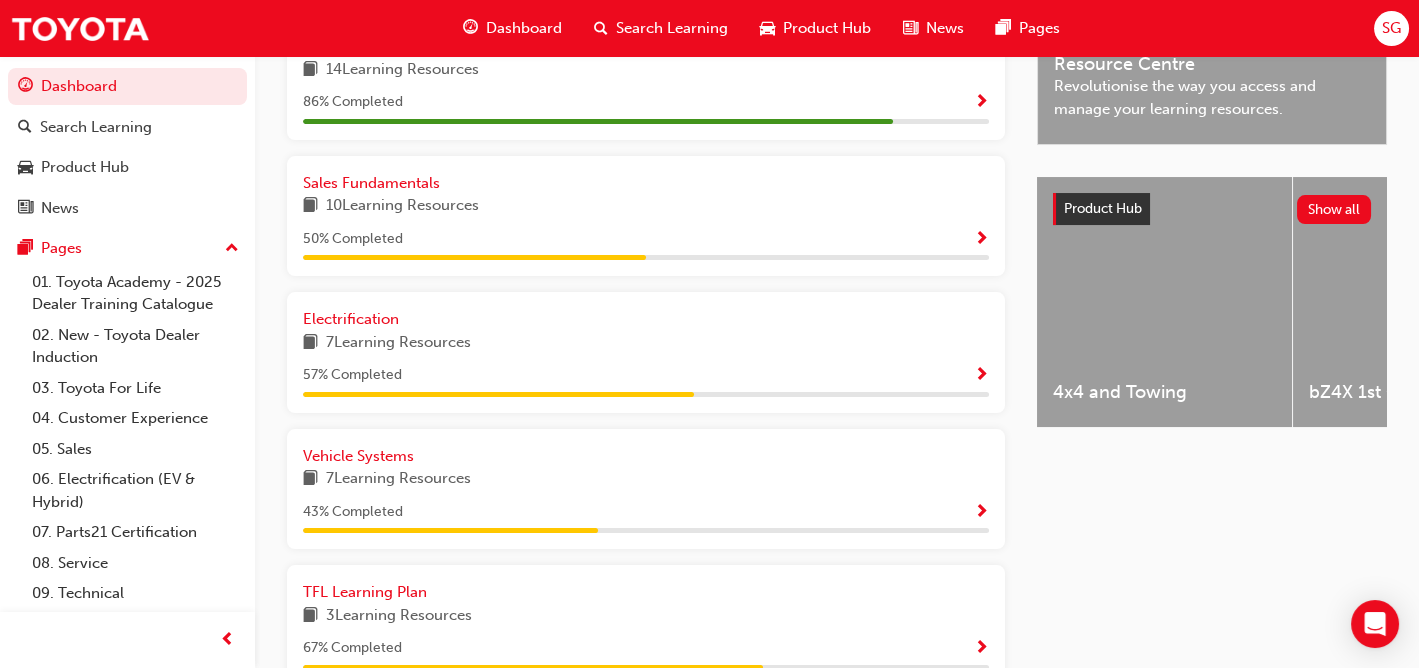 scroll, scrollTop: 665, scrollLeft: 0, axis: vertical 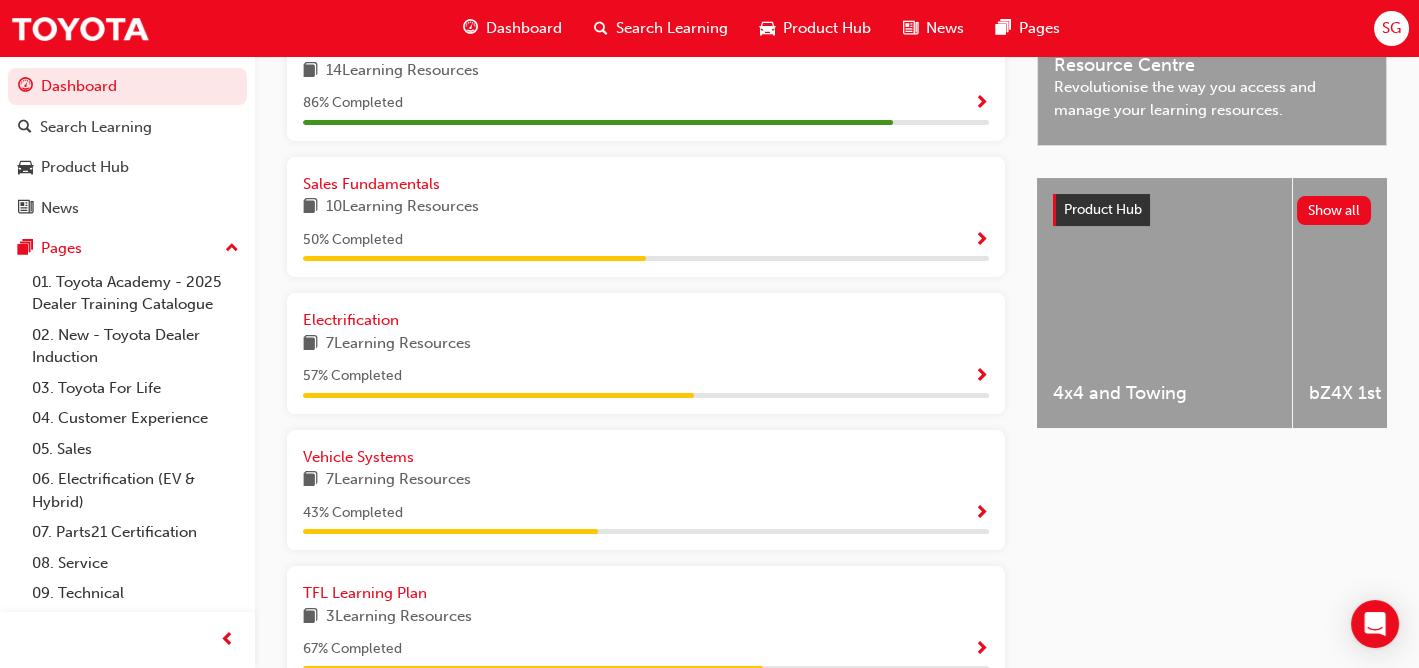 click at bounding box center [981, 514] 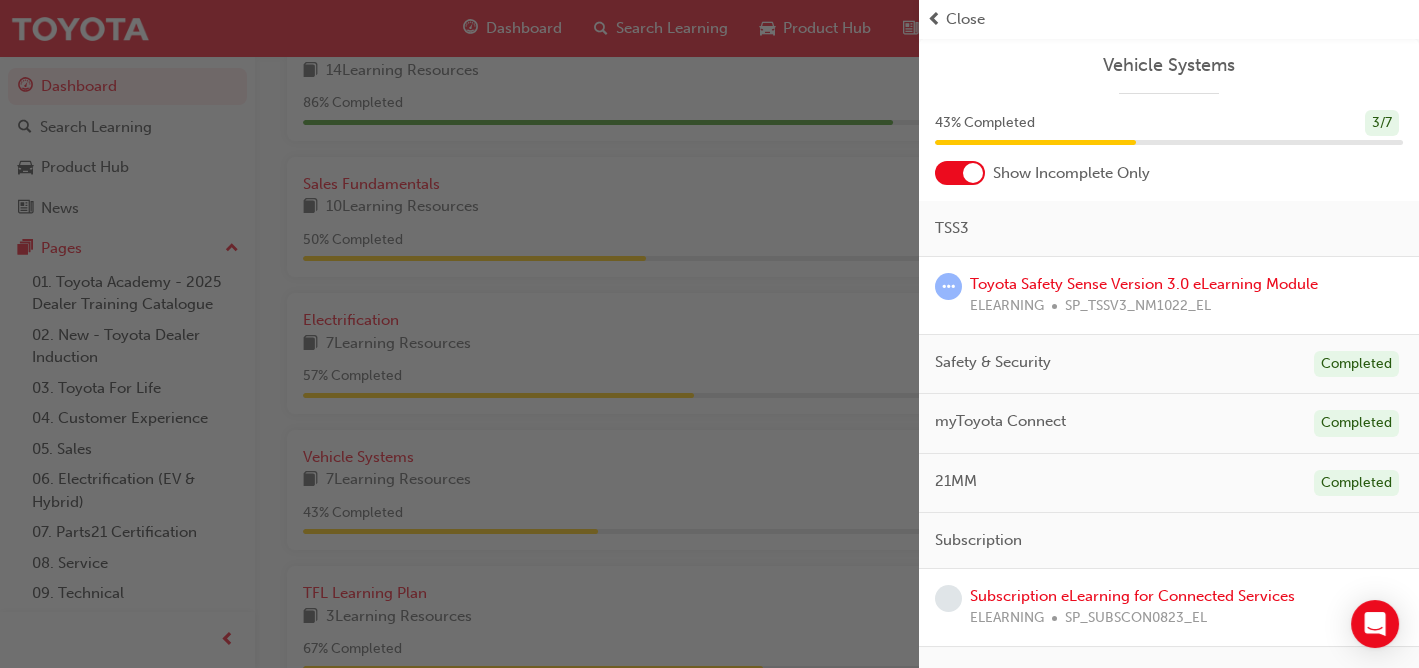 click at bounding box center [459, 334] 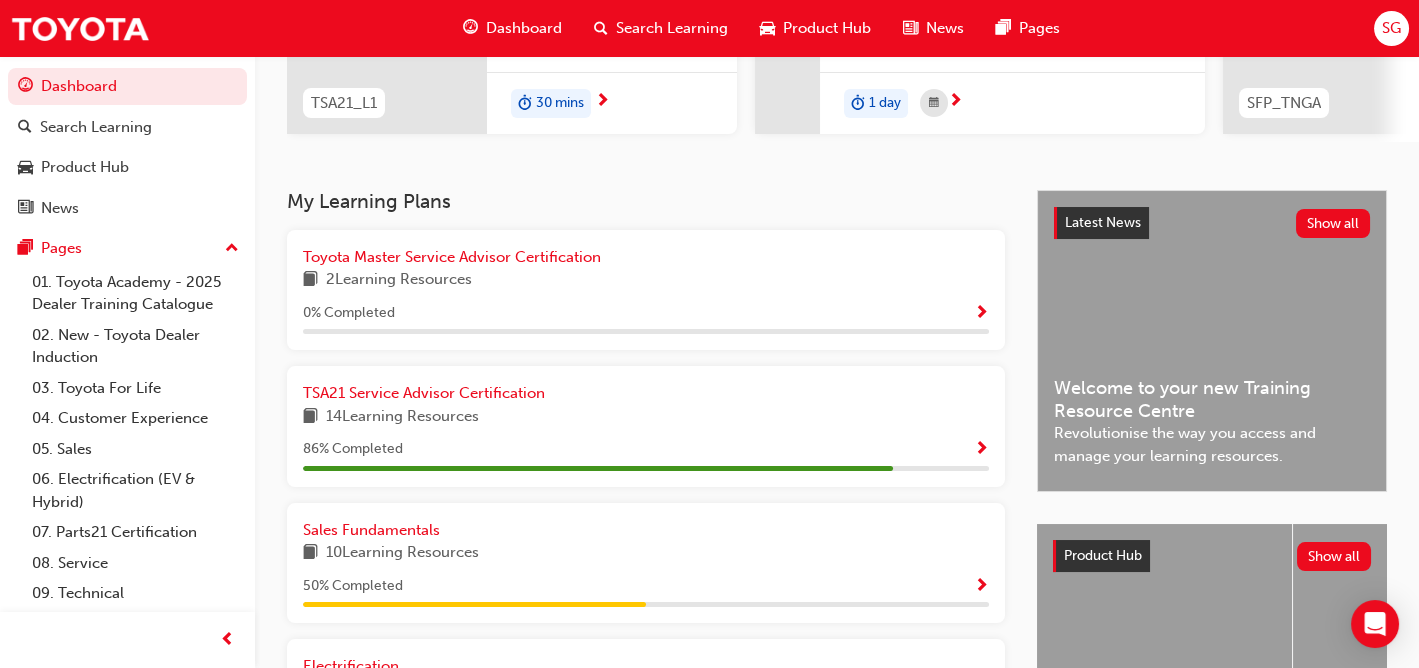 scroll, scrollTop: 365, scrollLeft: 0, axis: vertical 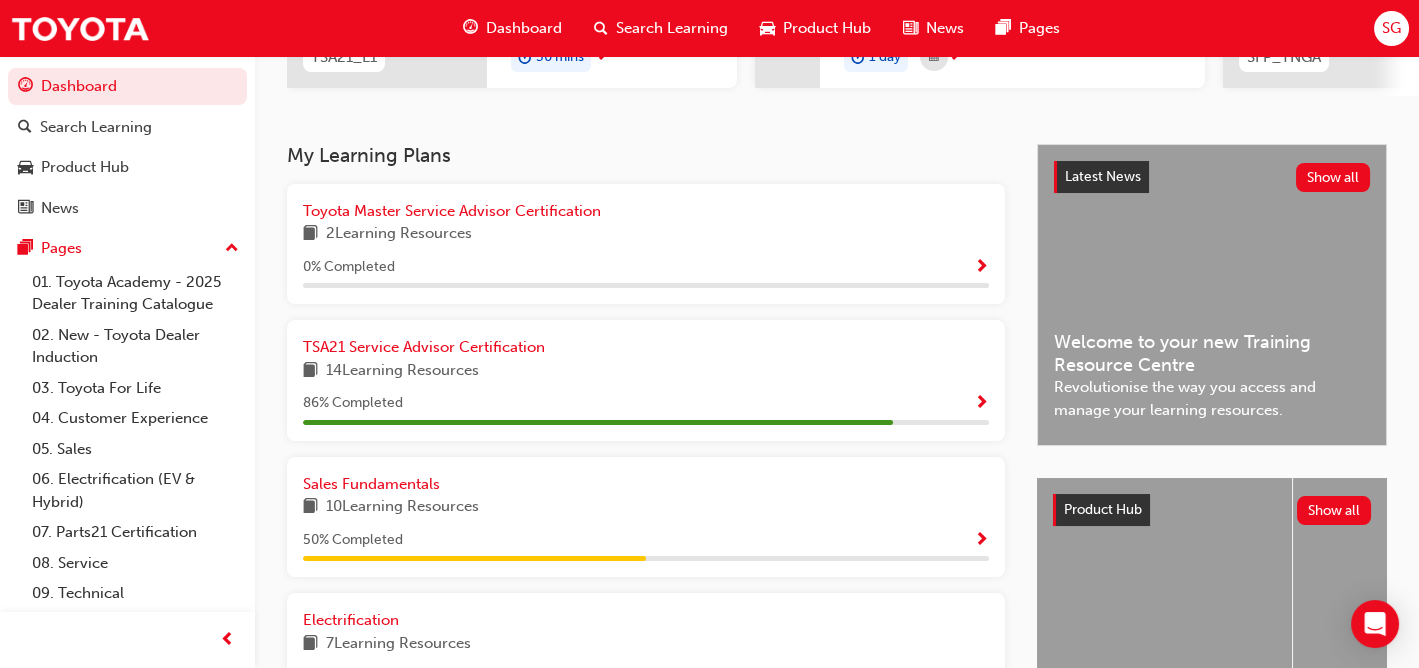 click on "Latest News Show all Welcome to your new Training Resource Centre Revolutionise the way you access and manage your learning resources." at bounding box center (1212, 295) 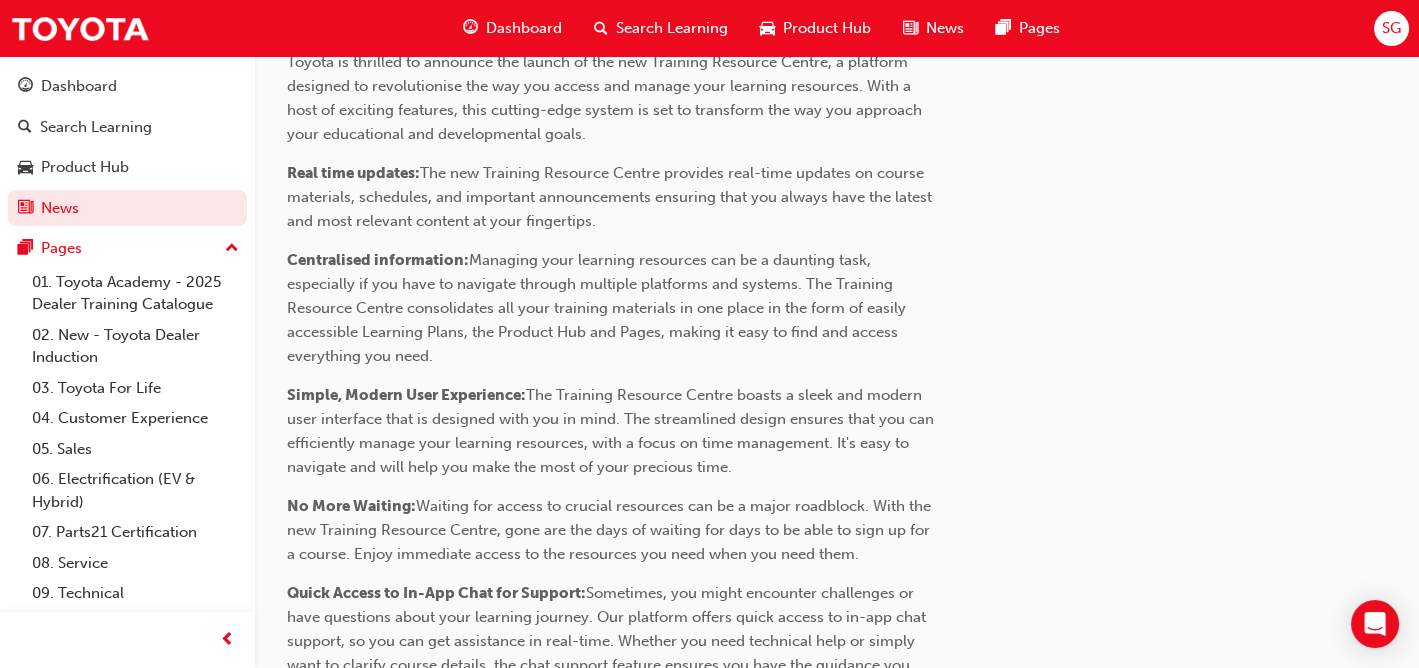 scroll, scrollTop: 1109, scrollLeft: 0, axis: vertical 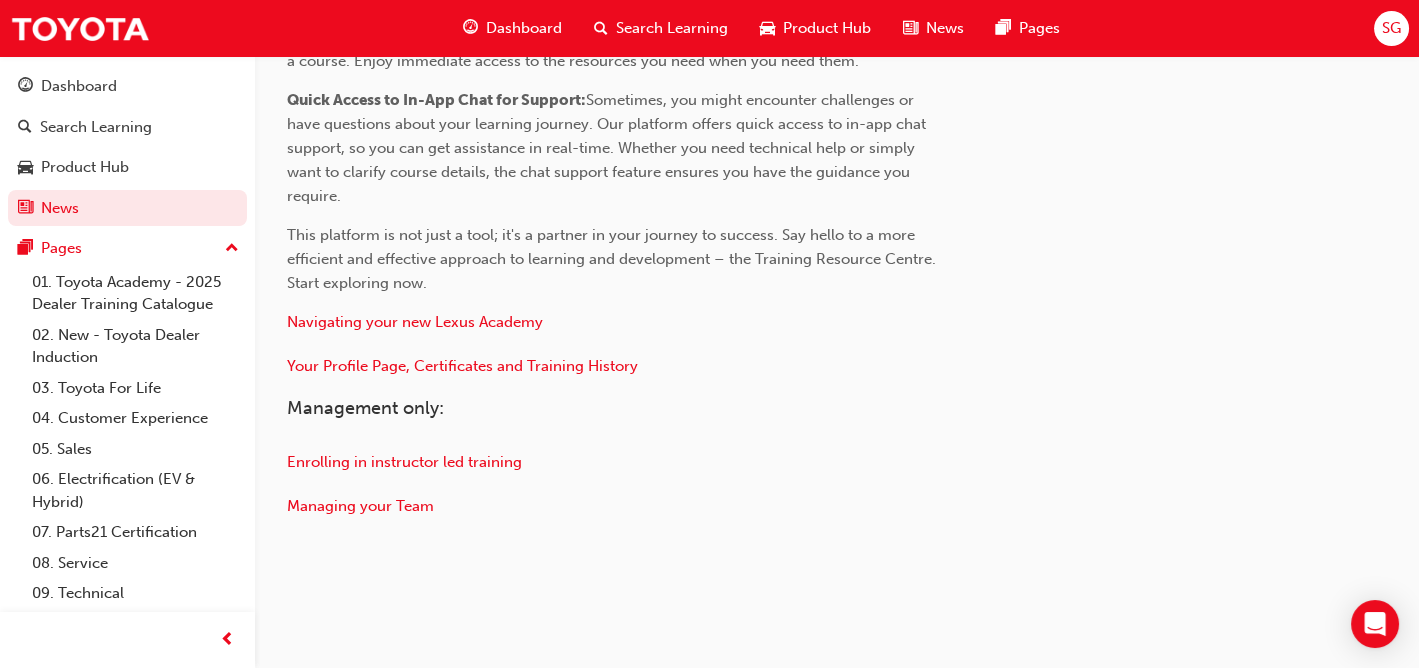 click on "Dashboard" at bounding box center [524, 28] 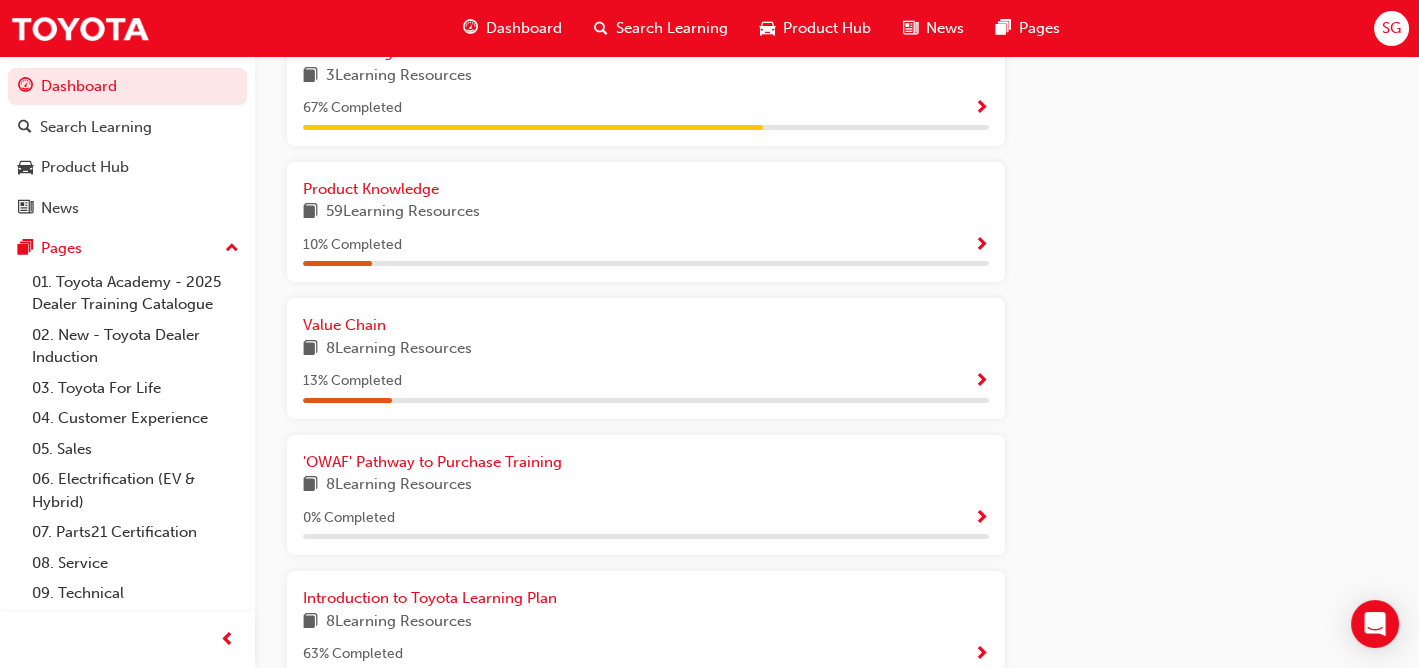 scroll, scrollTop: 1209, scrollLeft: 0, axis: vertical 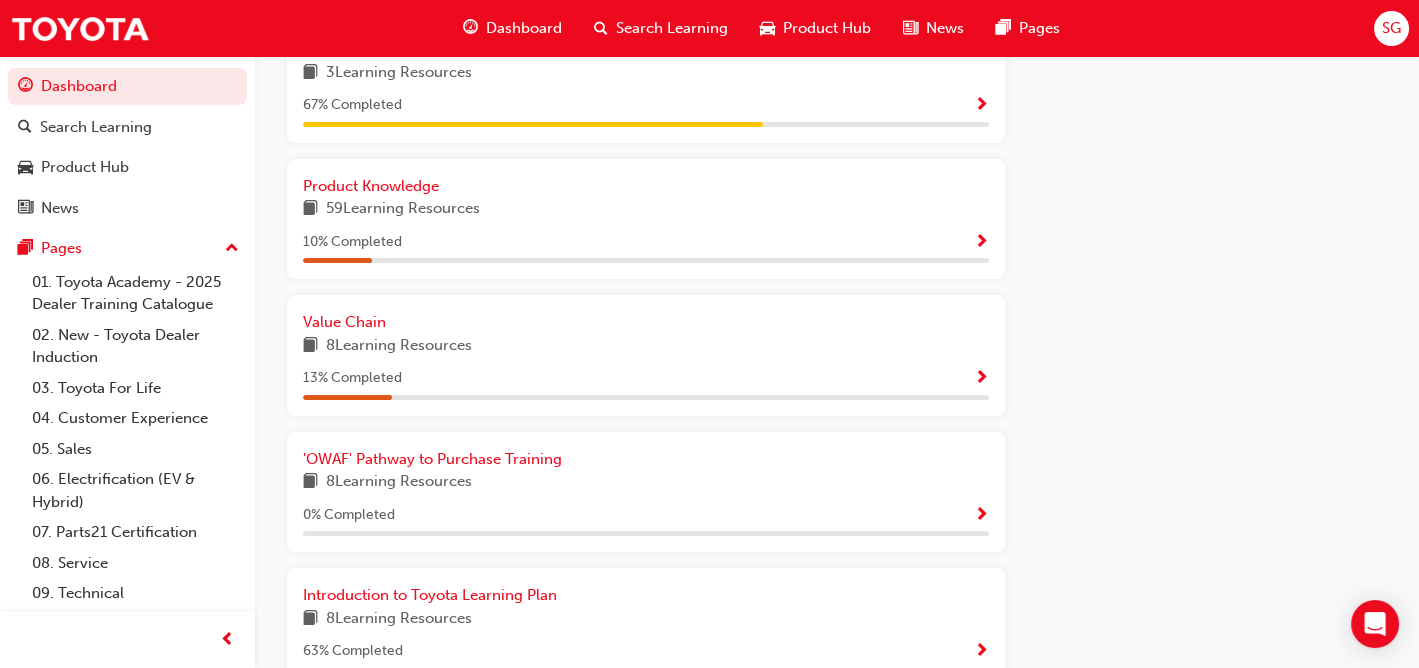click on "Product Knowledge  59  Learning Resources 10 % Completed" at bounding box center (646, 219) 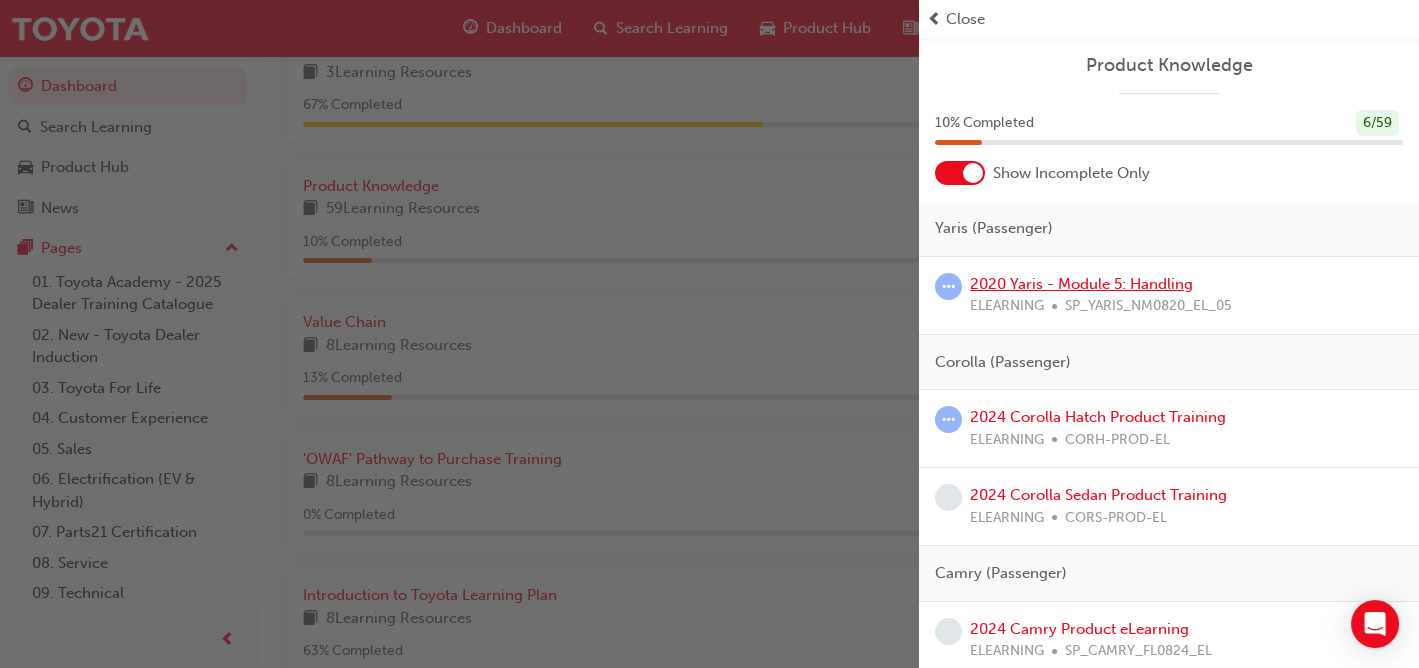 click on "2020 Yaris - Module 5: Handling" at bounding box center [1081, 284] 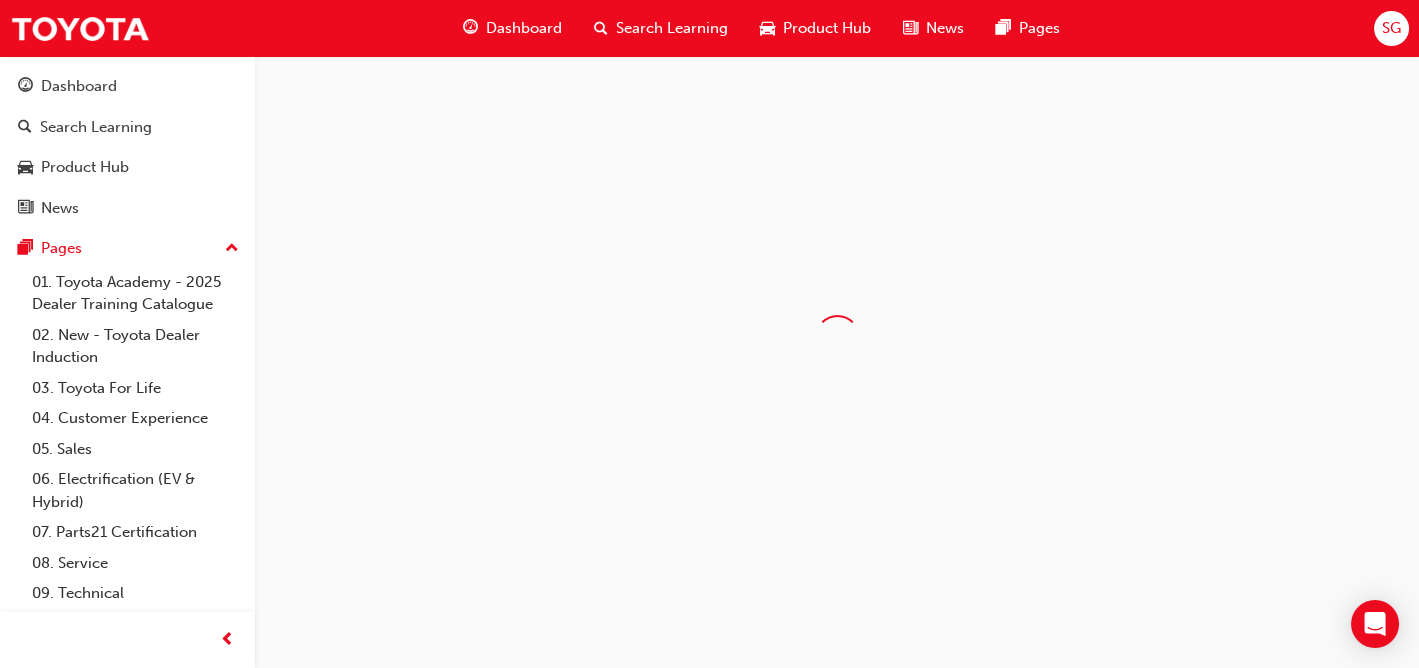 scroll, scrollTop: 0, scrollLeft: 0, axis: both 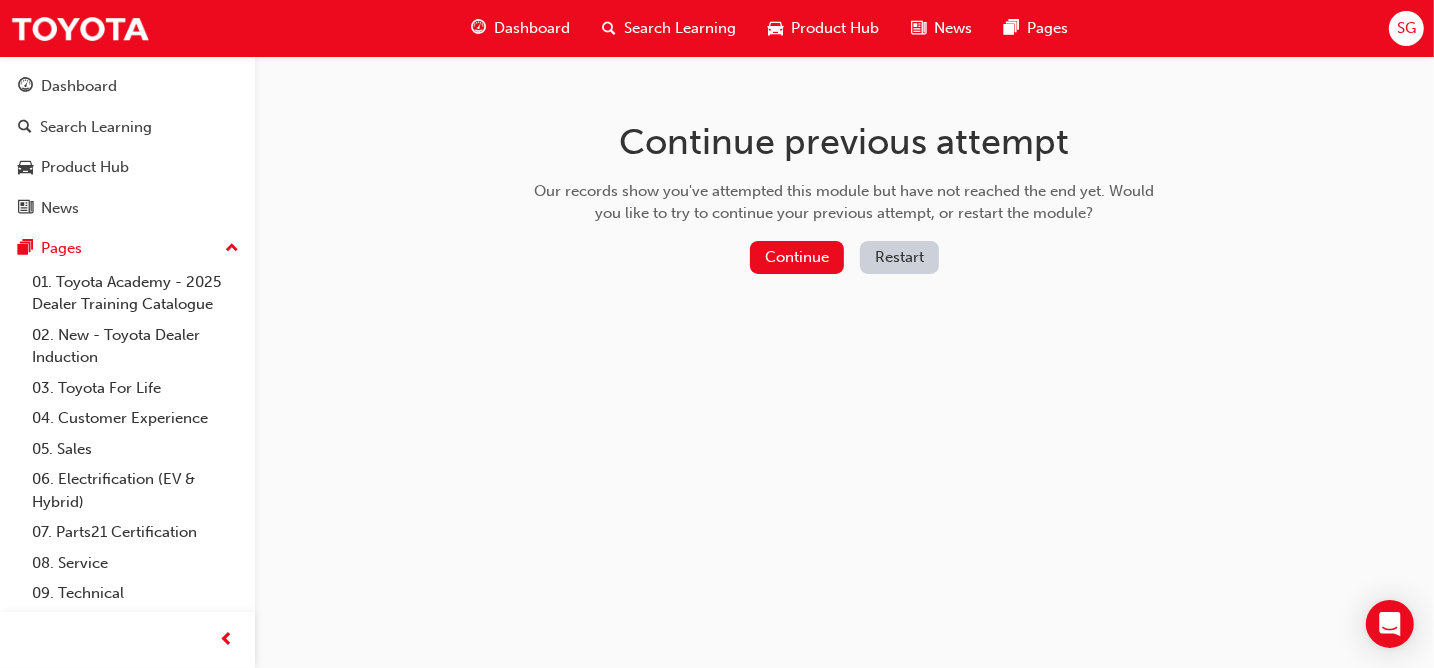 click on "Continue Restart" at bounding box center [845, 261] 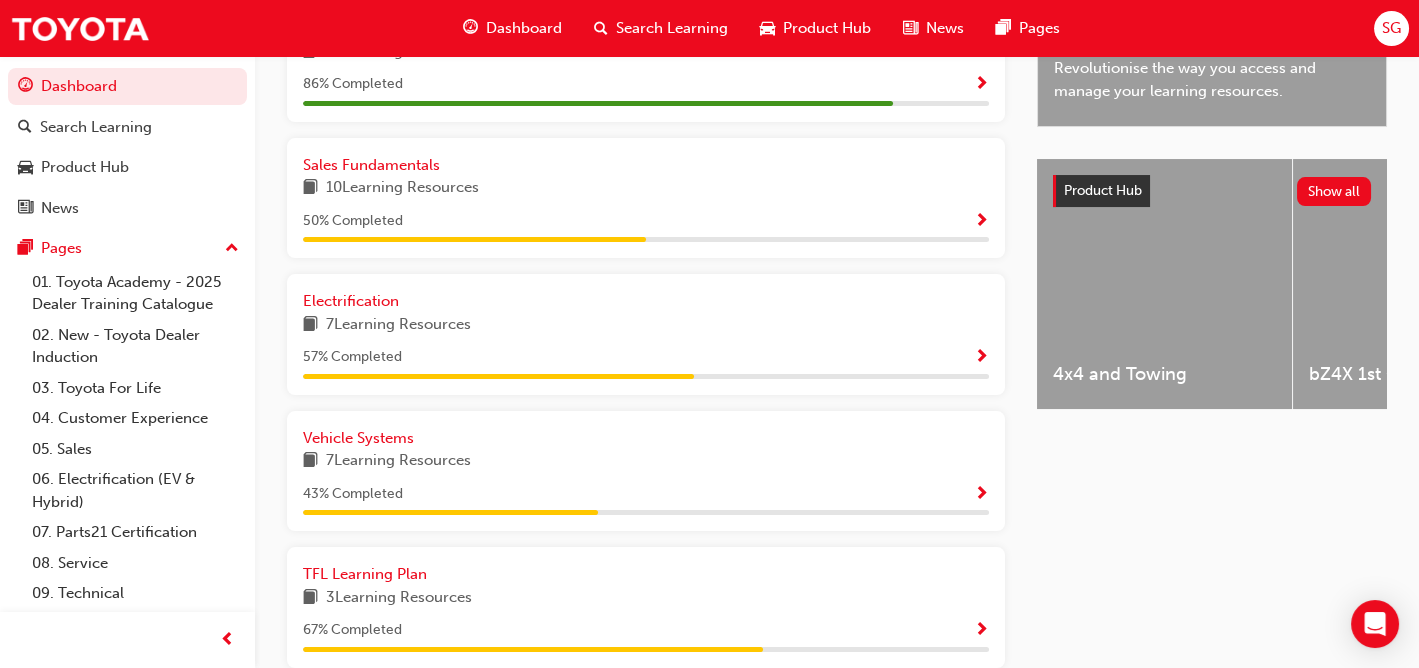 scroll, scrollTop: 700, scrollLeft: 0, axis: vertical 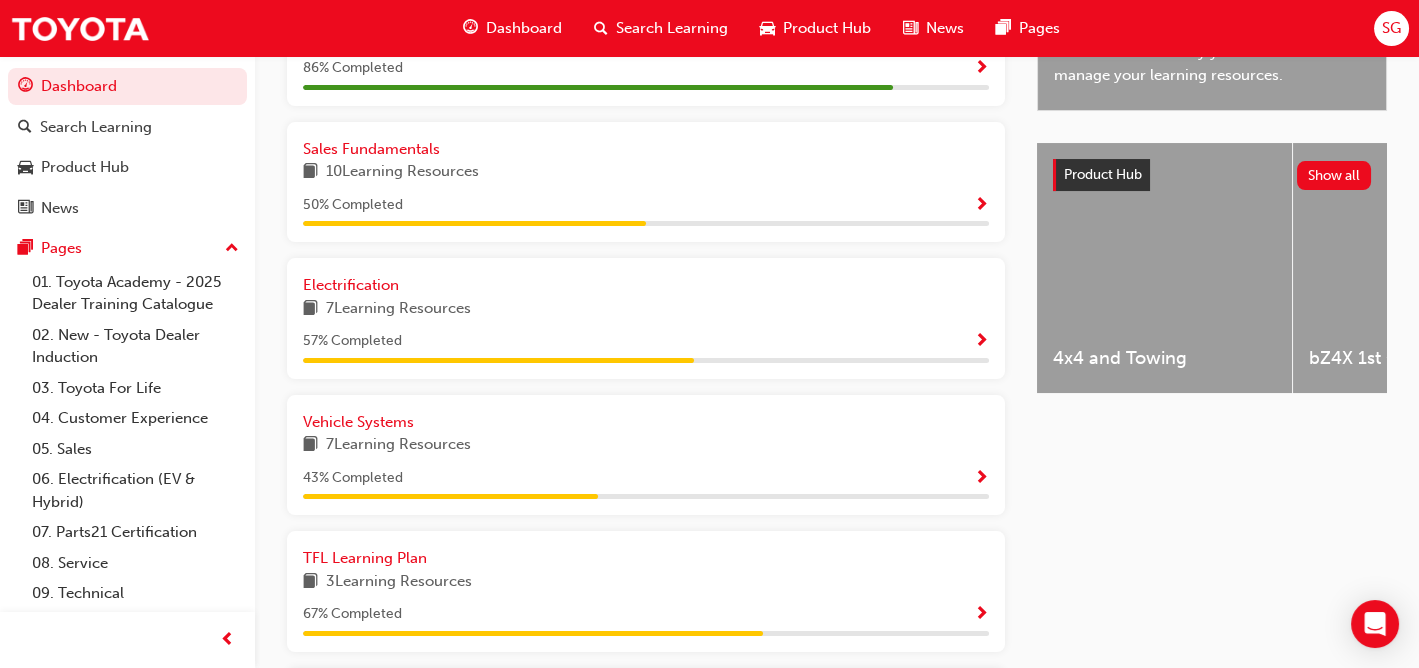 click at bounding box center [981, 342] 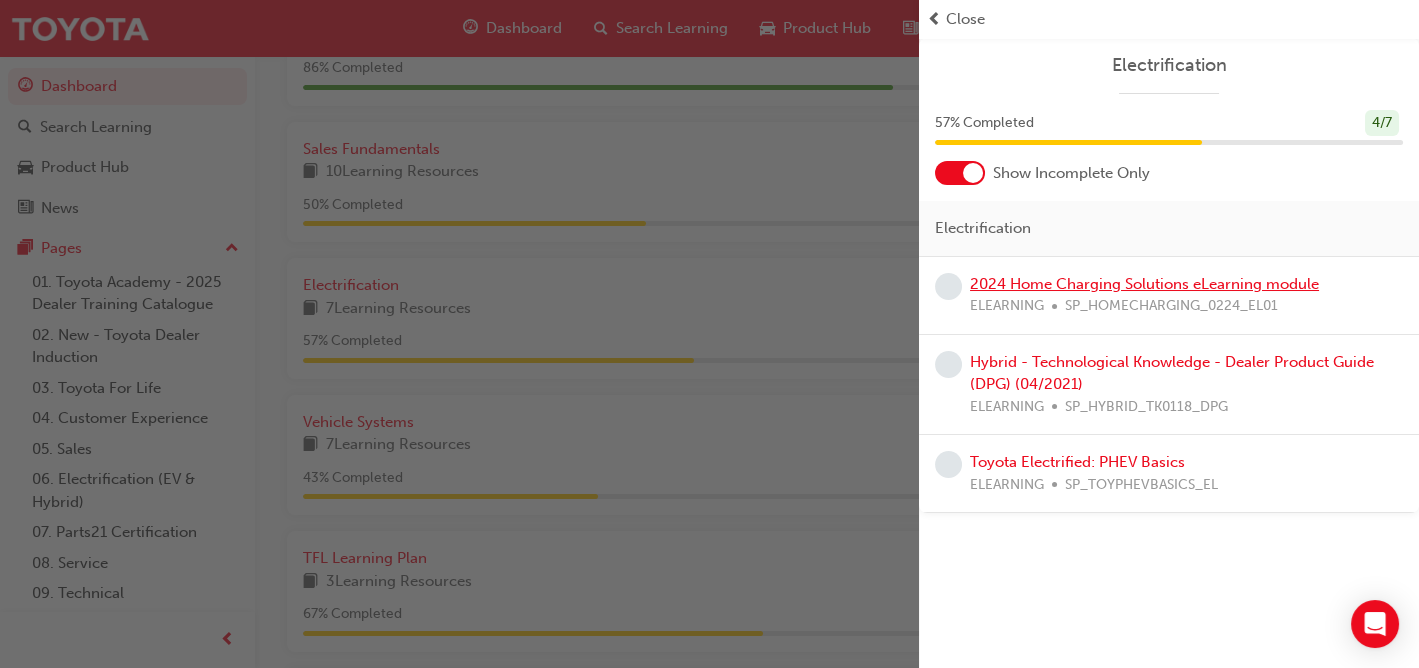 click on "2024 Home Charging Solutions eLearning module" at bounding box center (1144, 284) 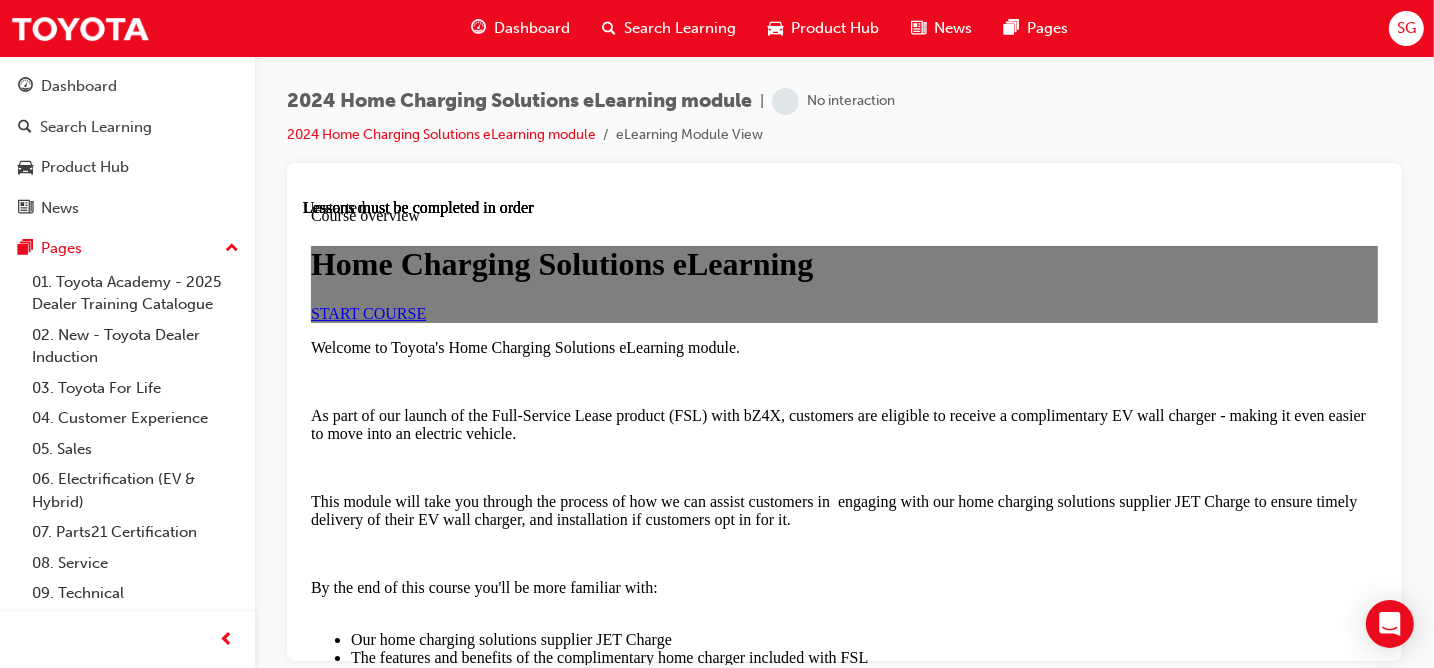 scroll, scrollTop: 0, scrollLeft: 0, axis: both 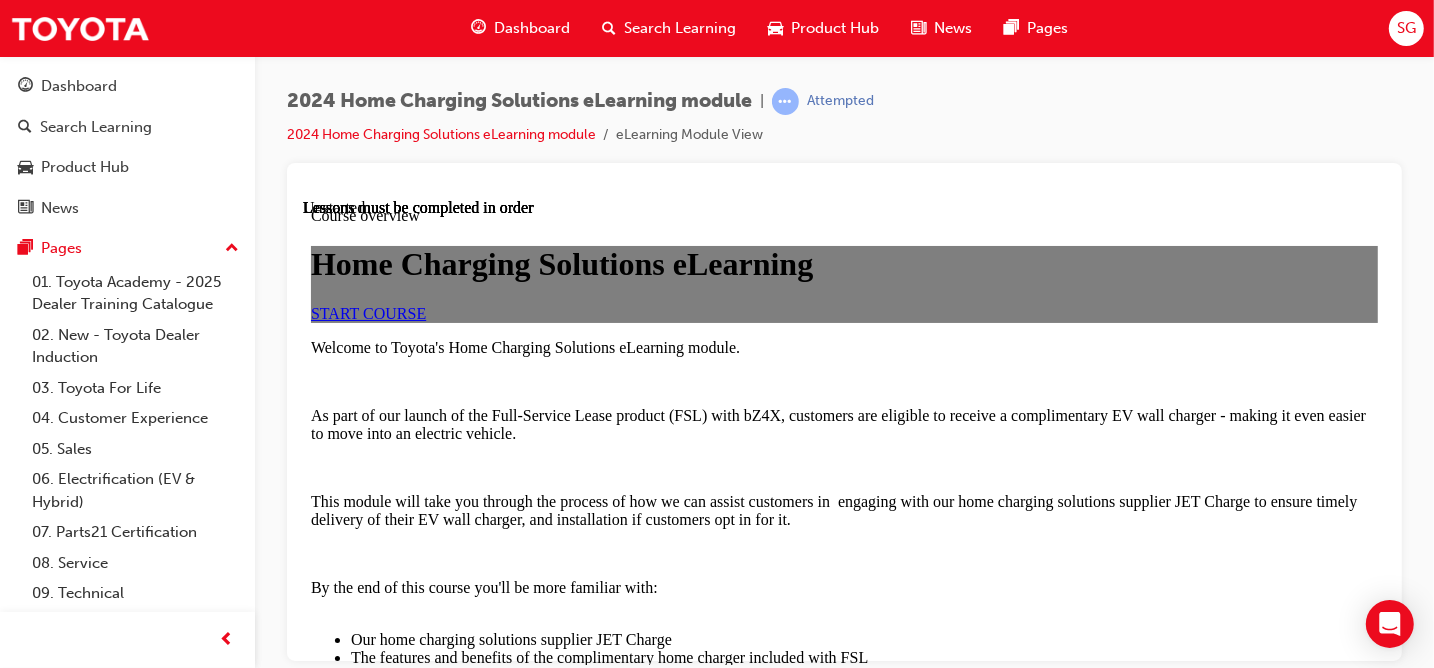 click on "START COURSE" at bounding box center (367, 312) 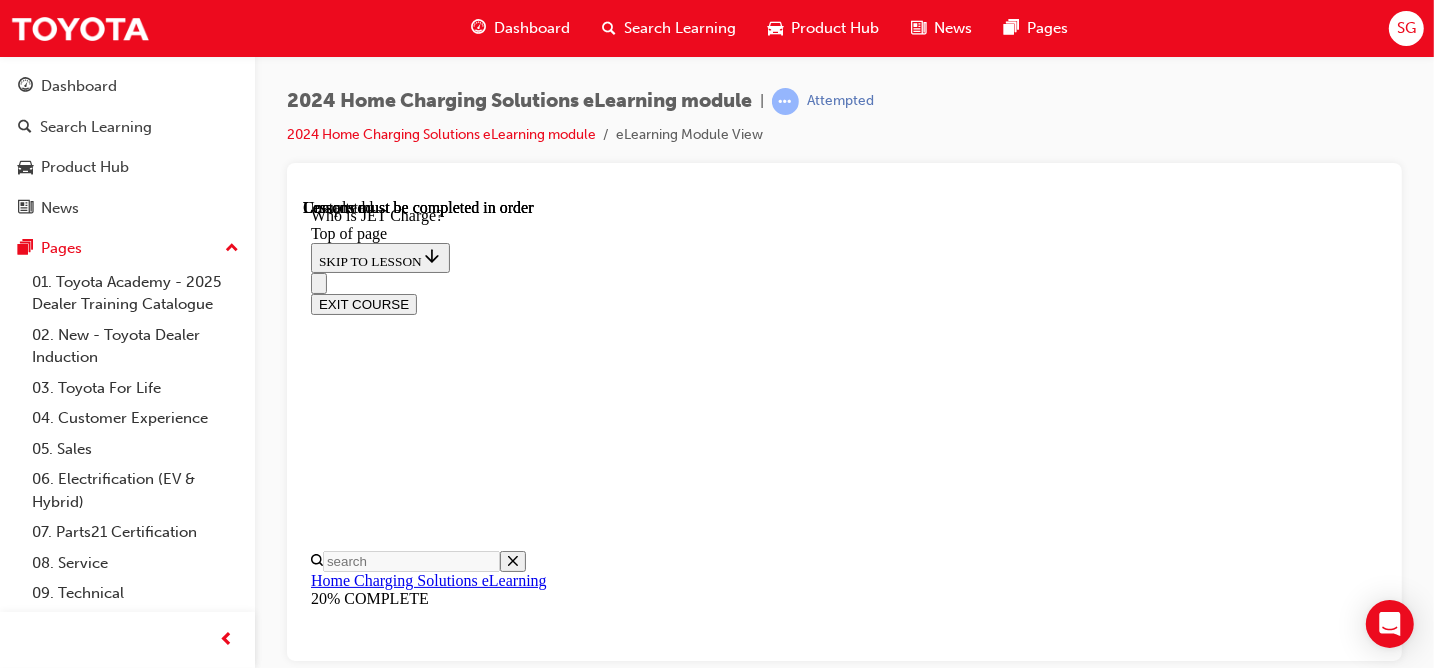 scroll, scrollTop: 548, scrollLeft: 0, axis: vertical 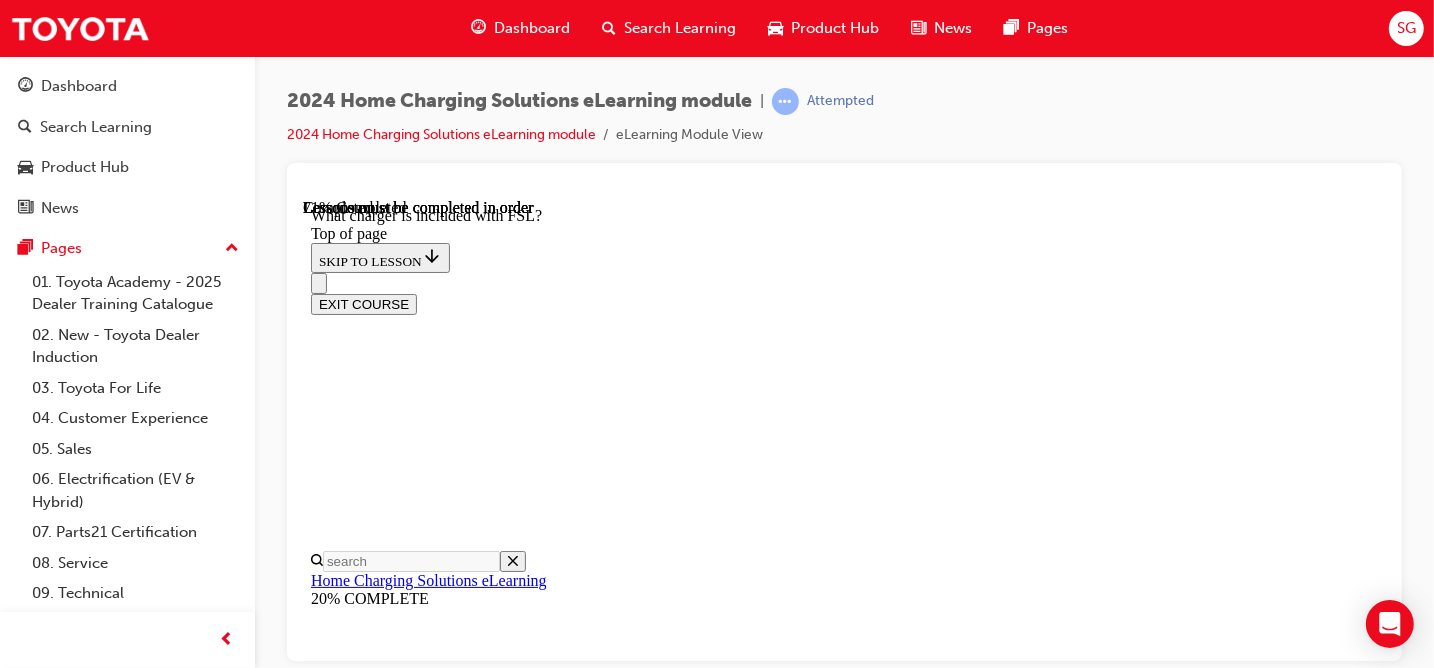 click on "KNOWLEDGE CHECK" at bounding box center [385, 9272] 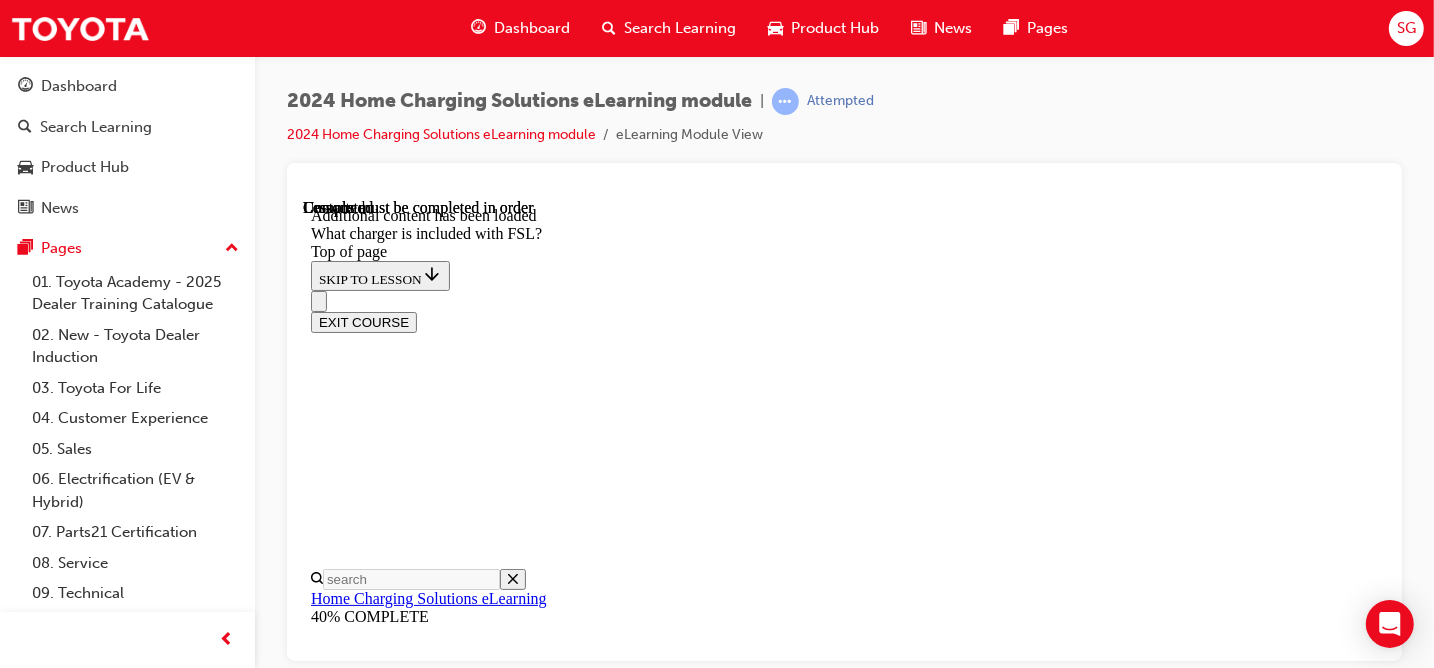 scroll, scrollTop: 3079, scrollLeft: 0, axis: vertical 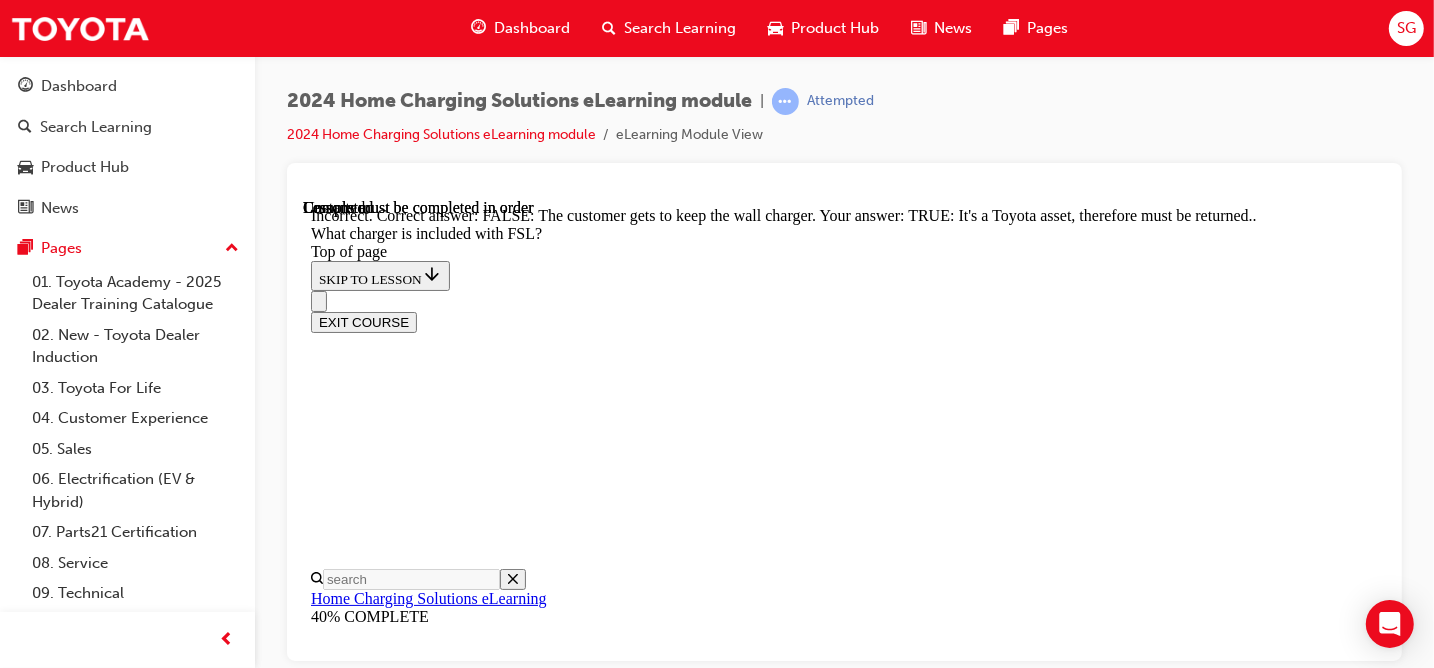 click at bounding box center [358, 13262] 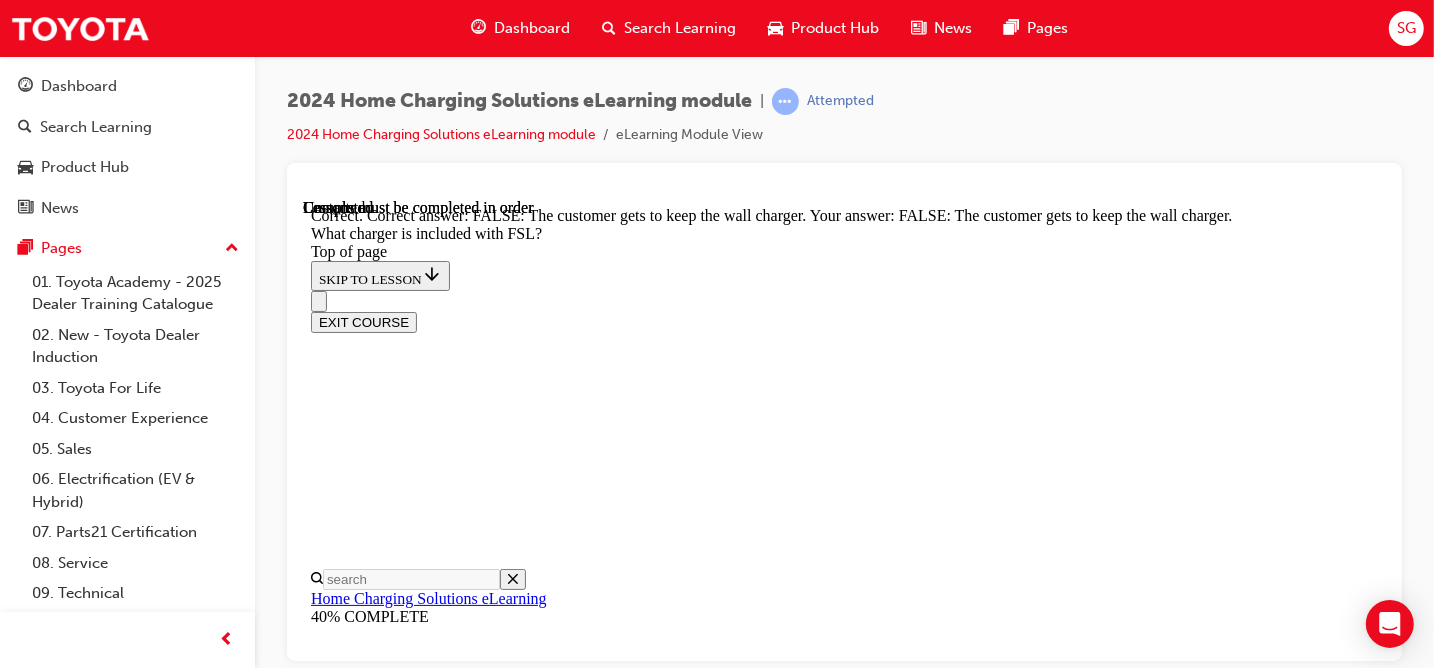 click at bounding box center (358, 13262) 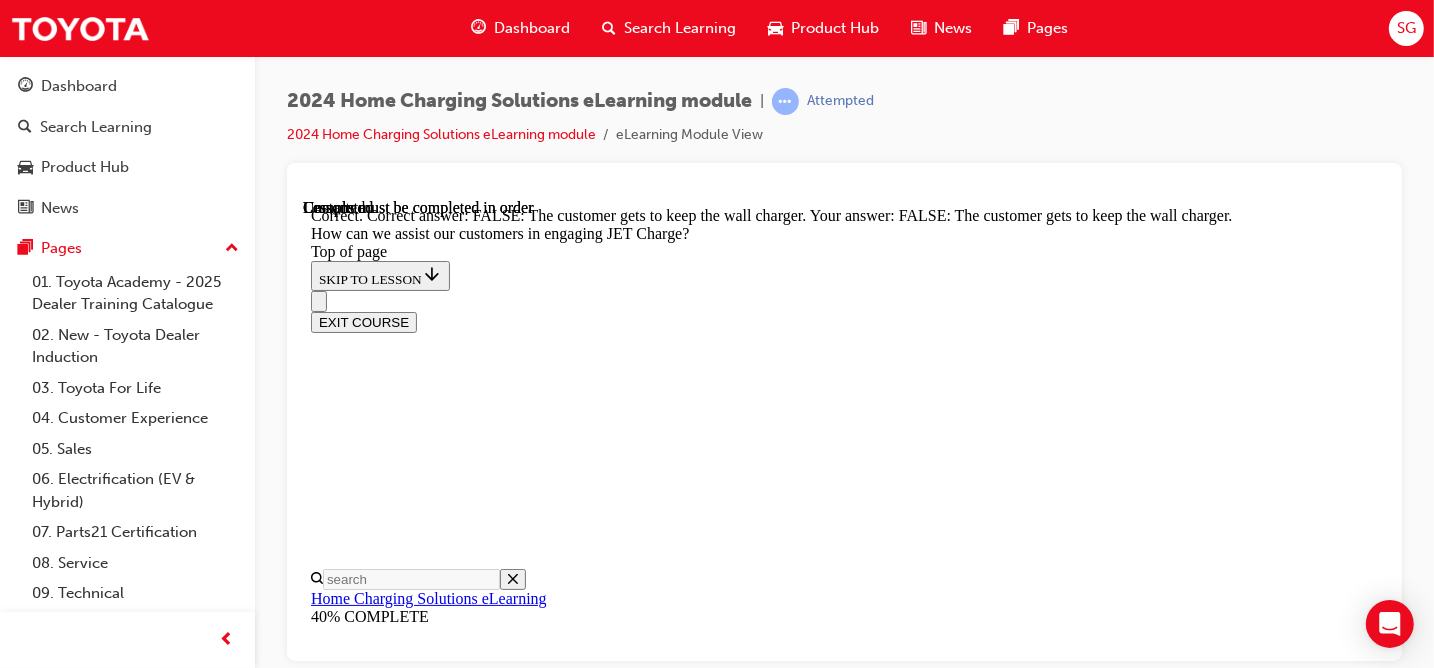 scroll, scrollTop: 0, scrollLeft: 0, axis: both 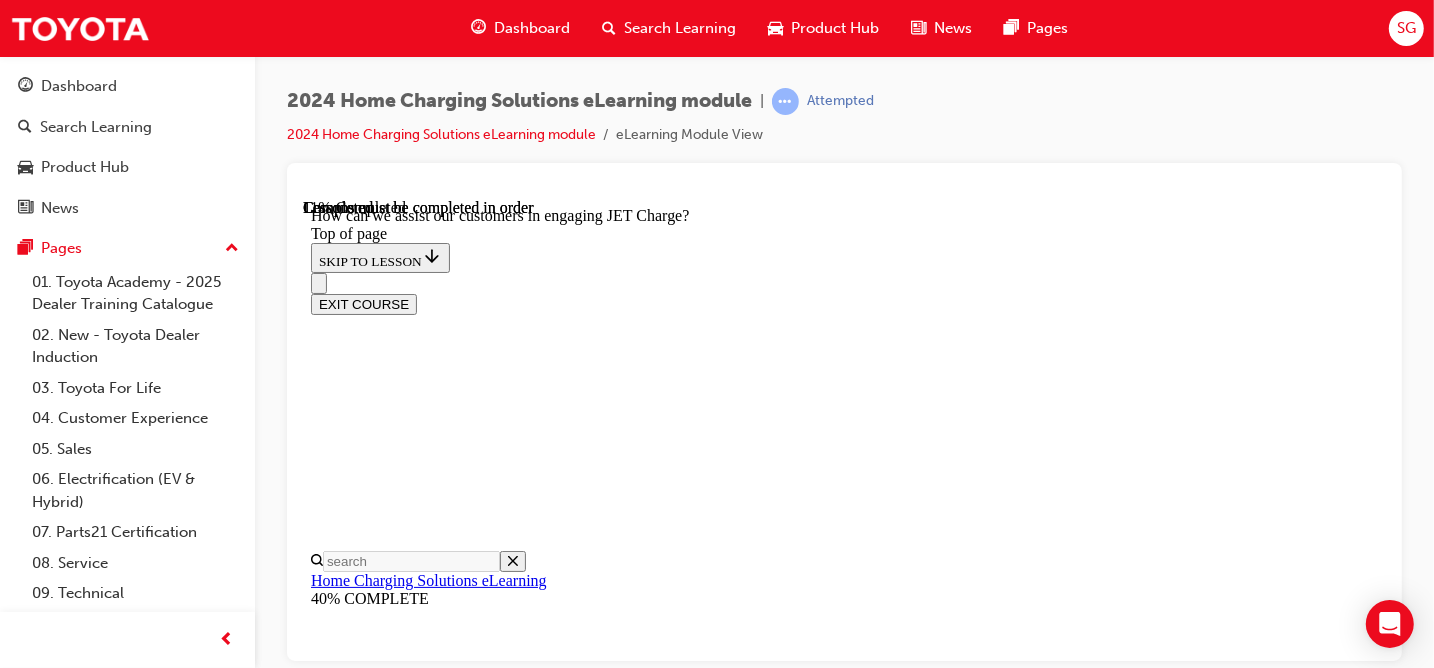 click on "1. Send the JET Charge enquiry form link to customer" at bounding box center [462, 7623] 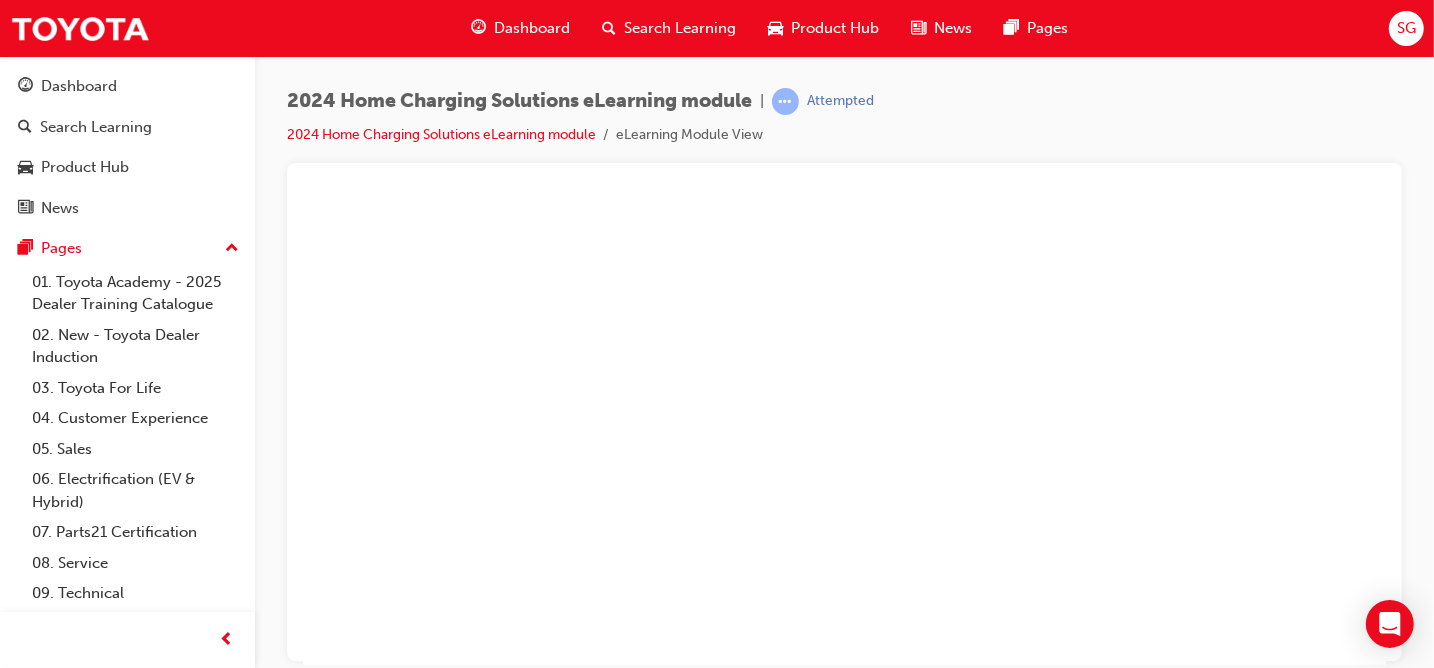 click at bounding box center (843, 431) 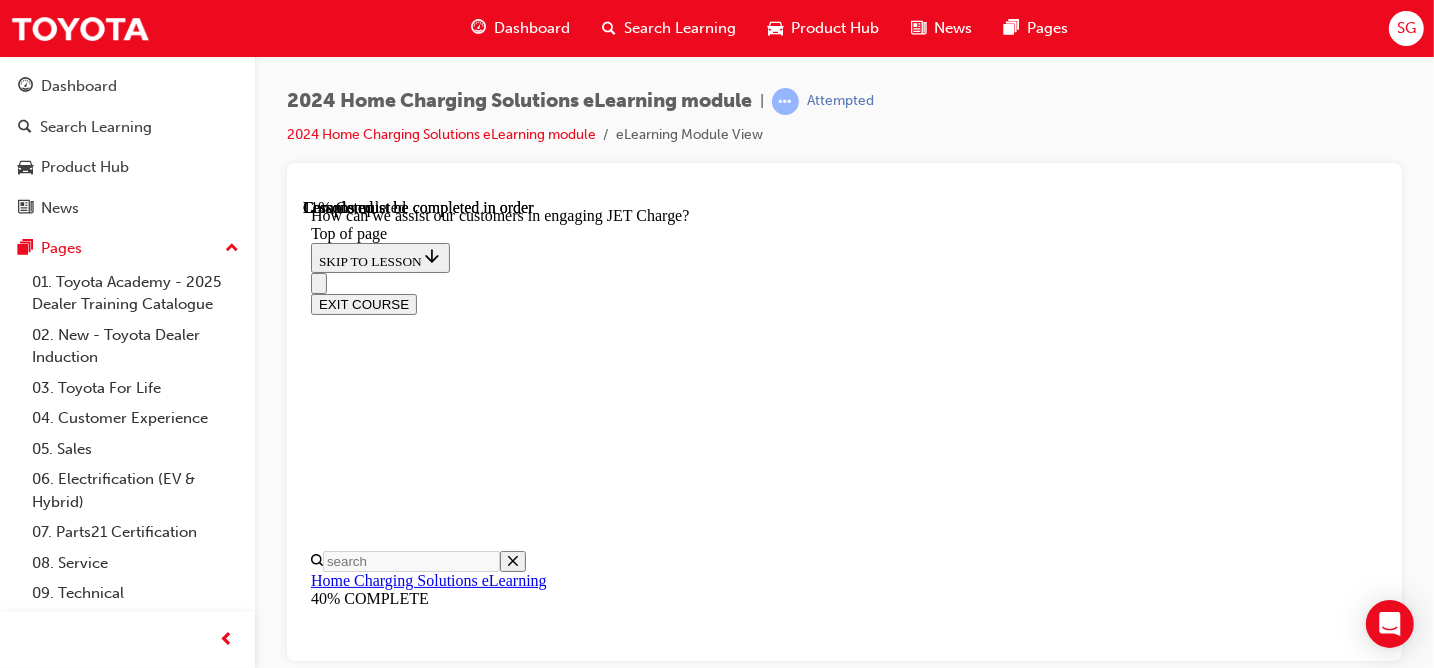 scroll, scrollTop: 1362, scrollLeft: 0, axis: vertical 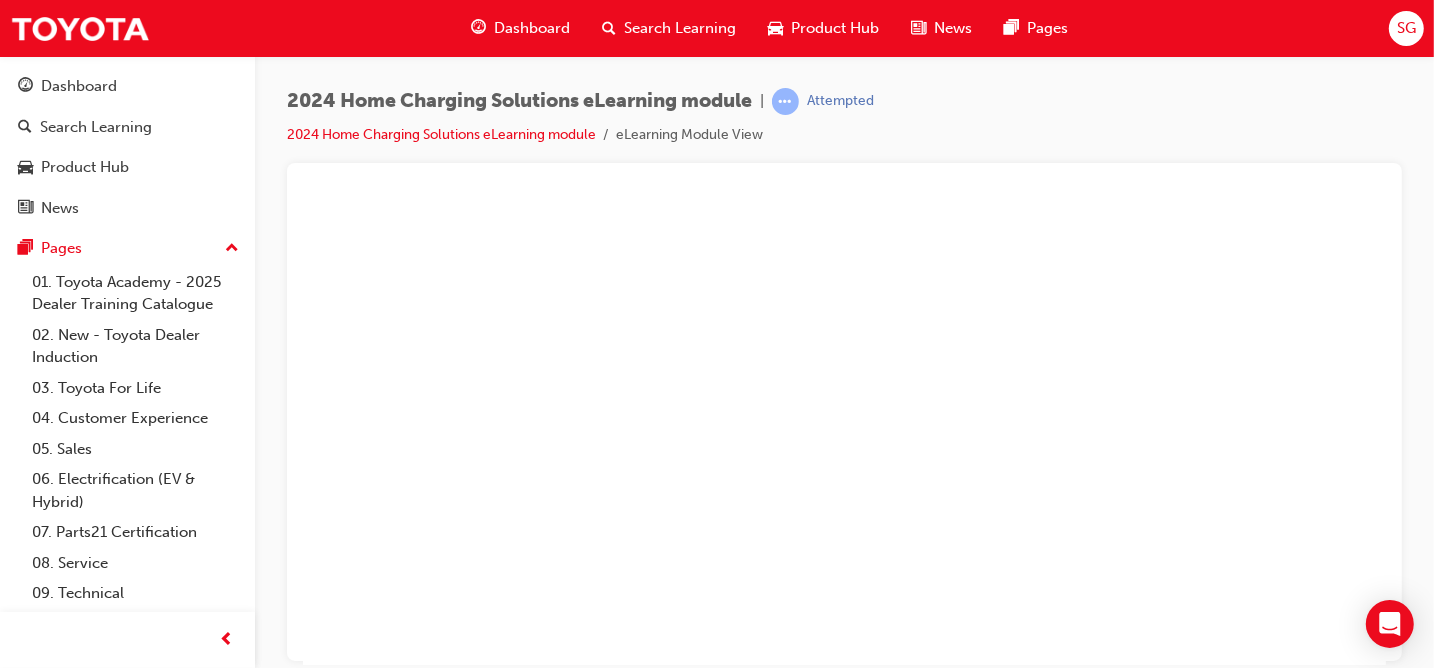 click at bounding box center (843, 431) 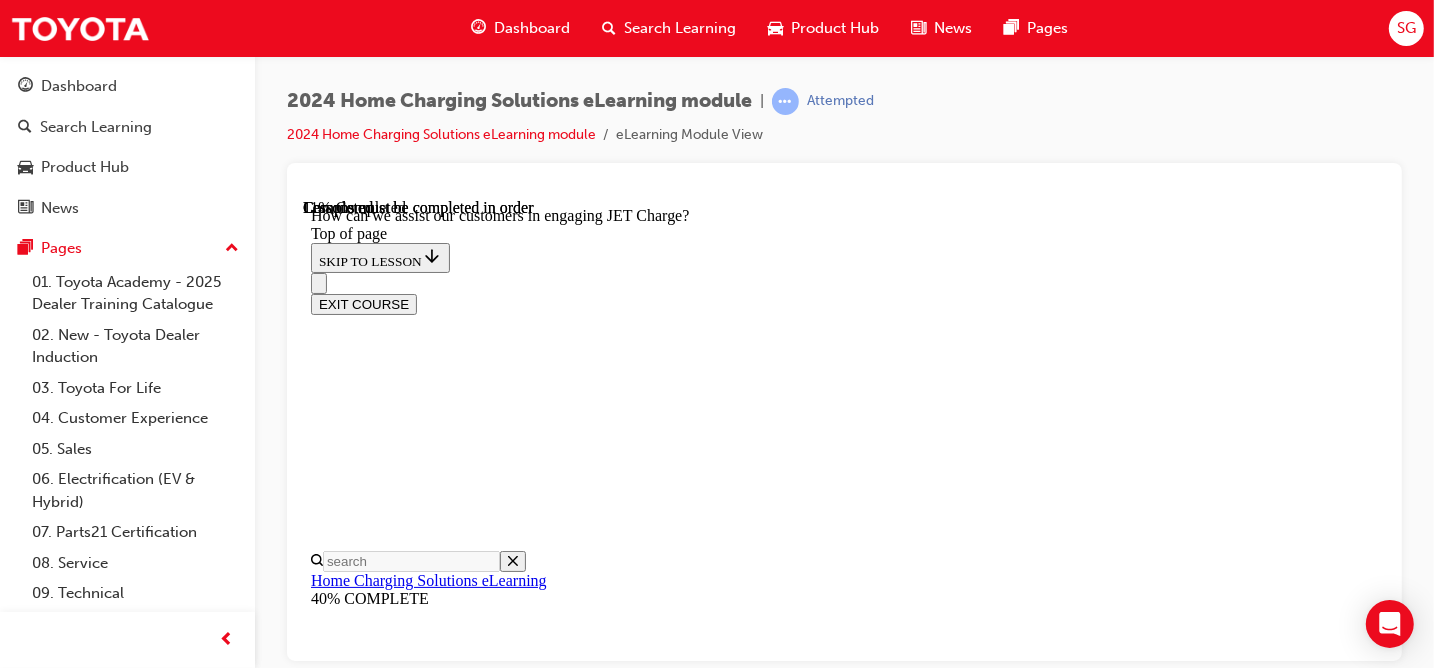 scroll, scrollTop: 2262, scrollLeft: 0, axis: vertical 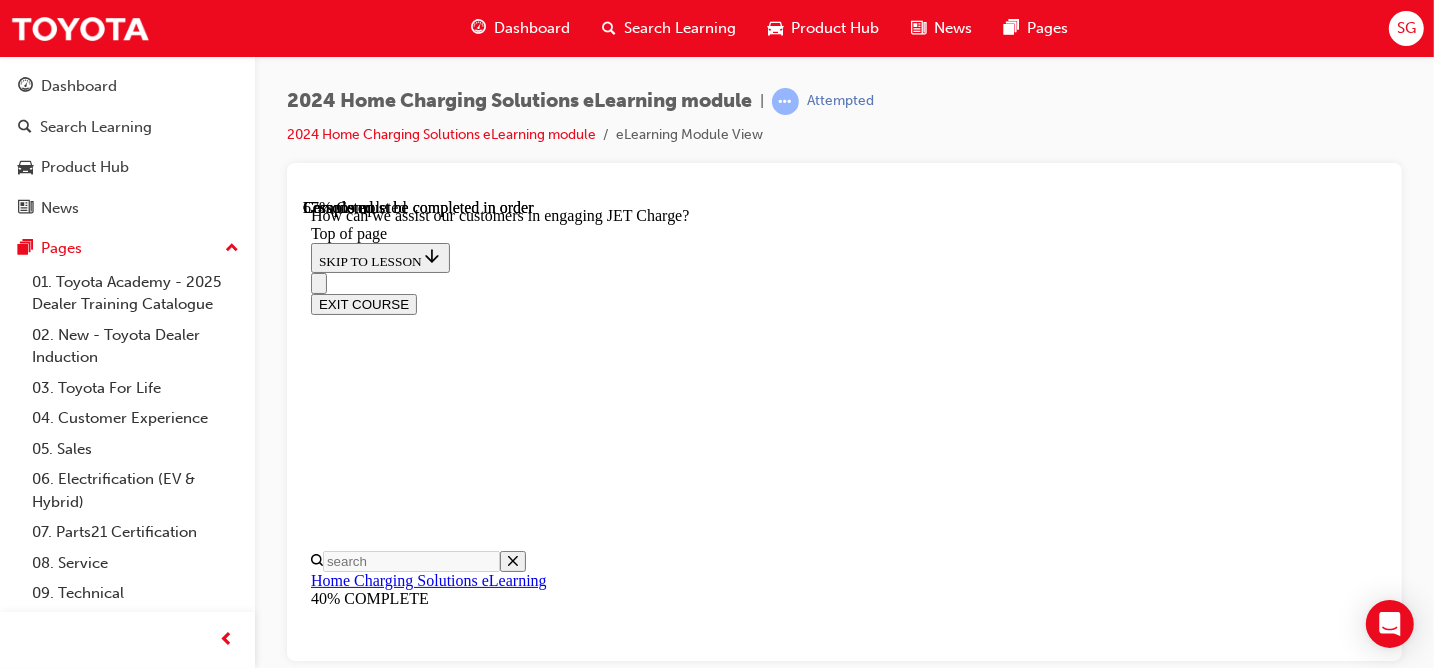 click on "KNOWLEDGE CHECK" at bounding box center (385, 9750) 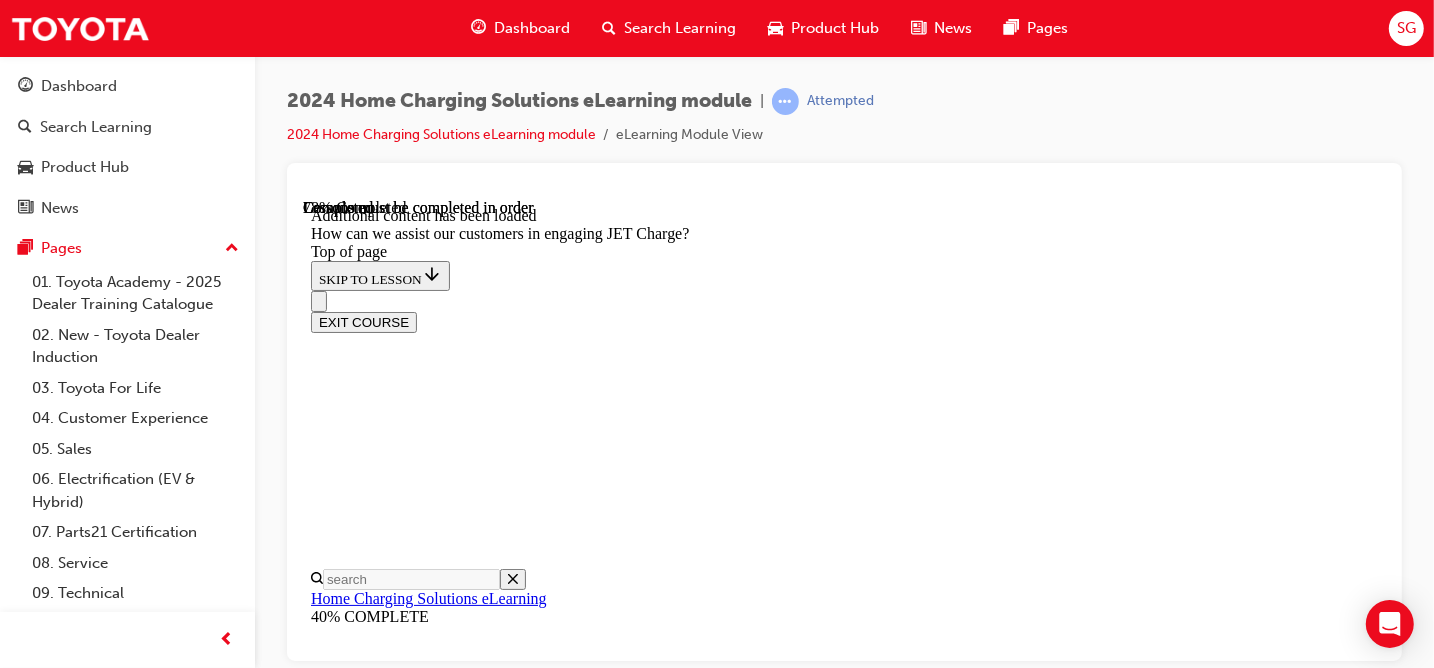 scroll, scrollTop: 5557, scrollLeft: 0, axis: vertical 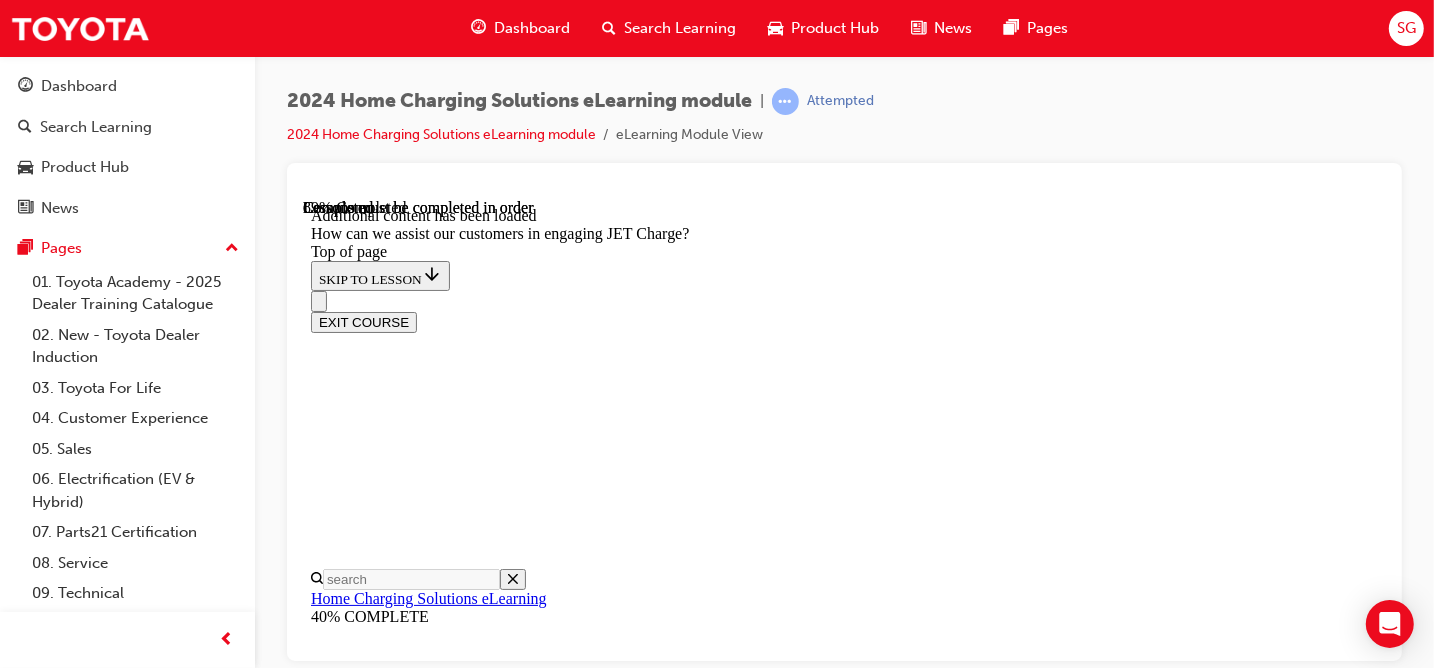 drag, startPoint x: 883, startPoint y: 356, endPoint x: 983, endPoint y: 342, distance: 100.97524 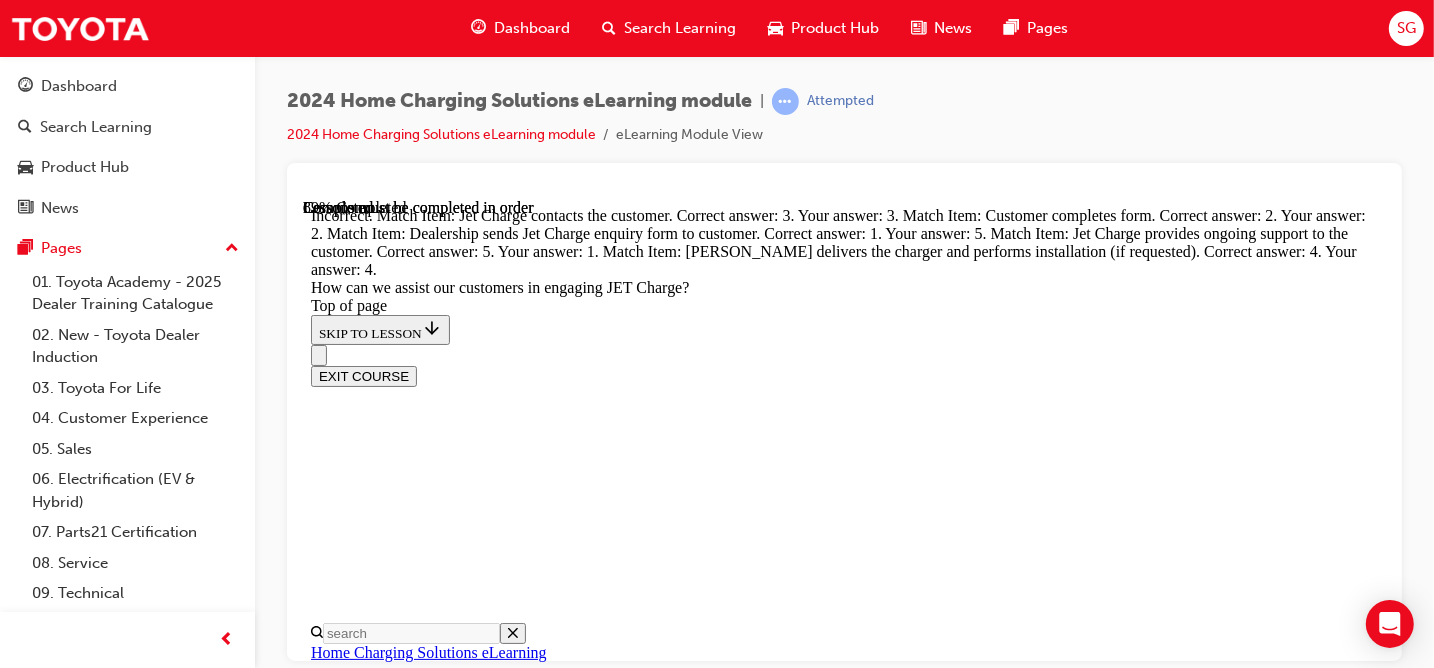 click at bounding box center [358, 11669] 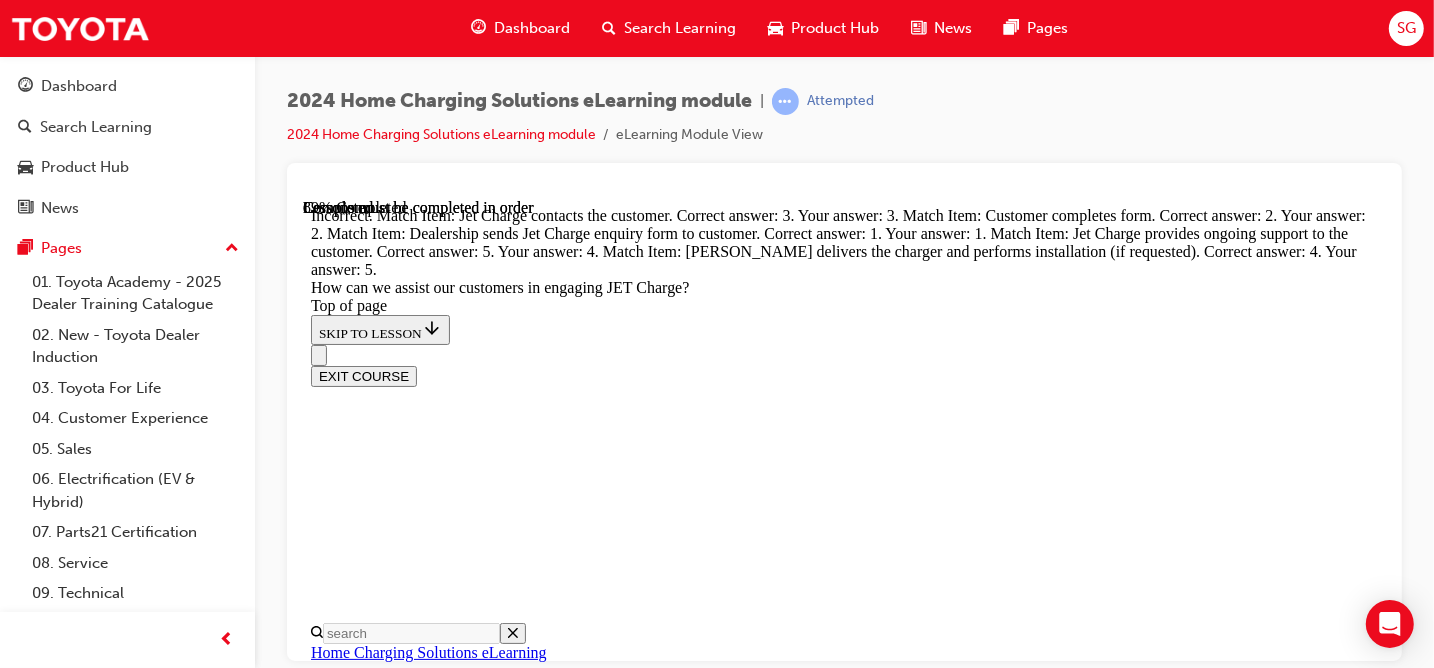 scroll, scrollTop: 5846, scrollLeft: 0, axis: vertical 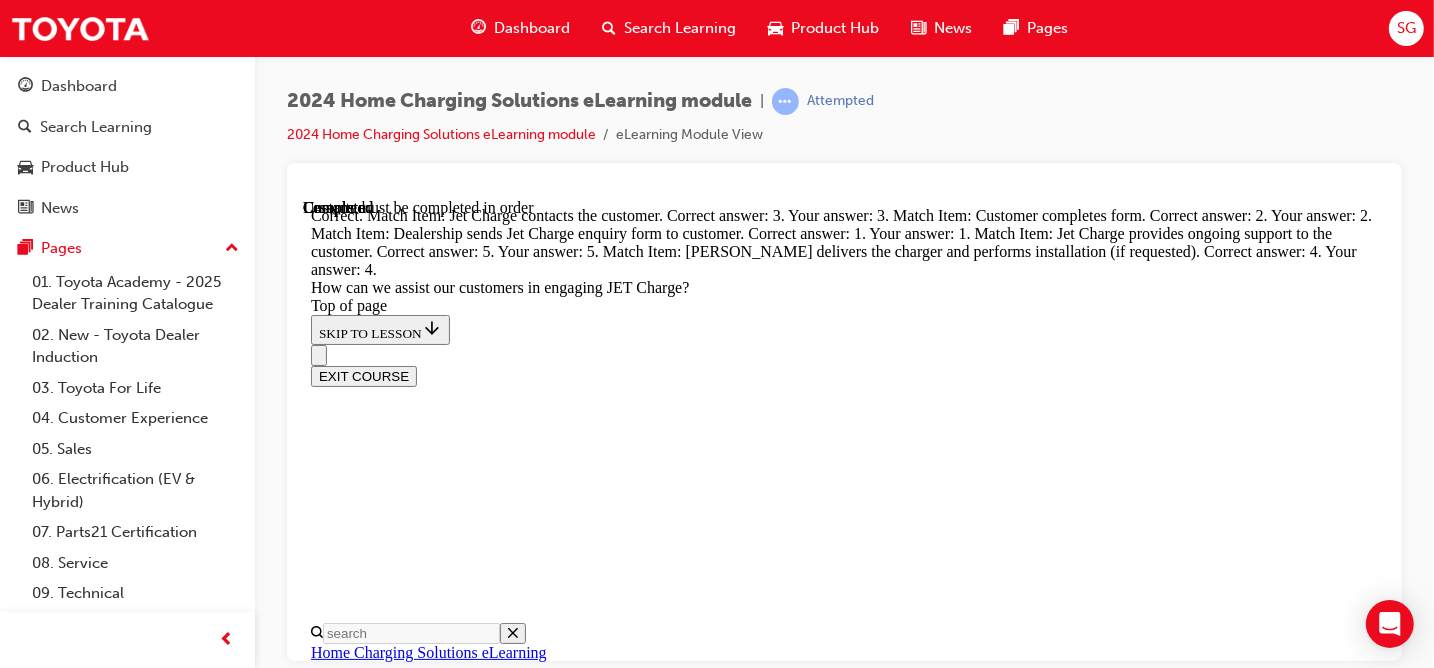 click on "They might collect their vehicle  before  they receive their complimentary wall charger, so while they wait they have this cable to recharge their car from a standard wall outlet." at bounding box center [843, 13685] 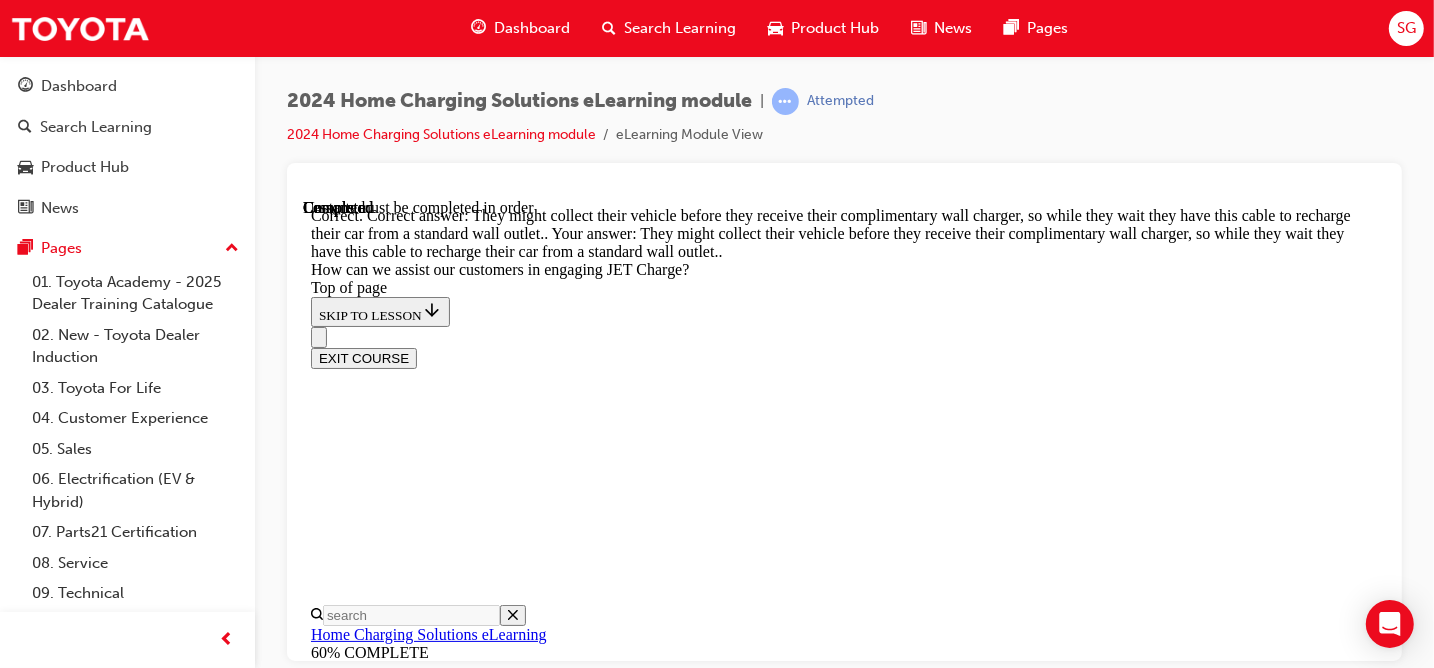 scroll, scrollTop: 6772, scrollLeft: 0, axis: vertical 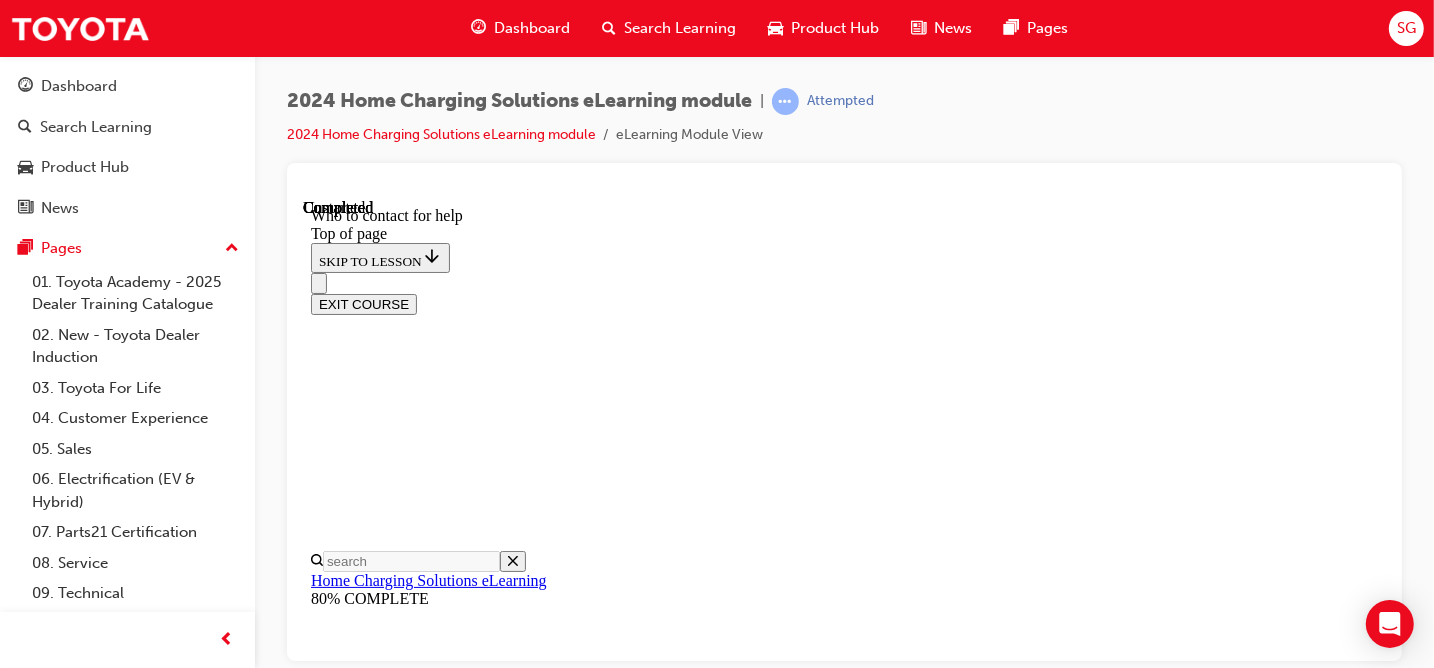 click on "Lesson 5 - Thank you" at bounding box center (843, 9717) 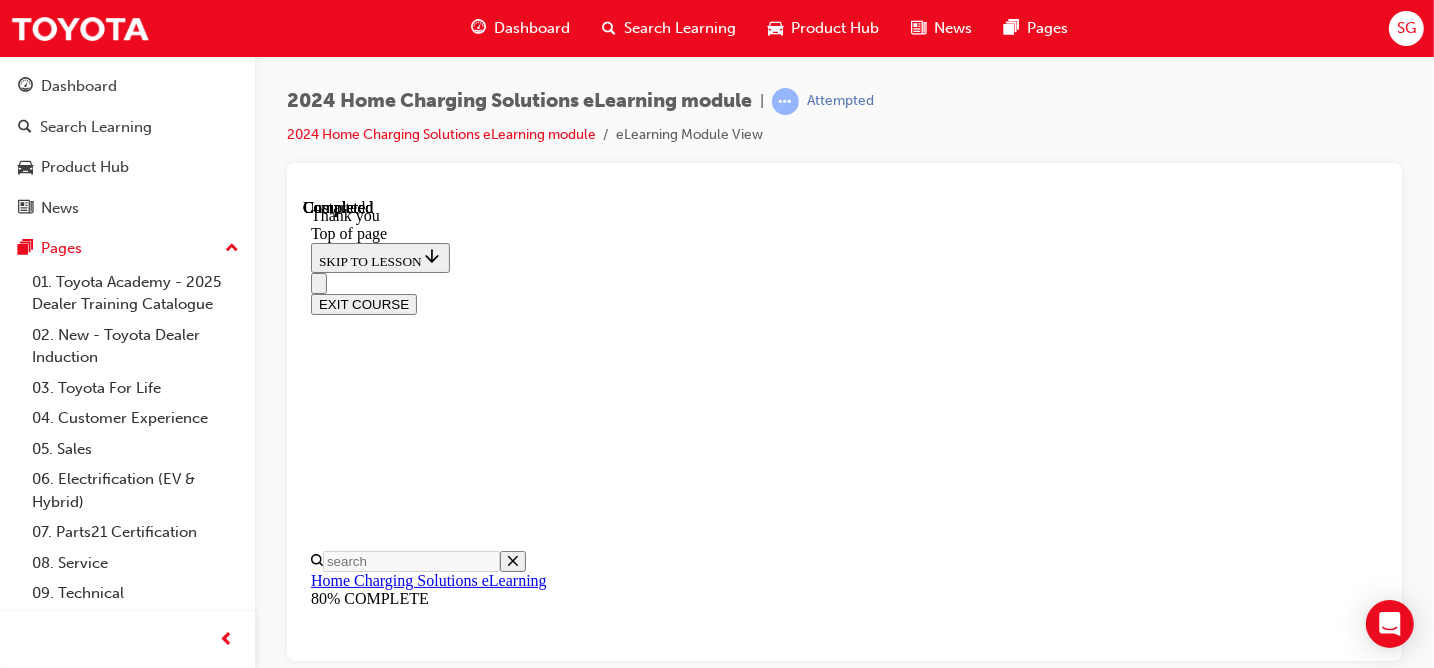 scroll, scrollTop: 0, scrollLeft: 0, axis: both 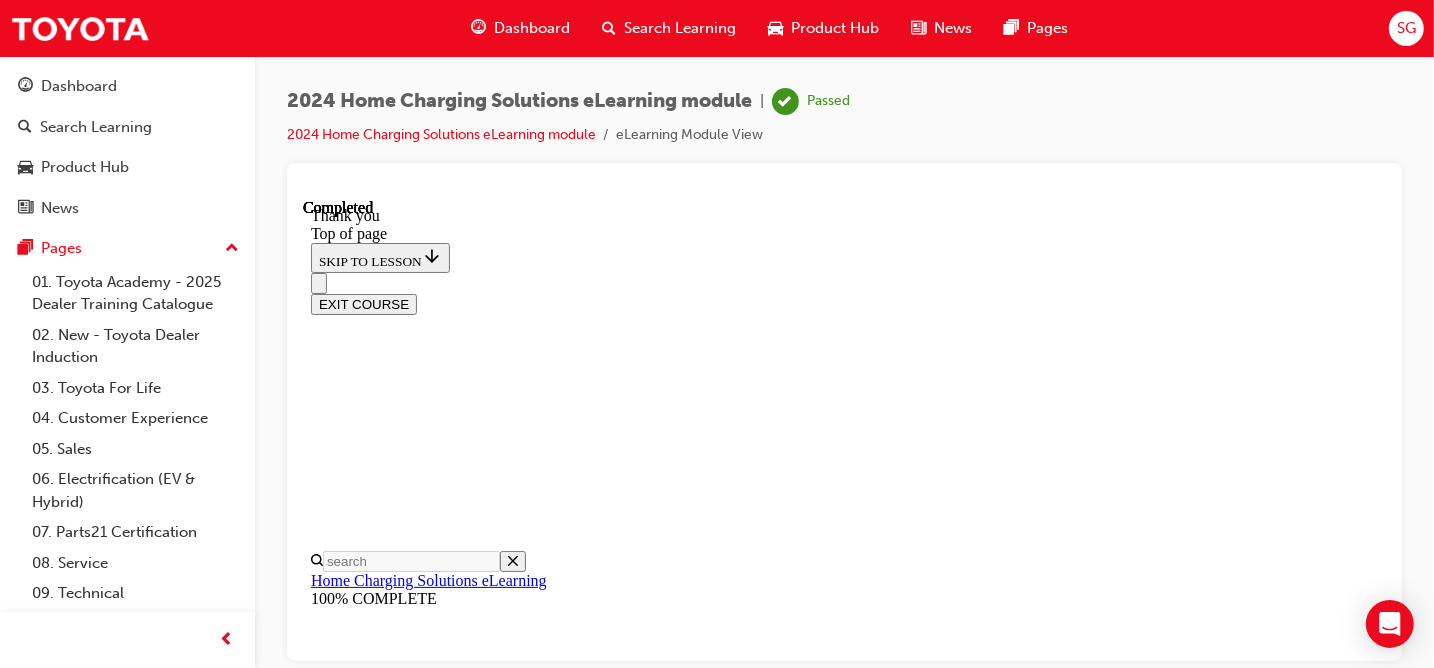 click on "Dashboard" at bounding box center [520, 28] 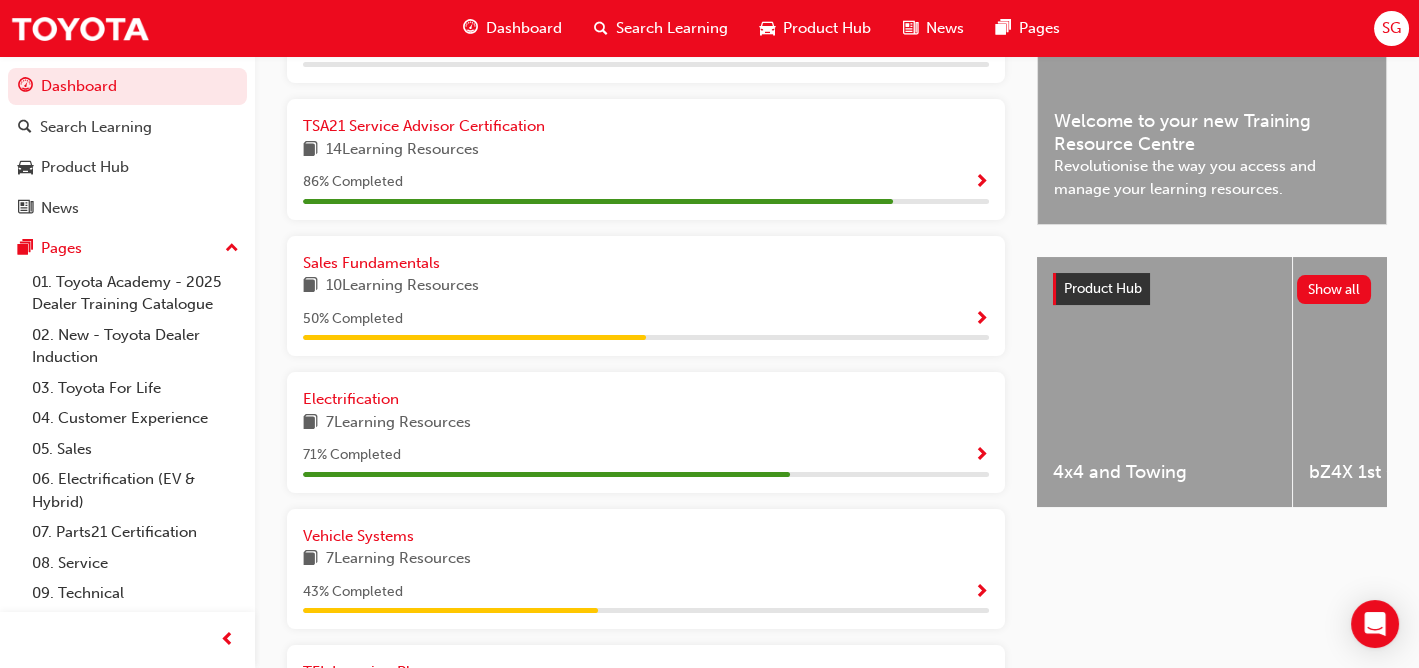 scroll, scrollTop: 565, scrollLeft: 0, axis: vertical 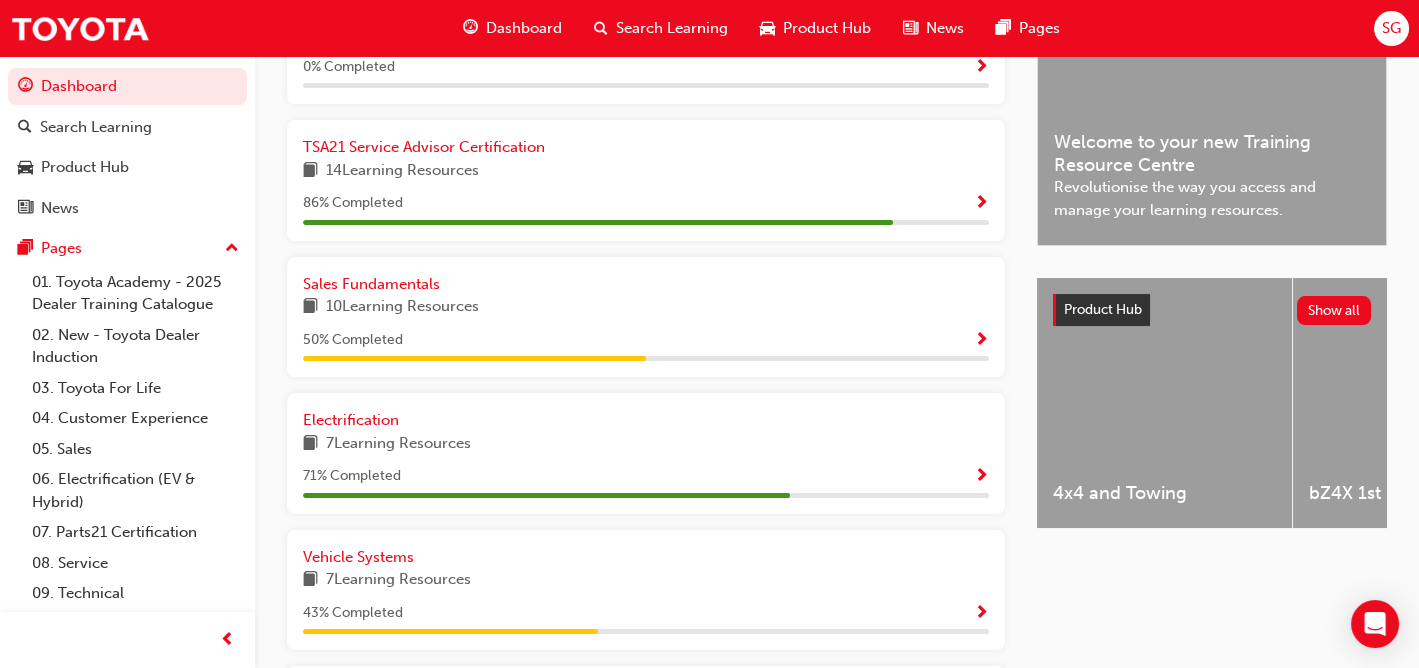 click at bounding box center (981, 477) 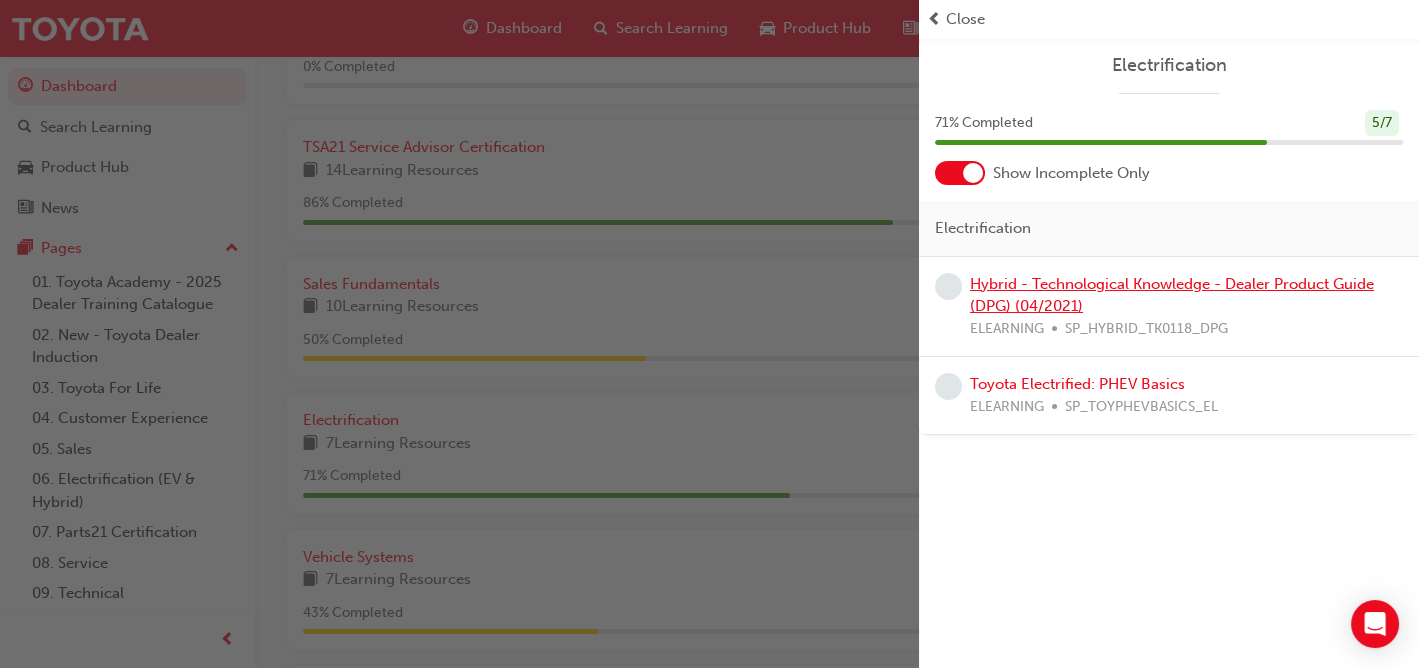 click on "Hybrid - Technological Knowledge - Dealer Product Guide (DPG) (04/2021)" at bounding box center (1172, 295) 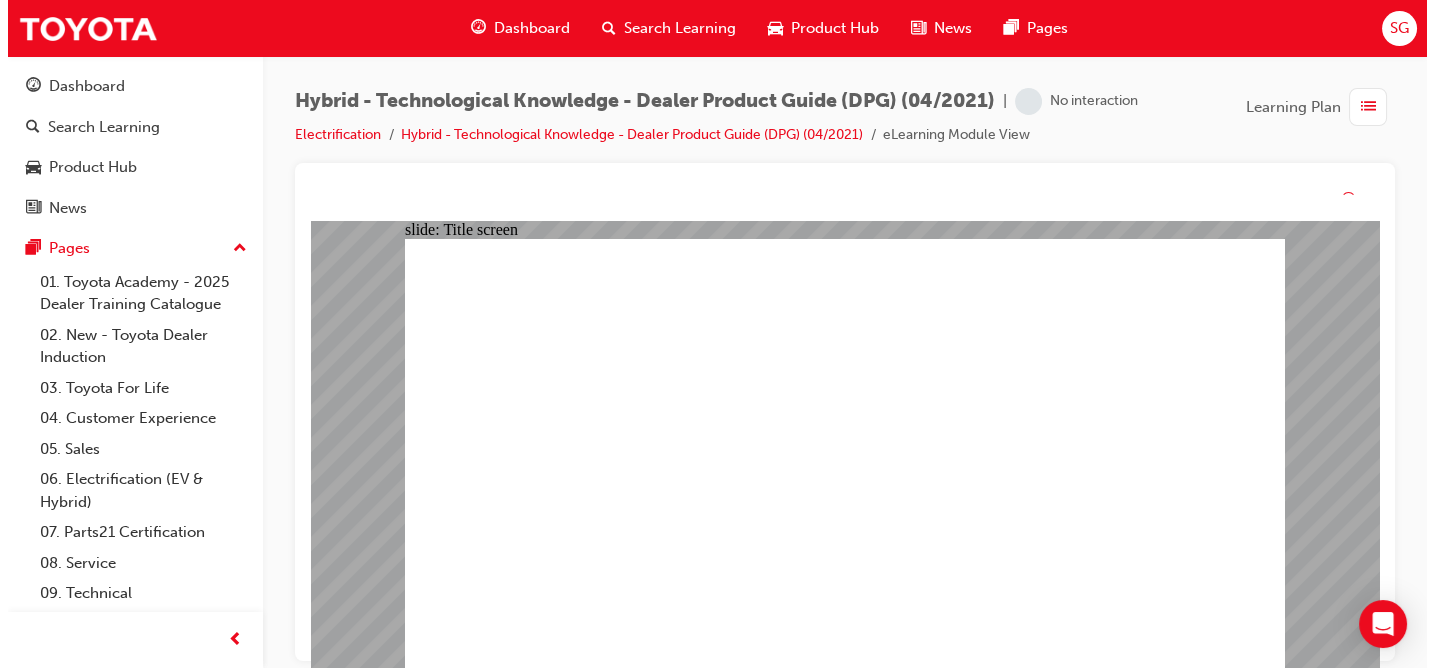 scroll, scrollTop: 0, scrollLeft: 0, axis: both 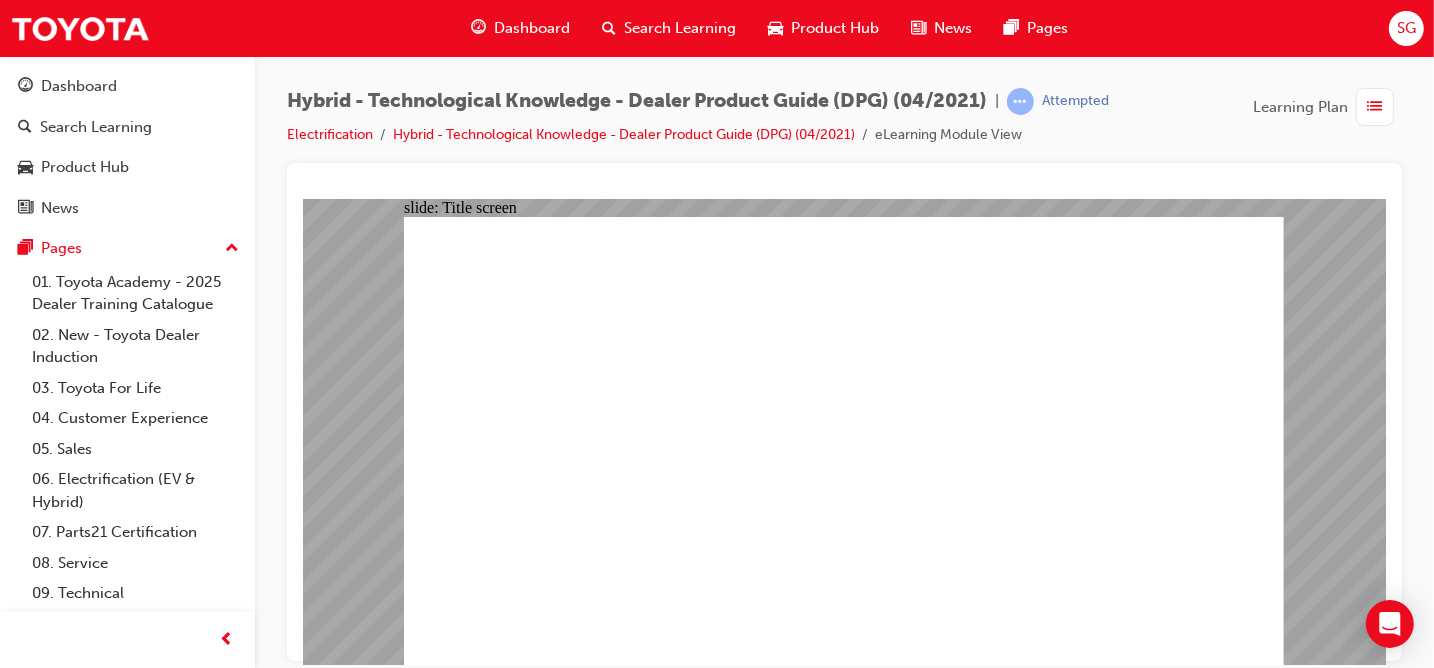 click 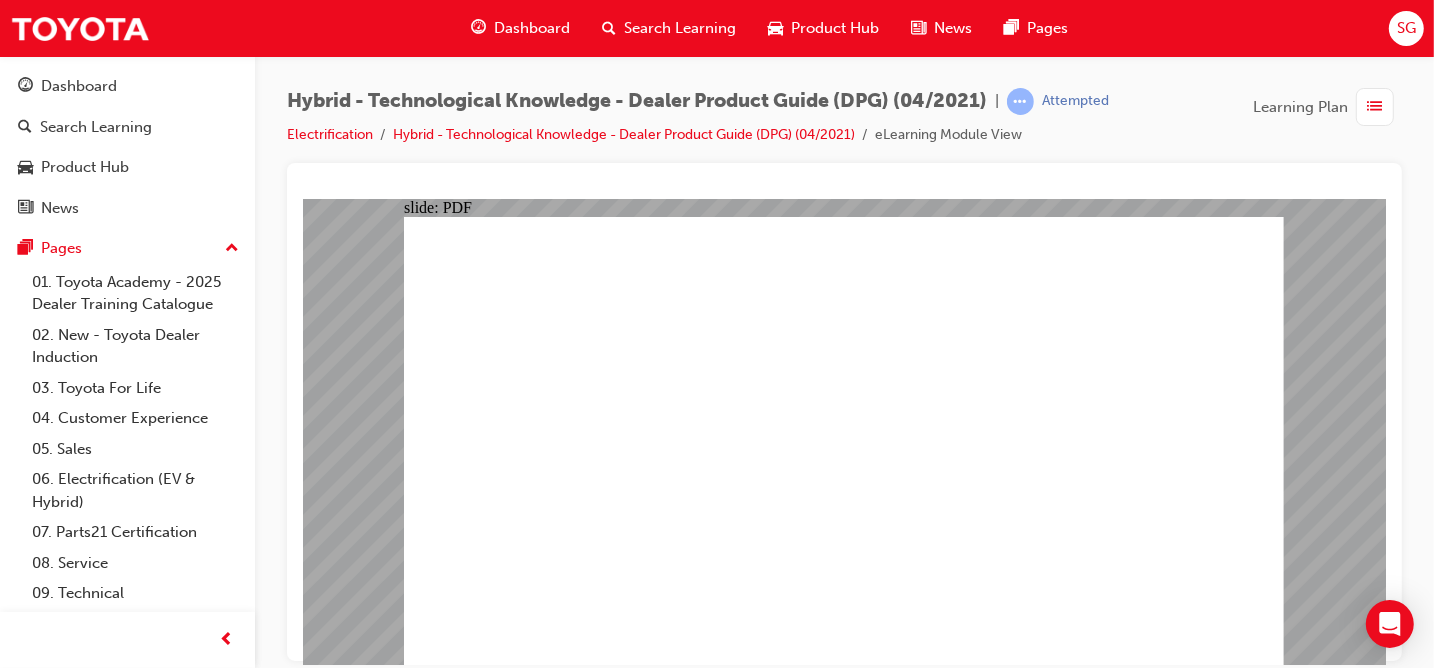click 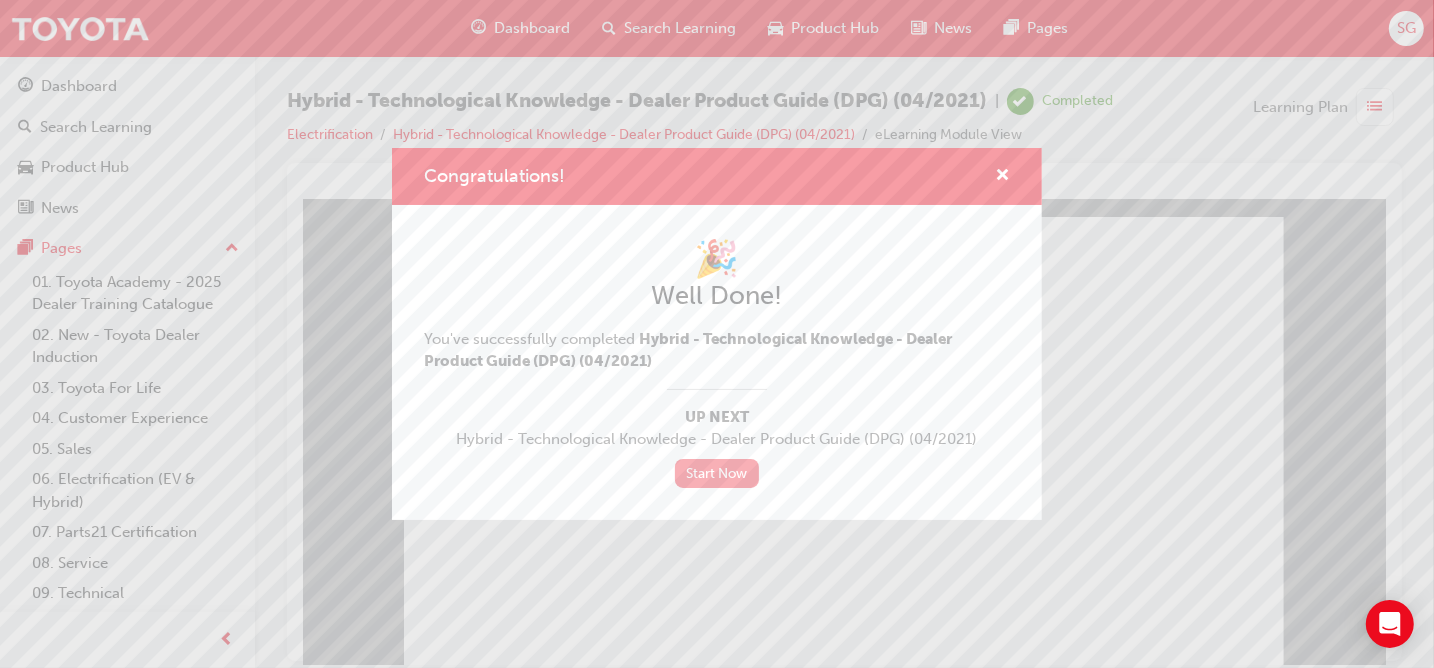 click on "Start Now" at bounding box center (717, 473) 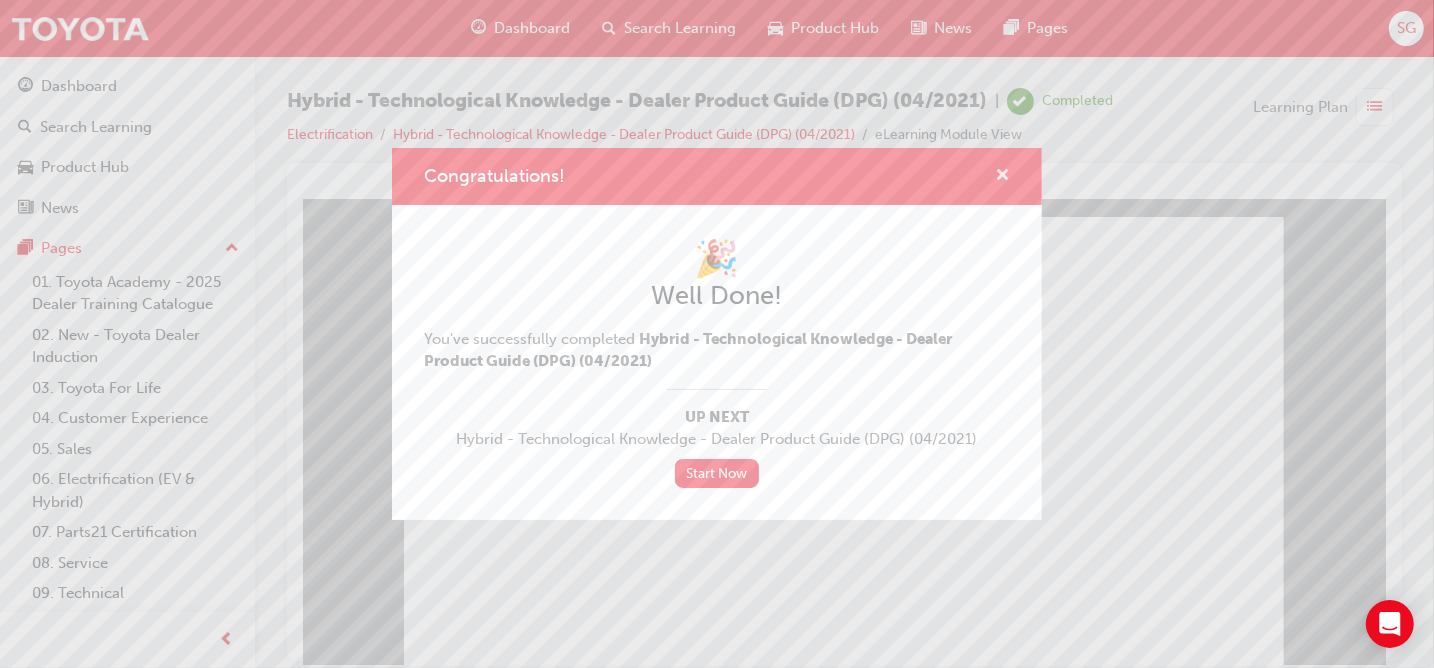 click at bounding box center (1002, 177) 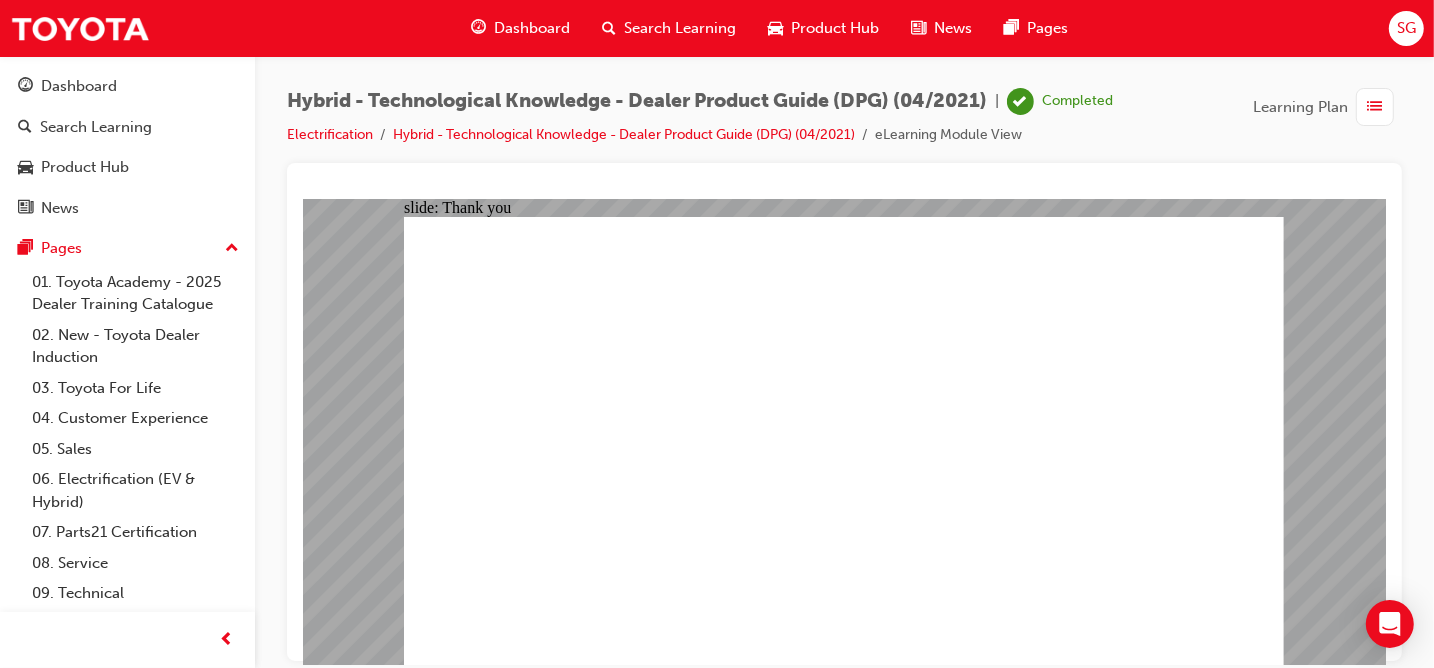click 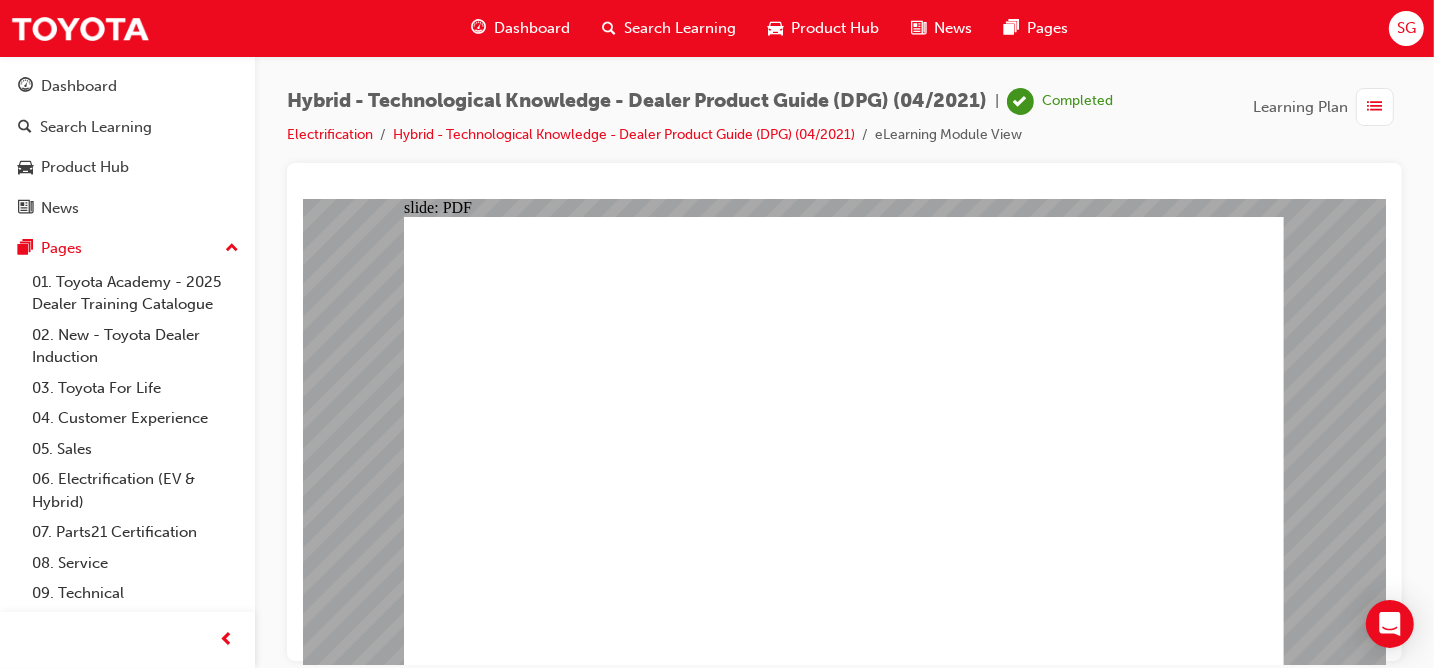click 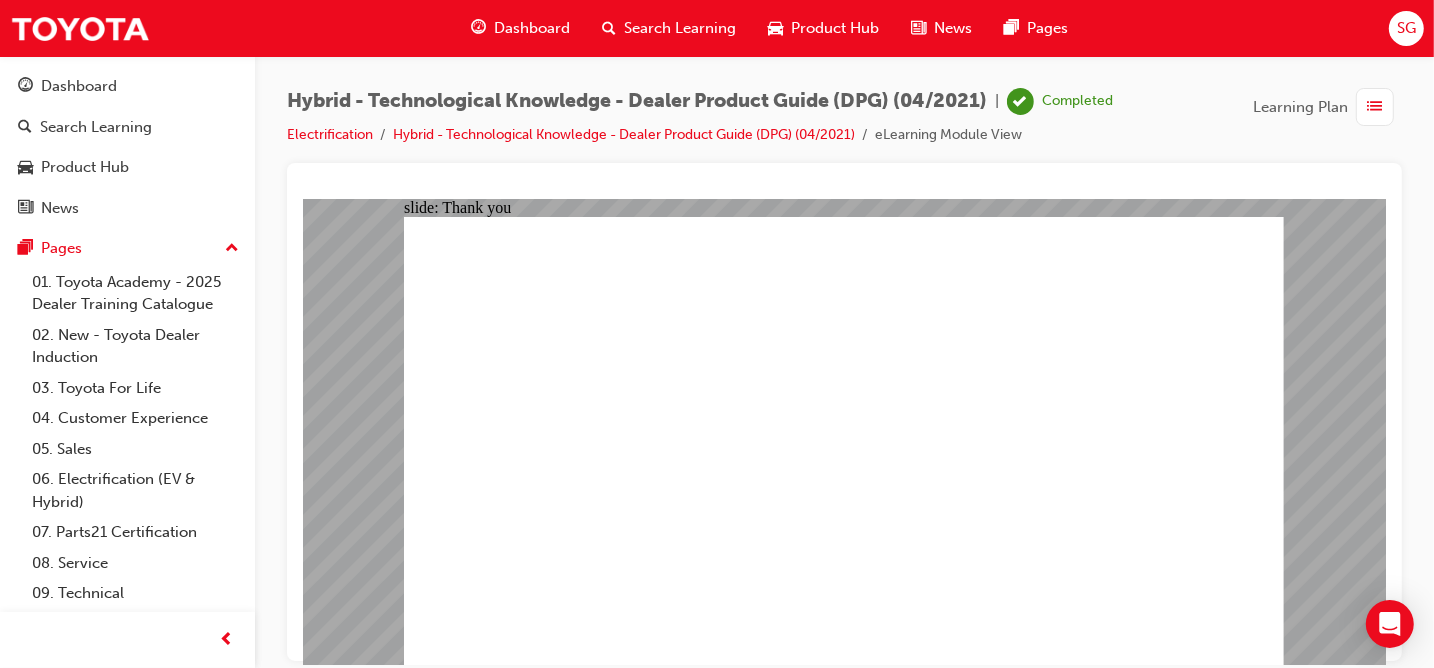 click 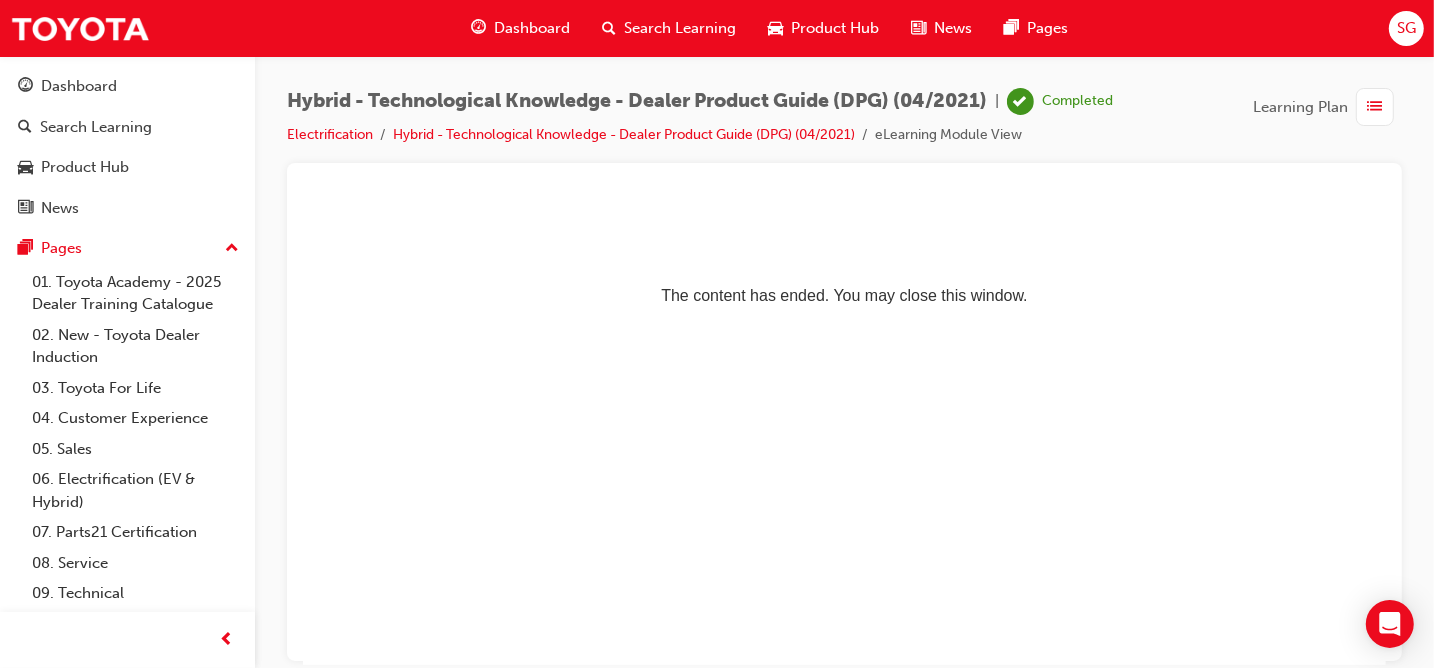 scroll, scrollTop: 0, scrollLeft: 0, axis: both 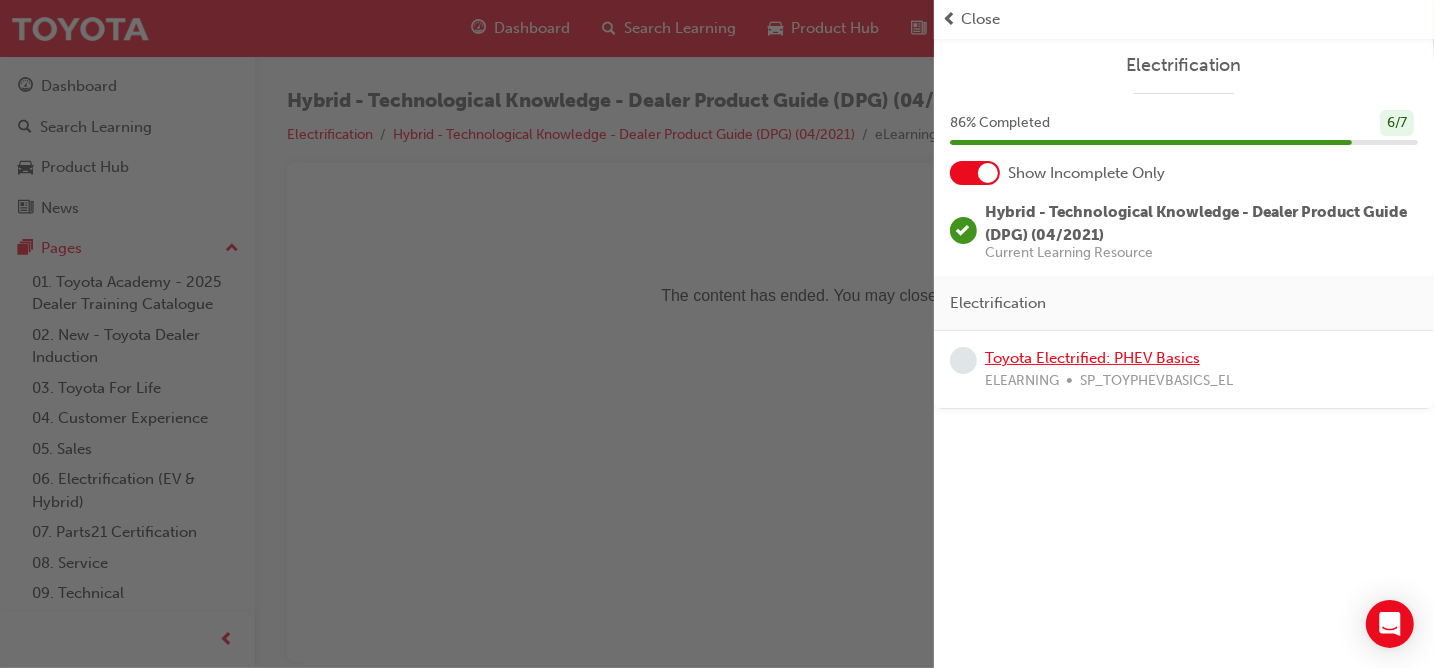 click on "Toyota Electrified: PHEV Basics" at bounding box center (1092, 358) 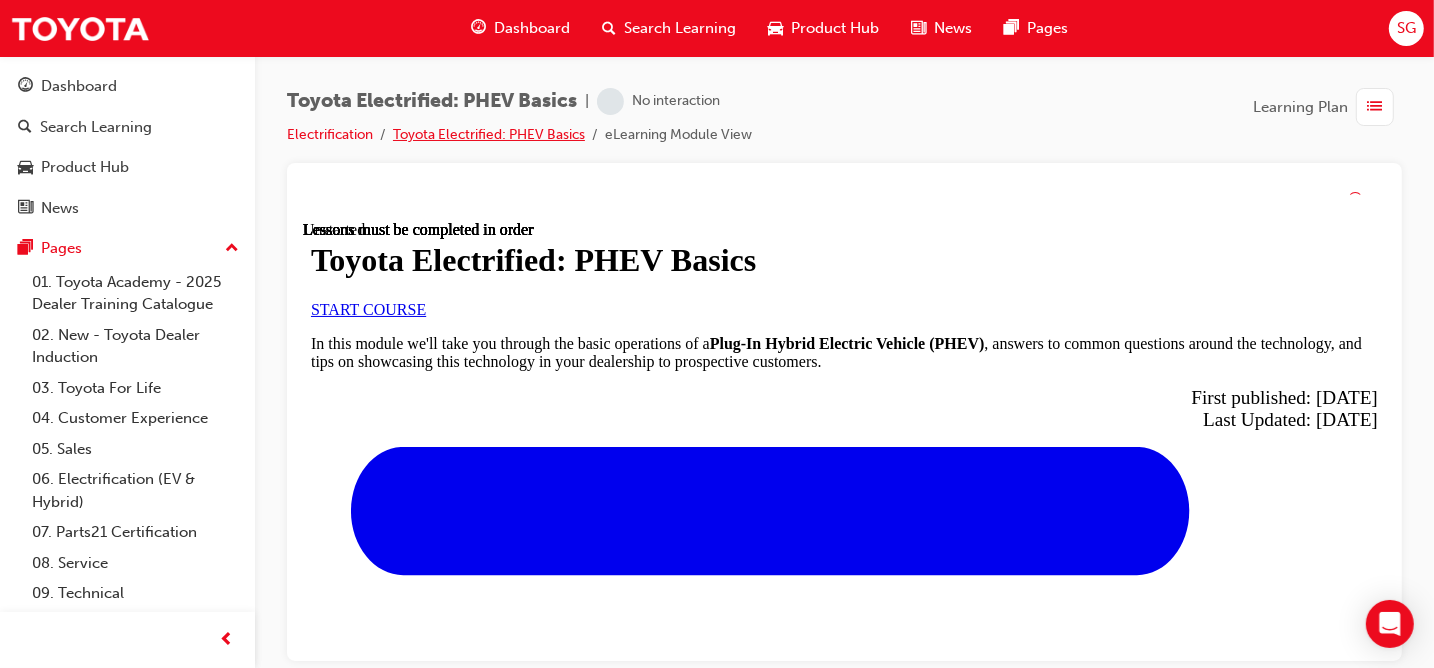 scroll, scrollTop: 0, scrollLeft: 0, axis: both 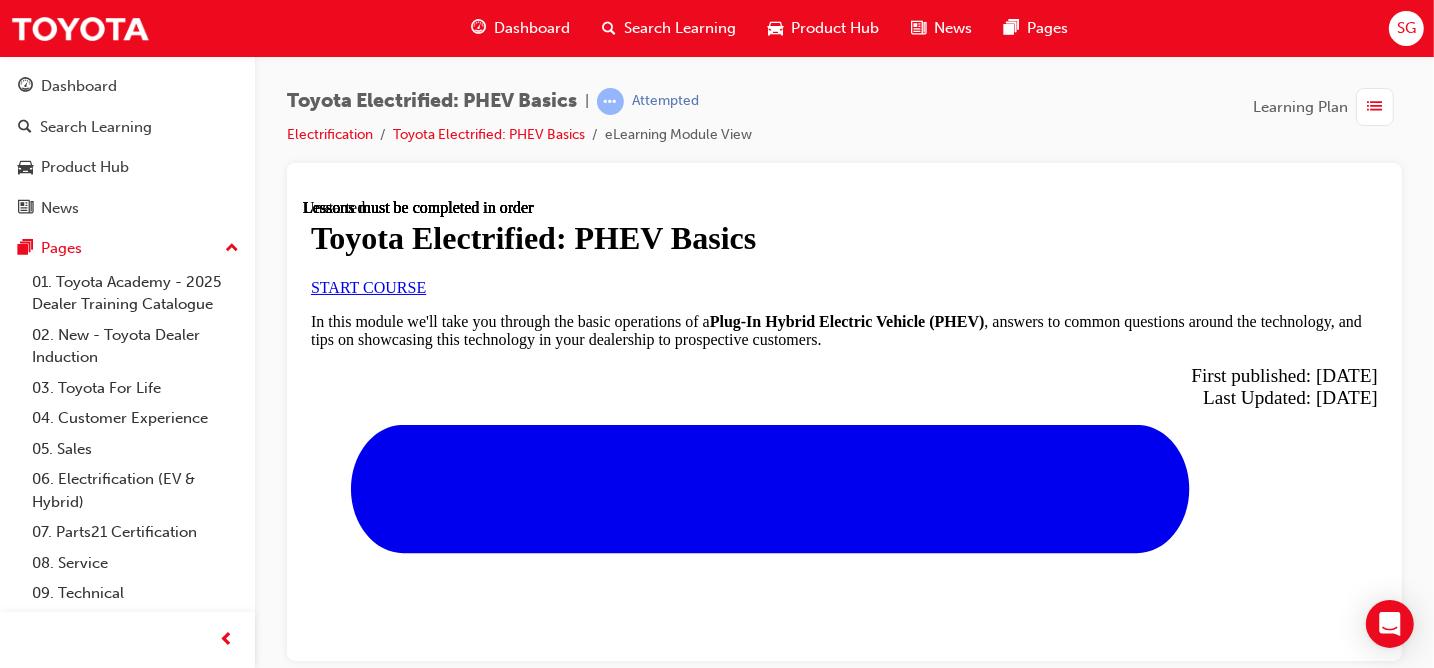 click on "START COURSE" at bounding box center [367, 286] 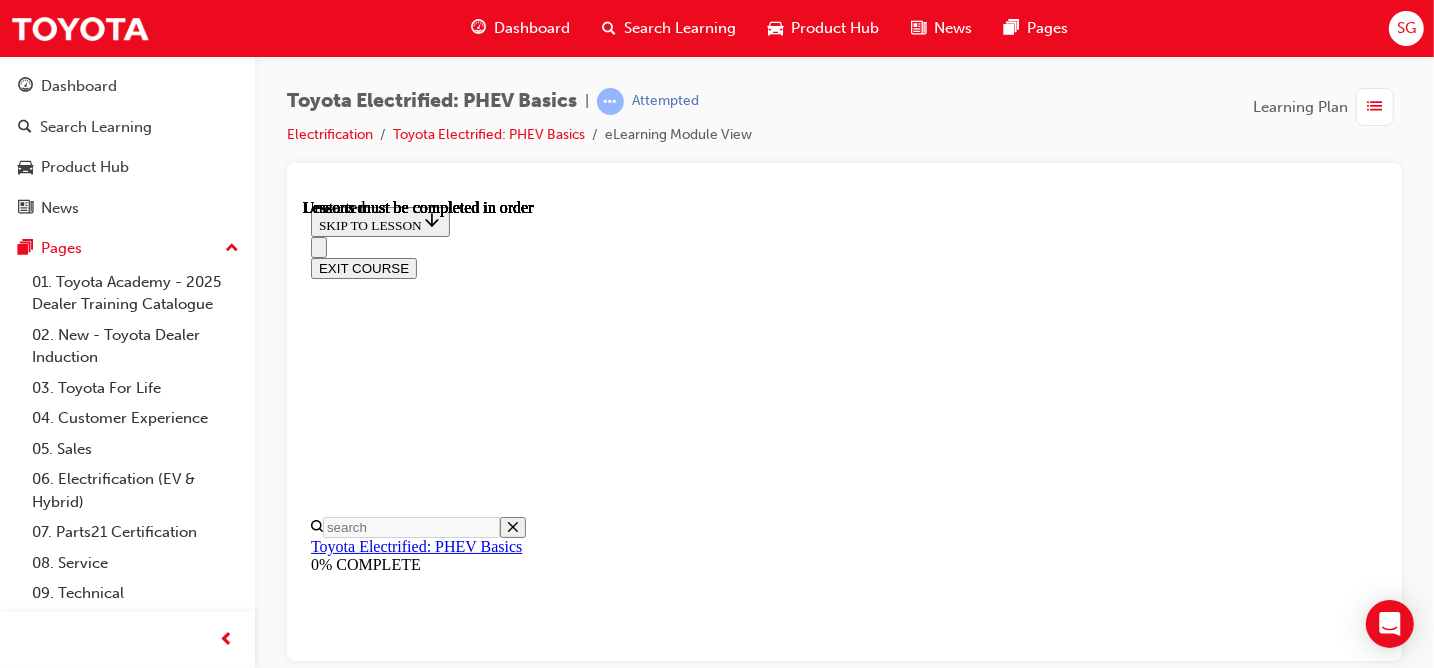 scroll, scrollTop: 62, scrollLeft: 0, axis: vertical 